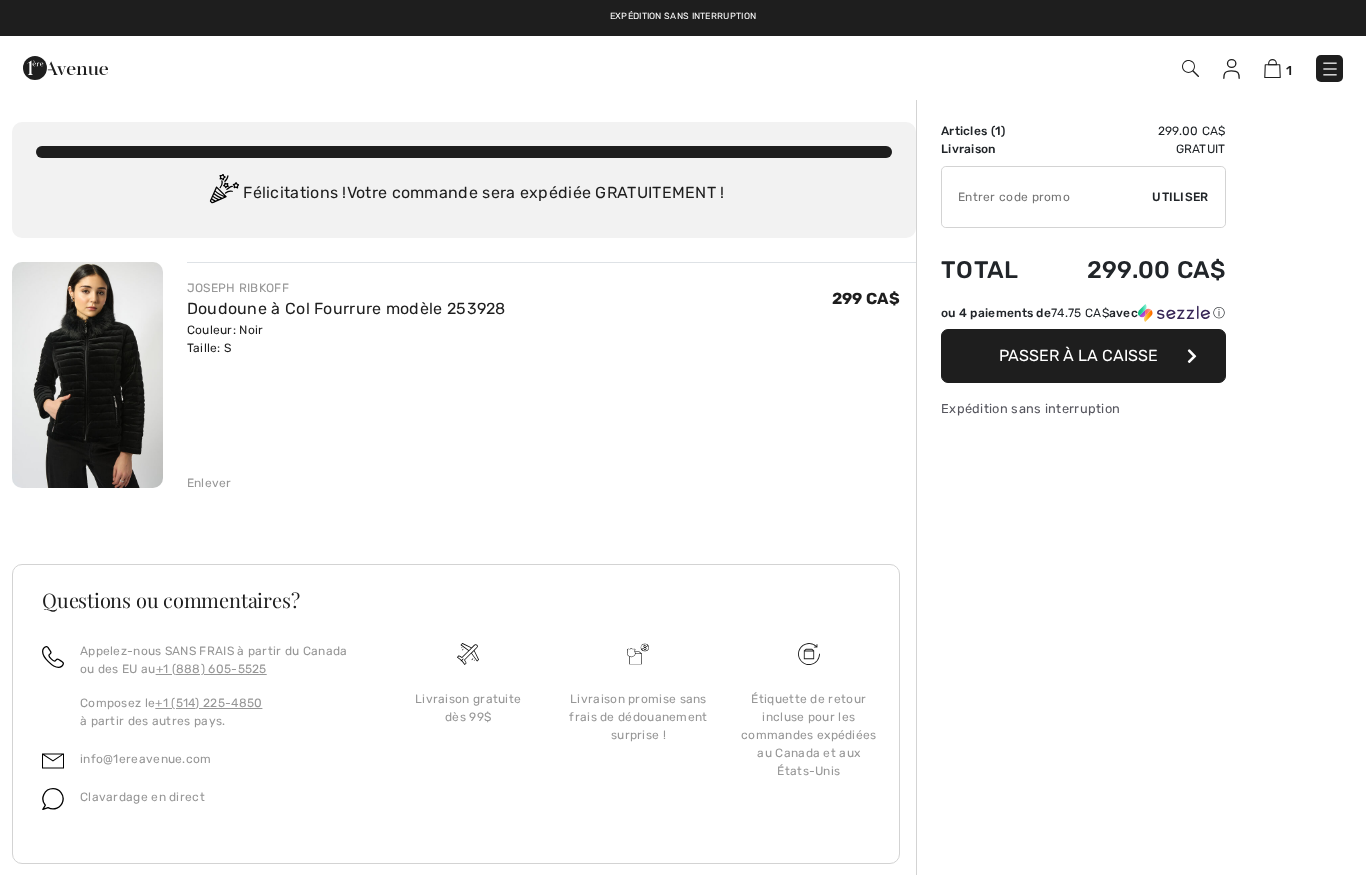 scroll, scrollTop: 0, scrollLeft: 0, axis: both 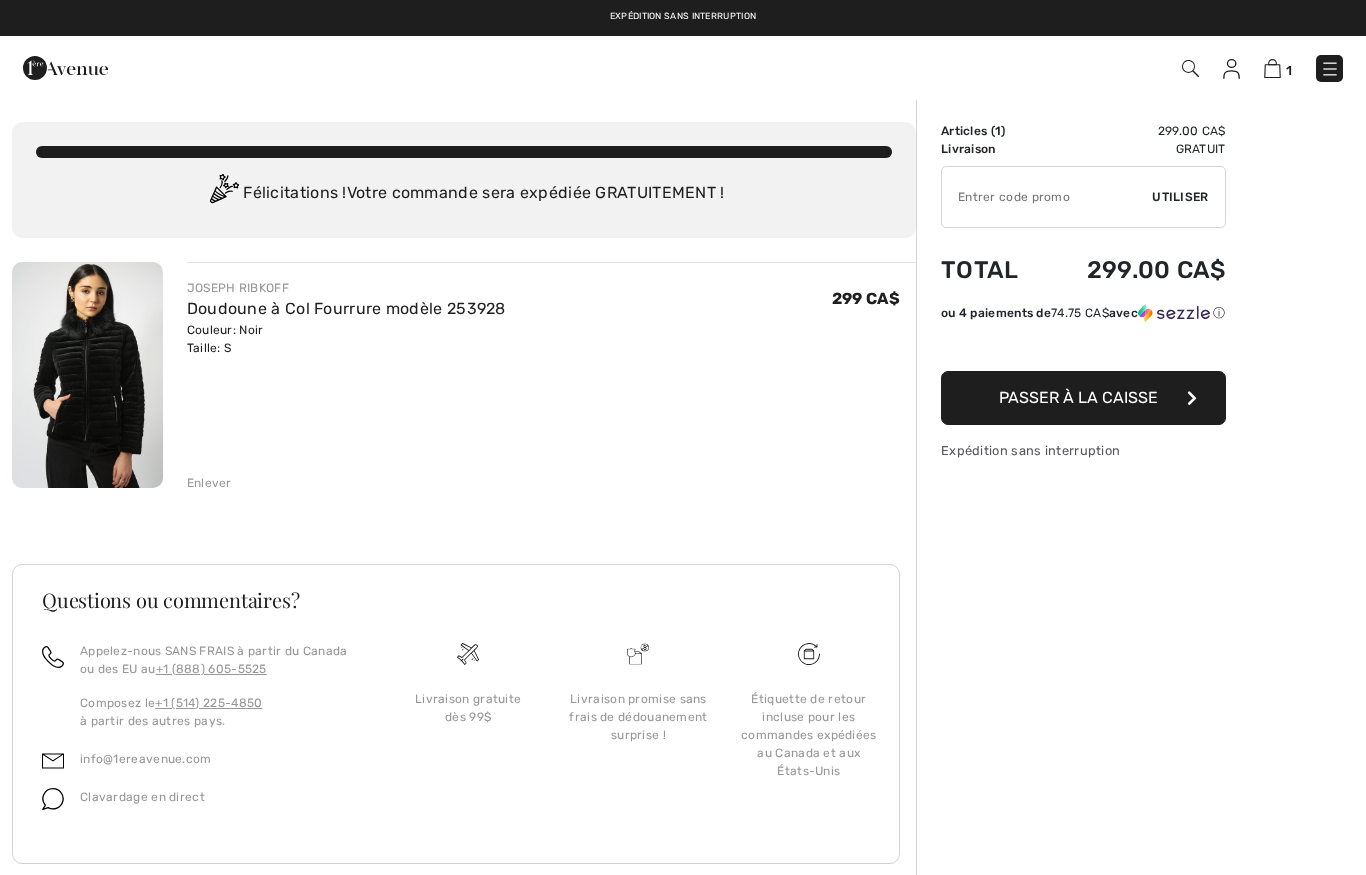 click at bounding box center [1047, 197] 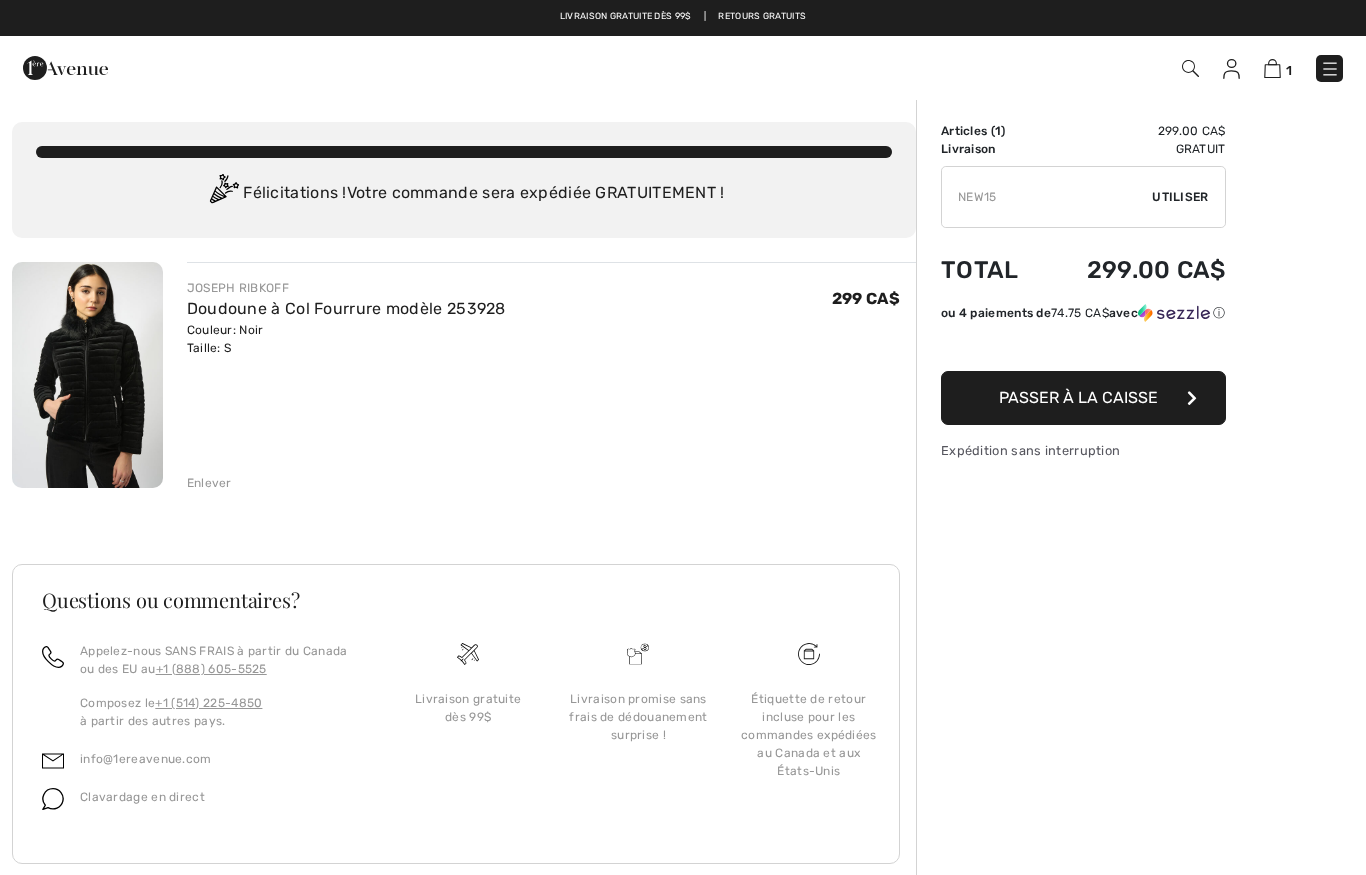 type on "NEW15" 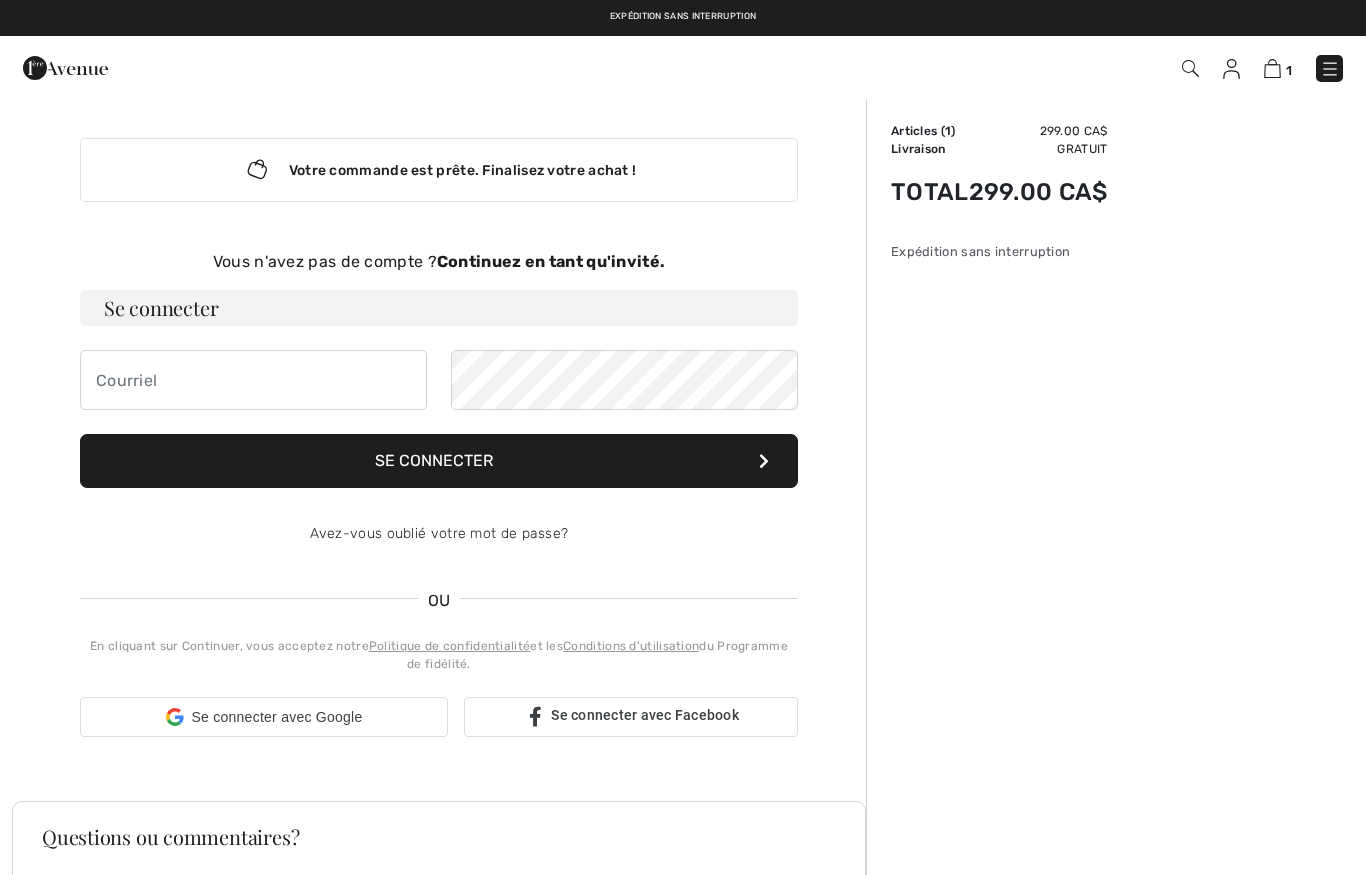 scroll, scrollTop: 0, scrollLeft: 0, axis: both 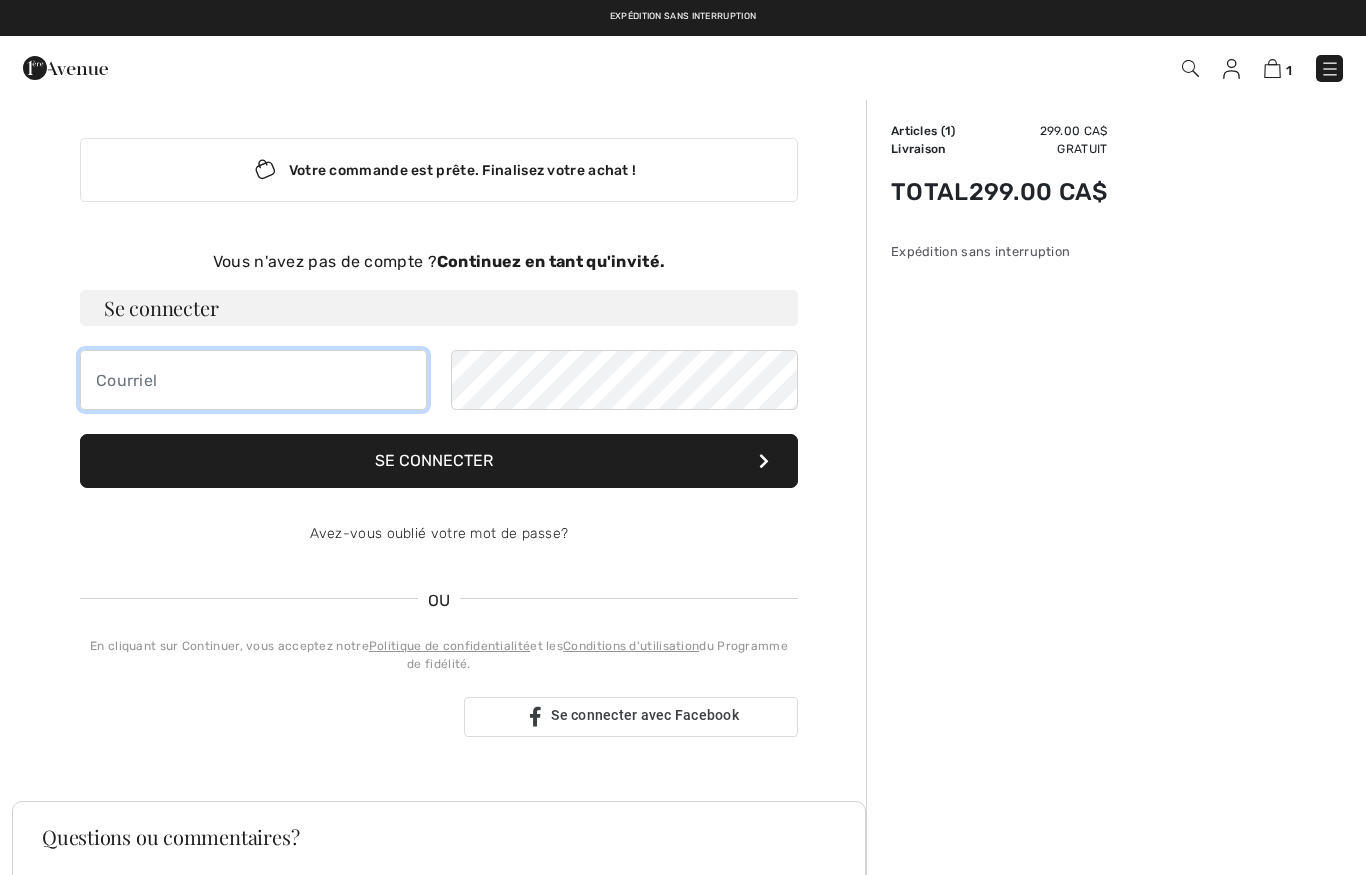 click at bounding box center (253, 380) 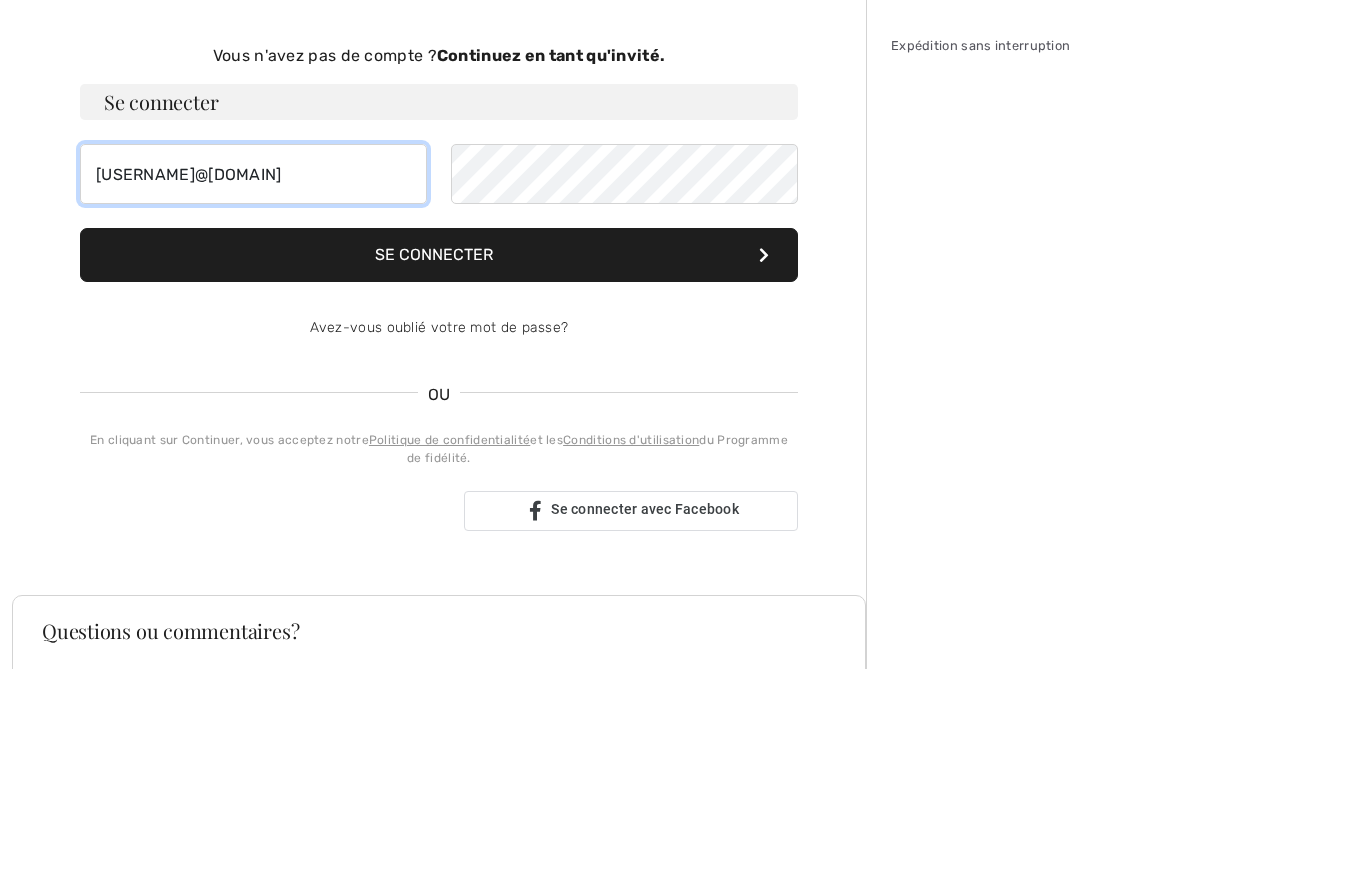 type on "lantinj.1@gmail.com" 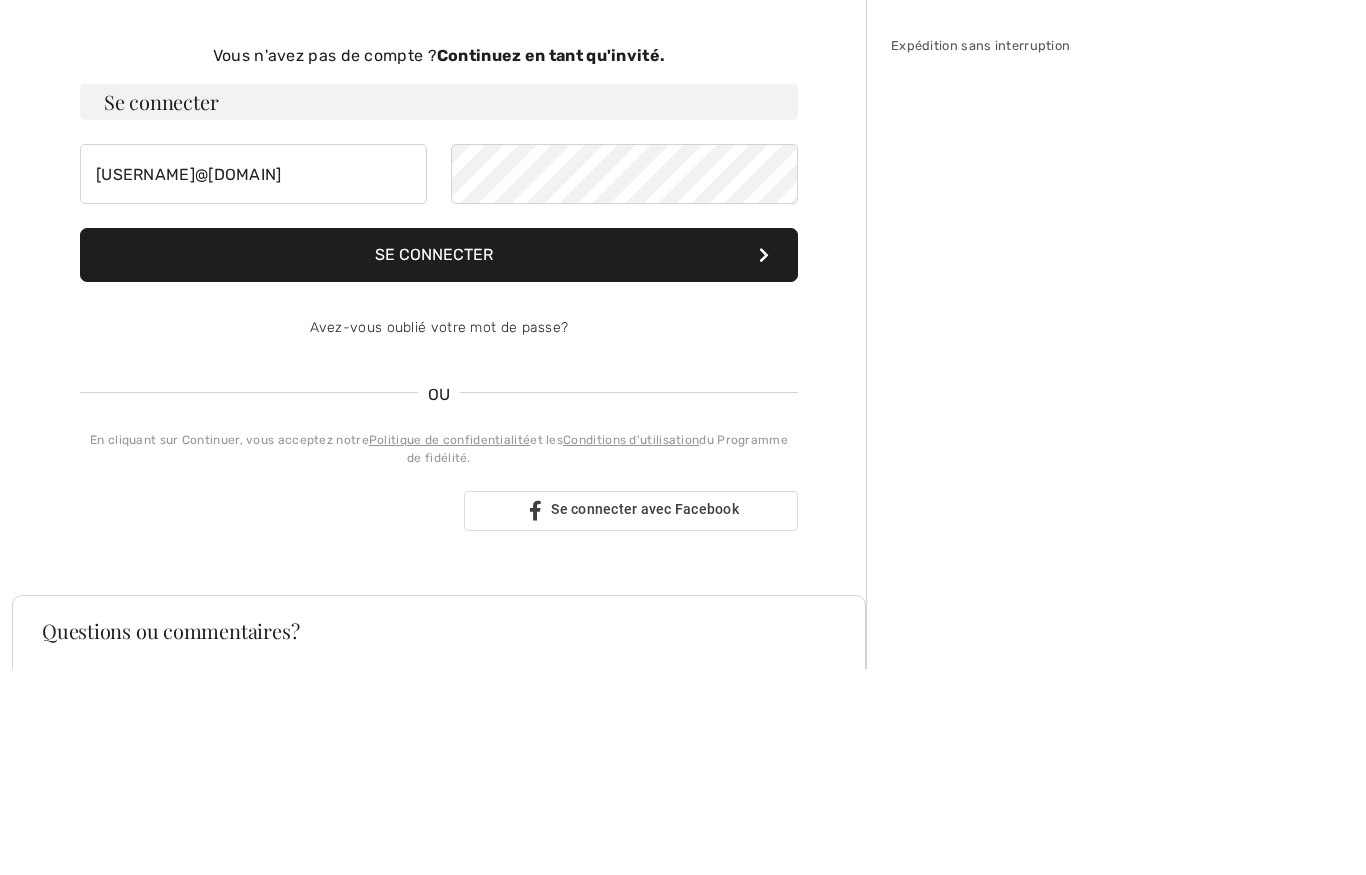 click on "Se connecter" at bounding box center (439, 461) 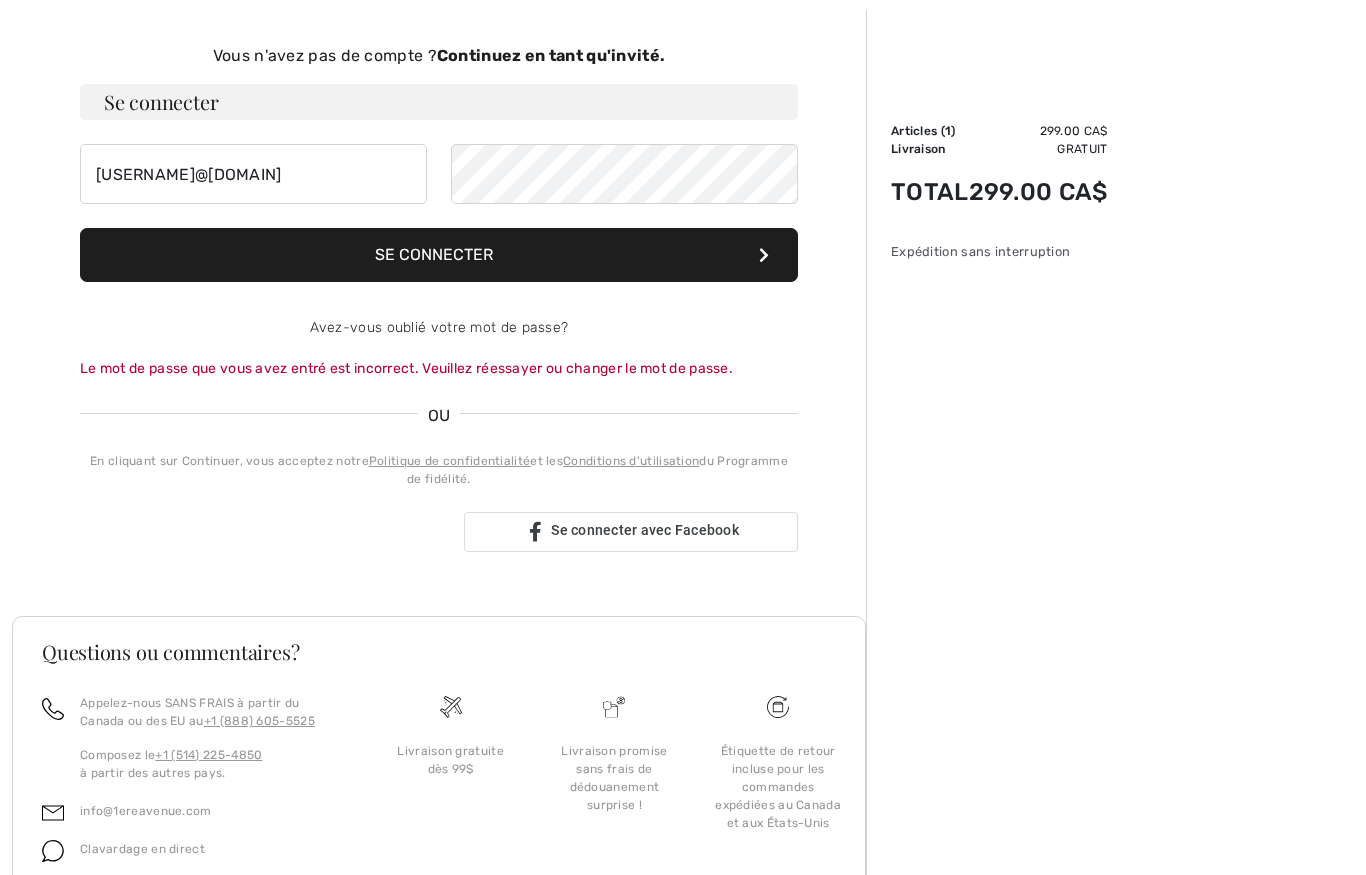 click on "Se connecter" at bounding box center [439, 255] 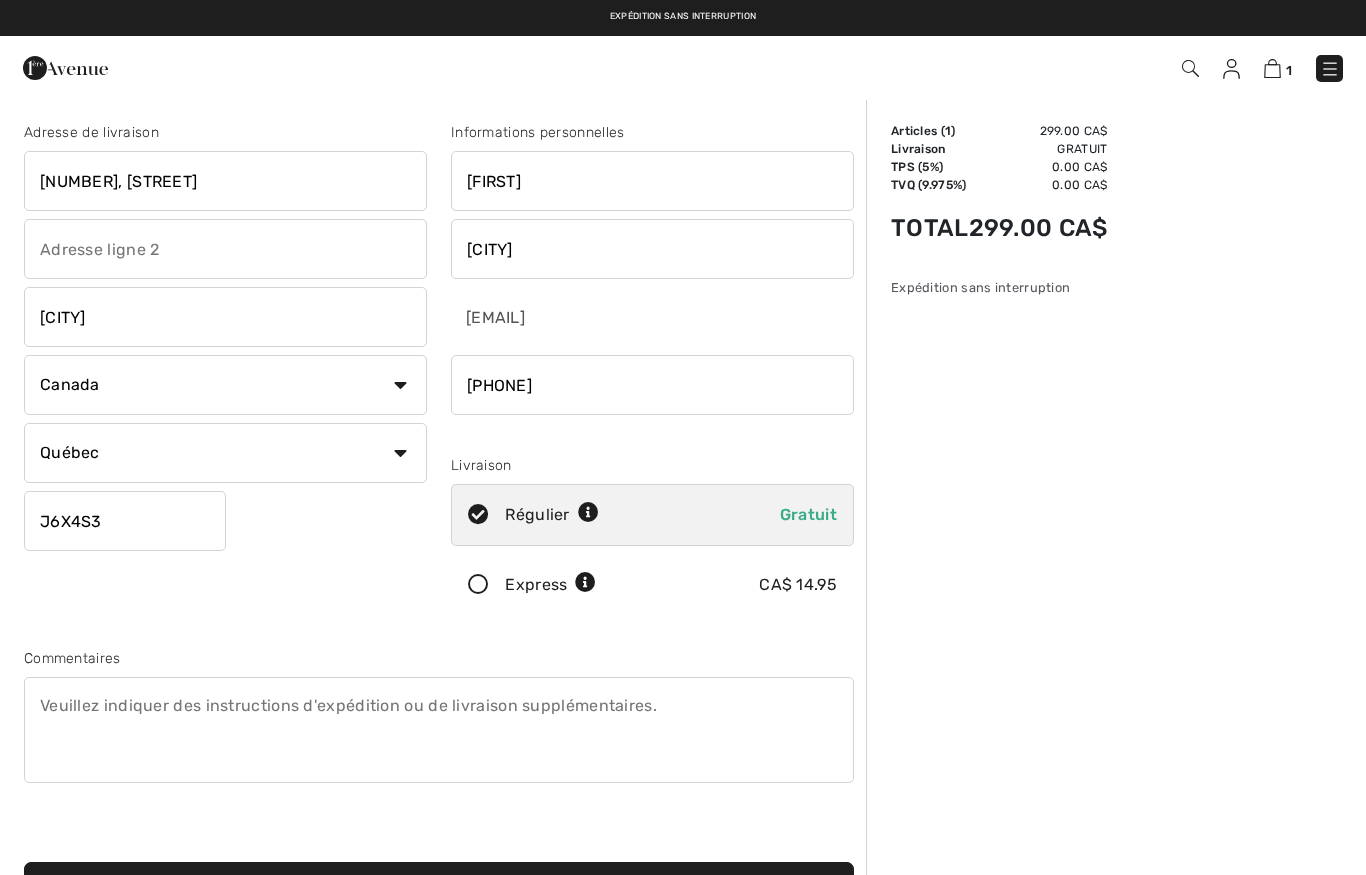 scroll, scrollTop: 0, scrollLeft: 0, axis: both 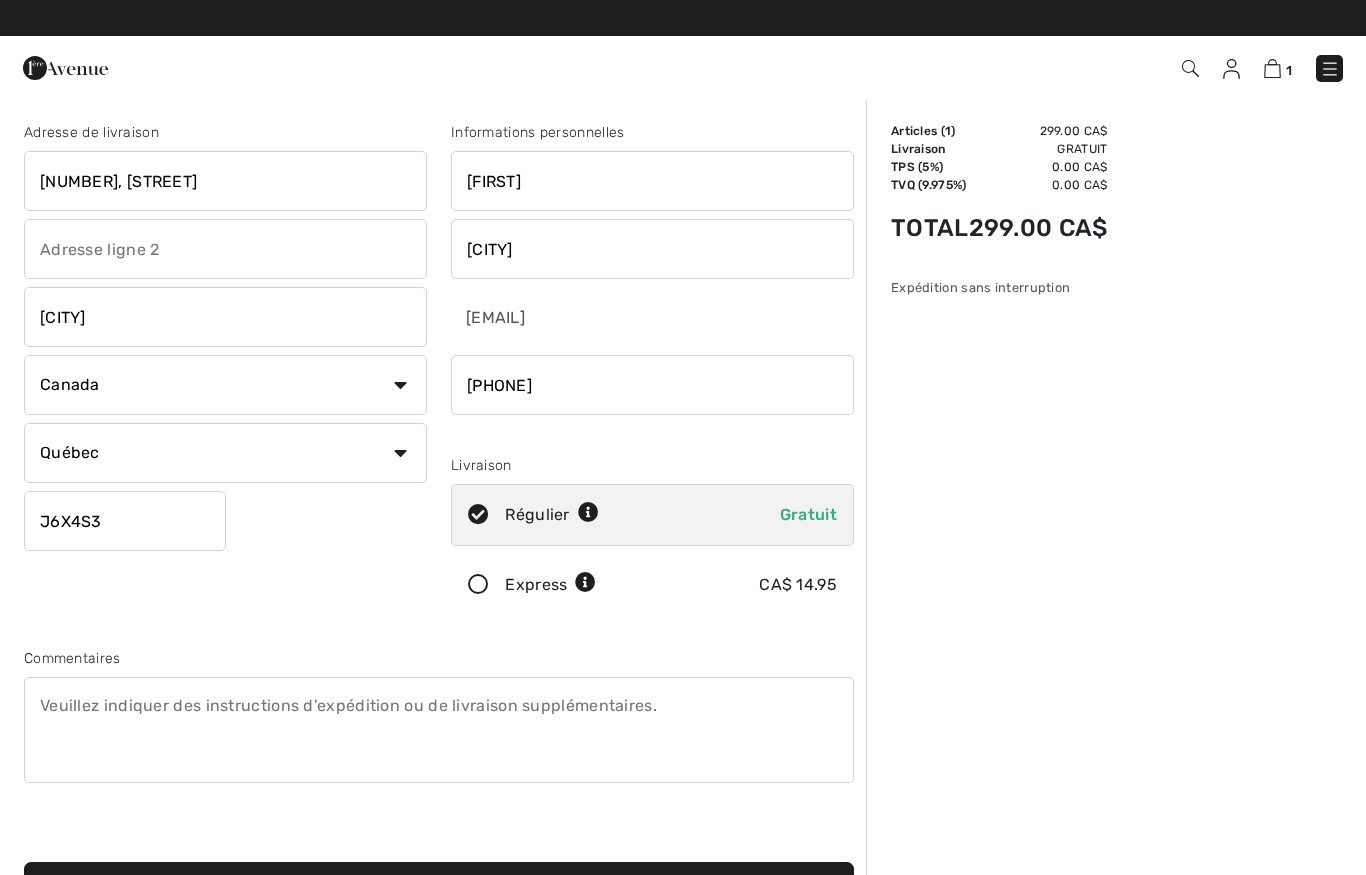 click at bounding box center (1272, 68) 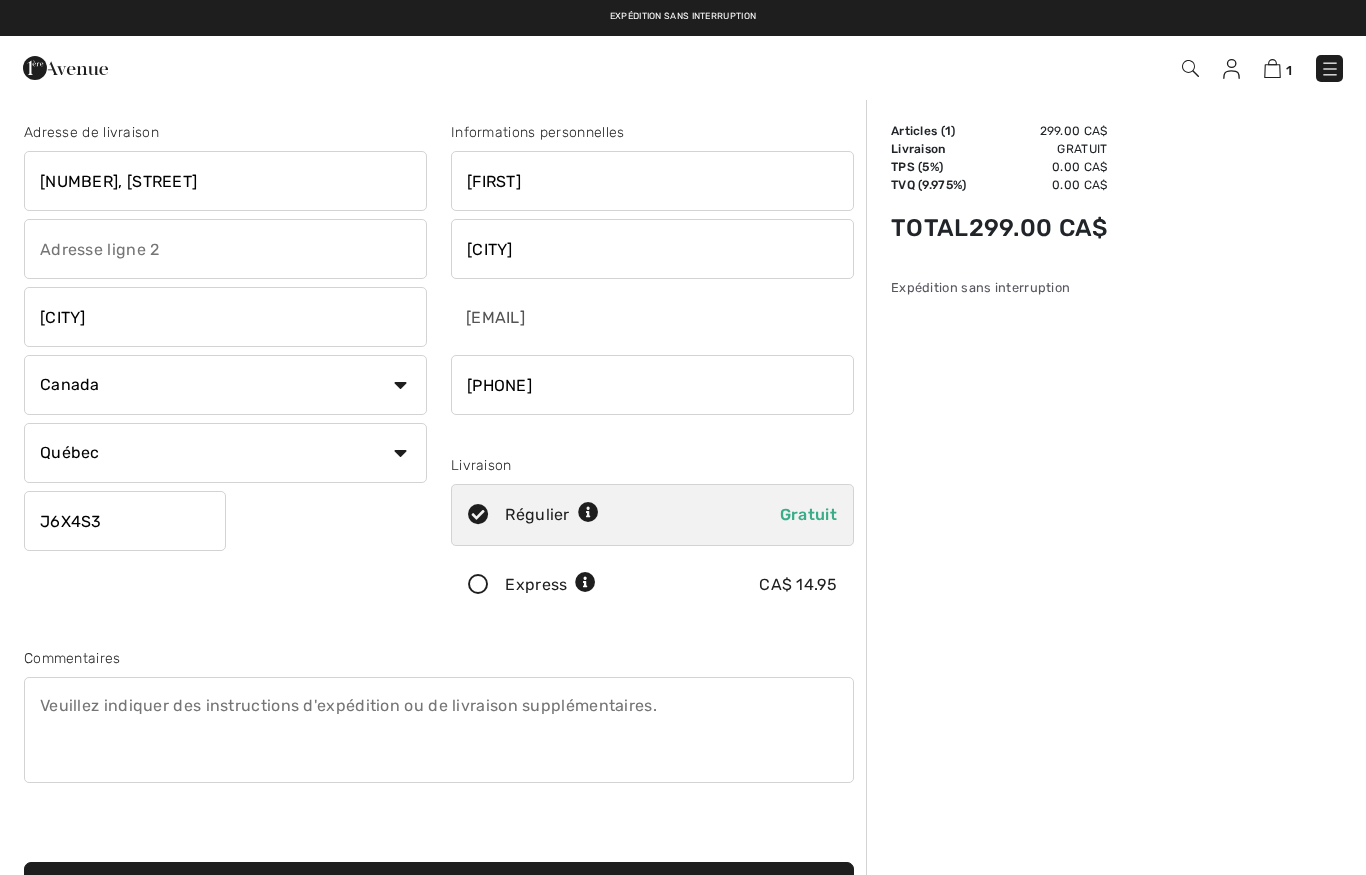 click on "1" at bounding box center [965, 68] 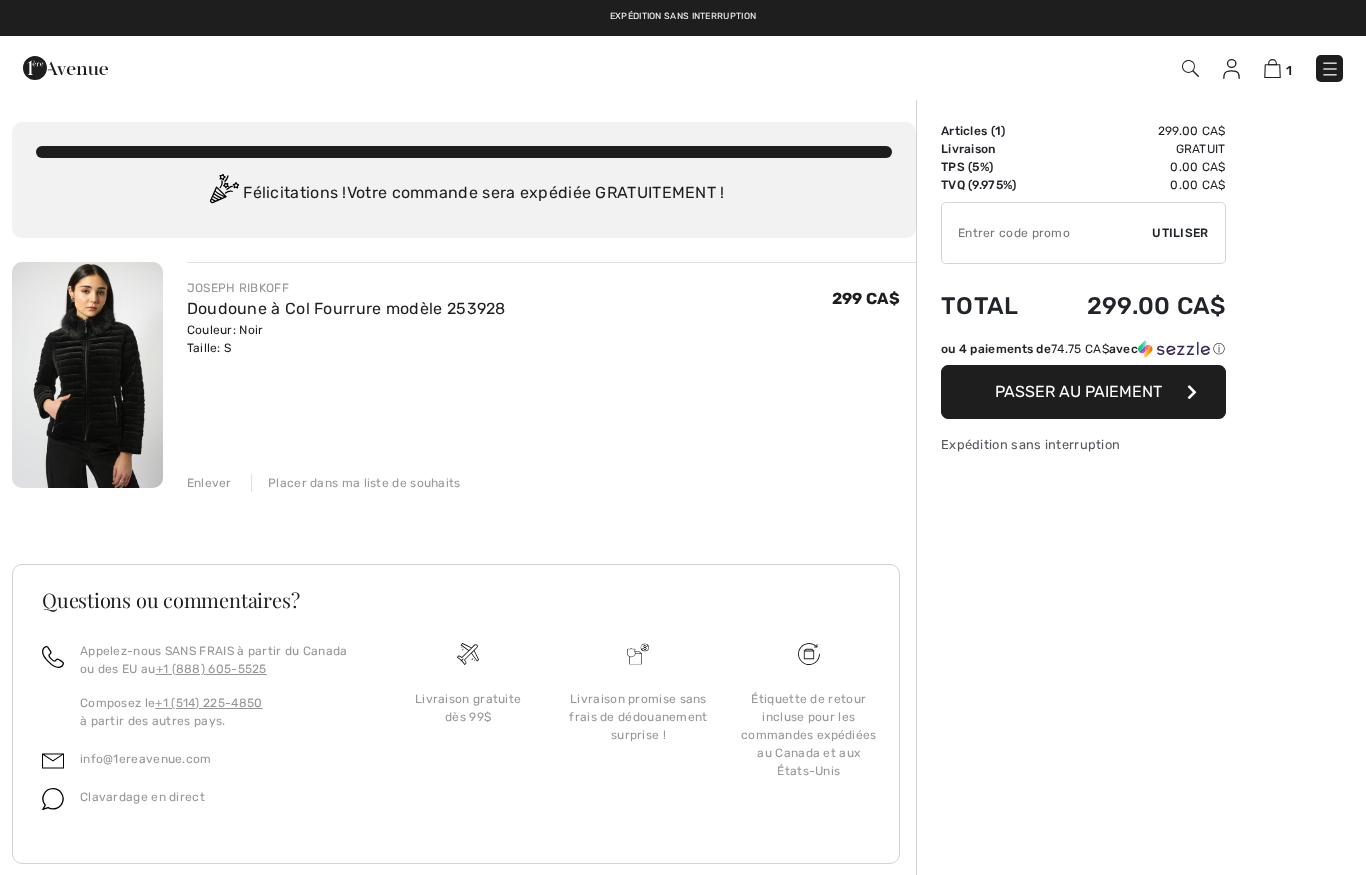 scroll, scrollTop: 0, scrollLeft: 0, axis: both 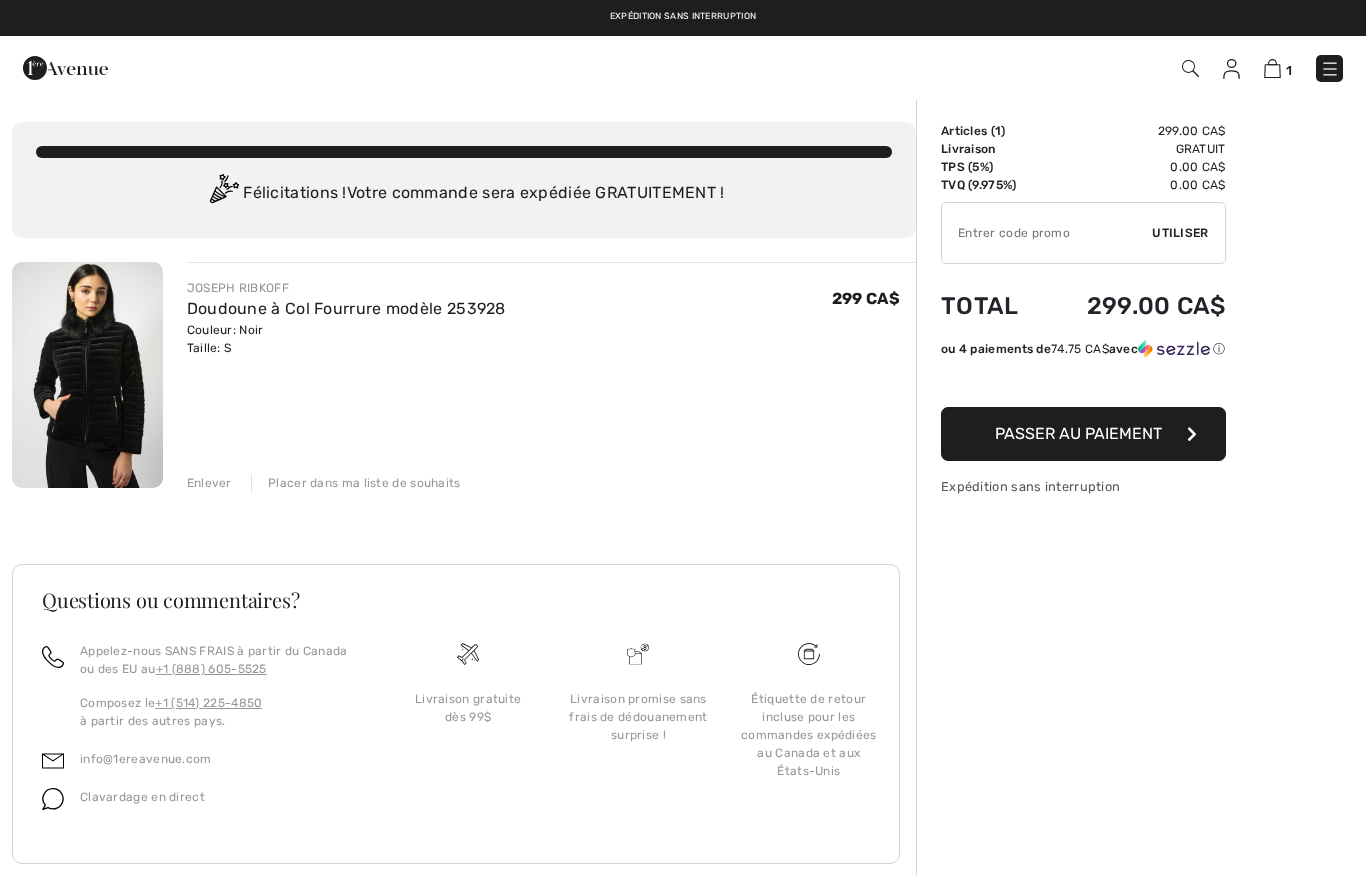 click at bounding box center (1047, 233) 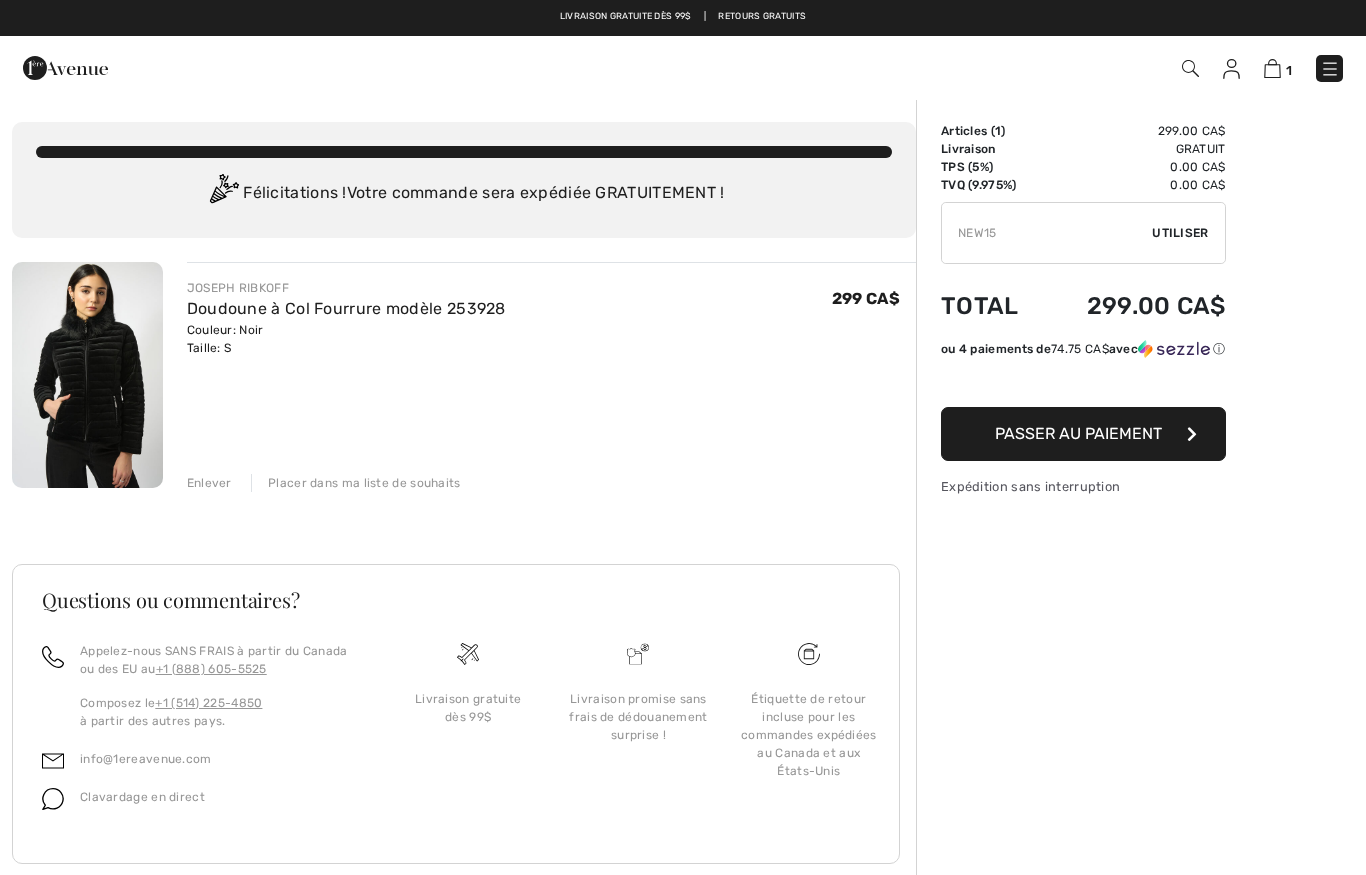 type on "NEW15" 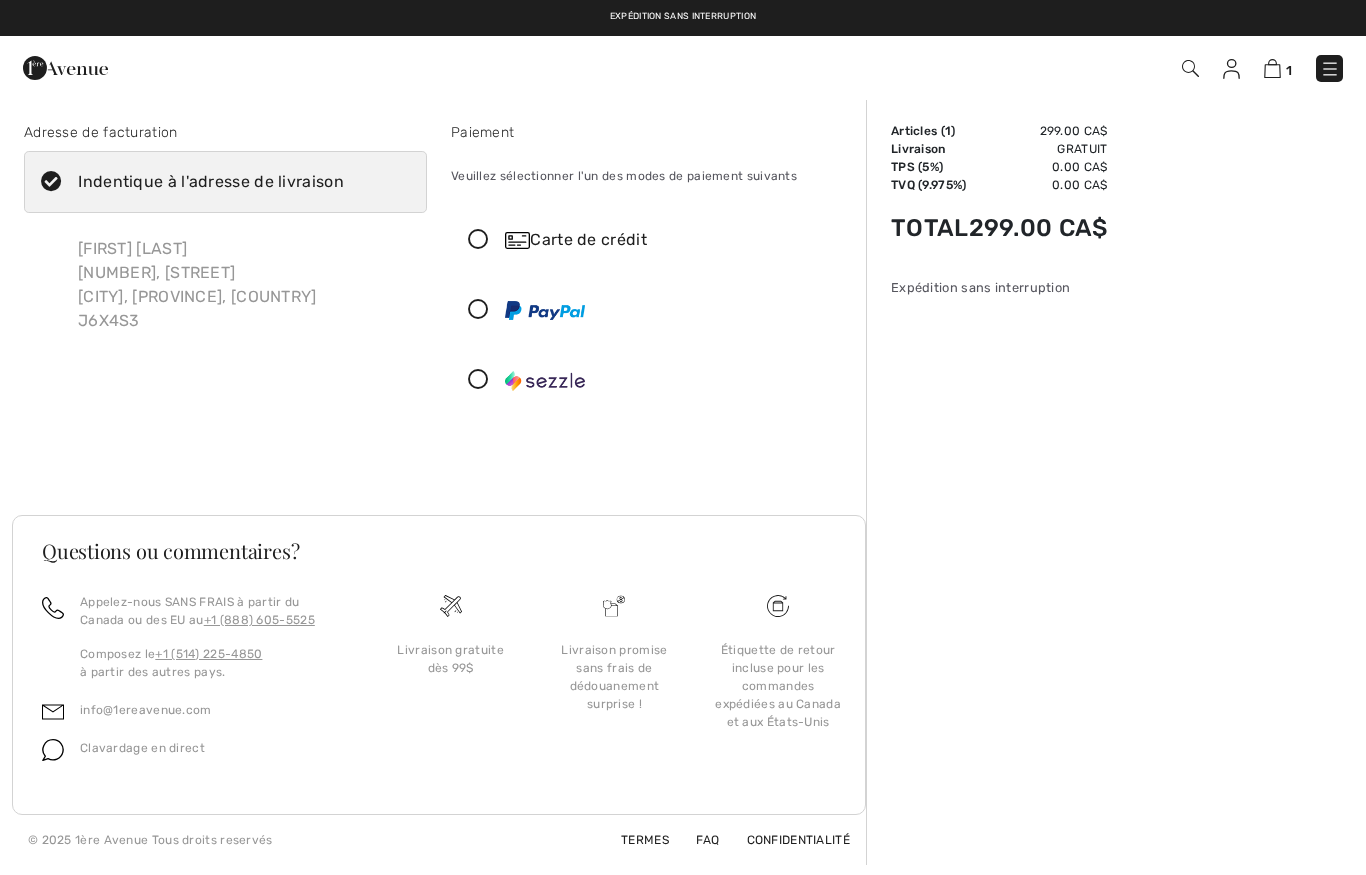 scroll, scrollTop: 0, scrollLeft: 0, axis: both 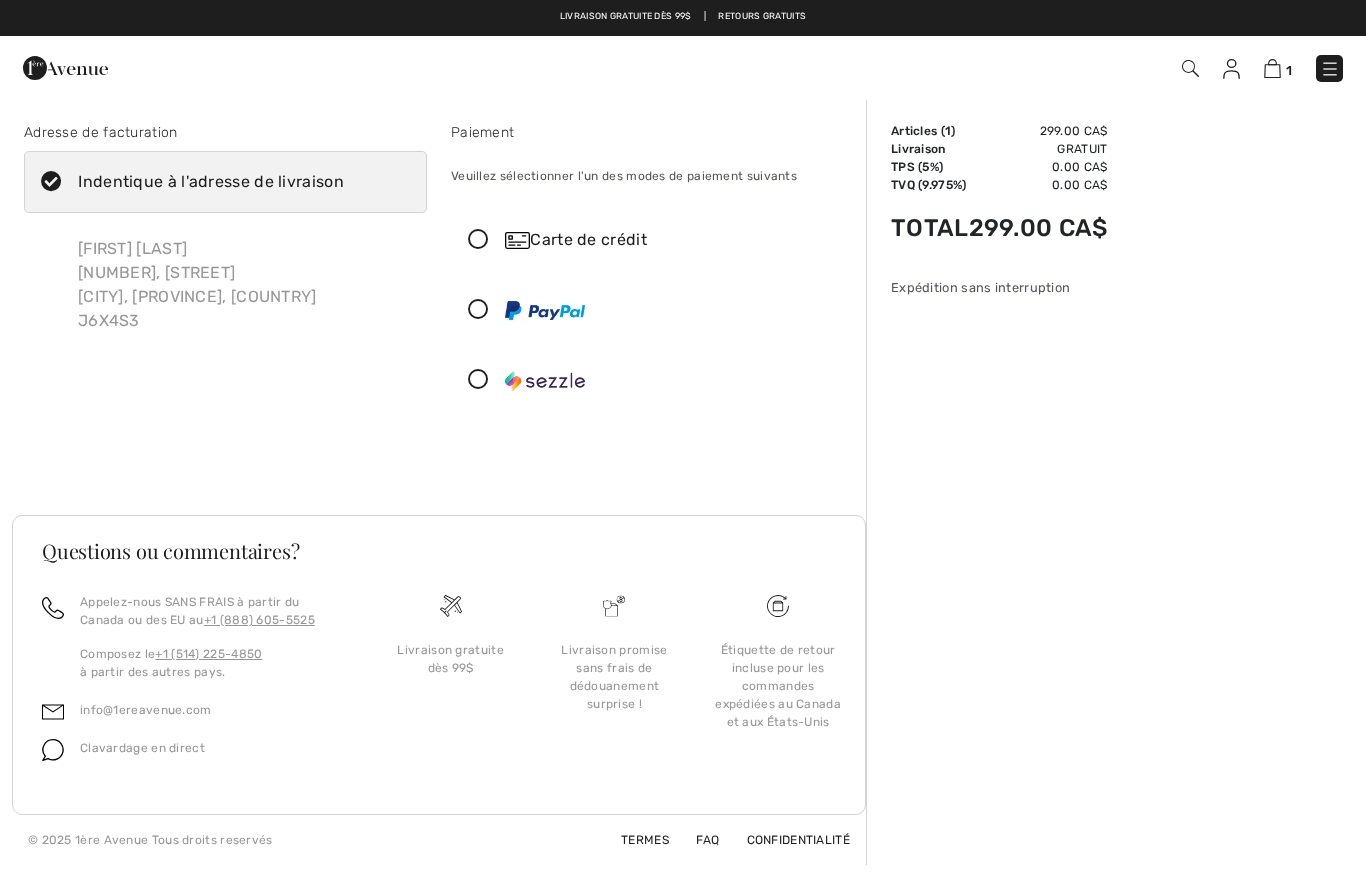 click at bounding box center [1272, 68] 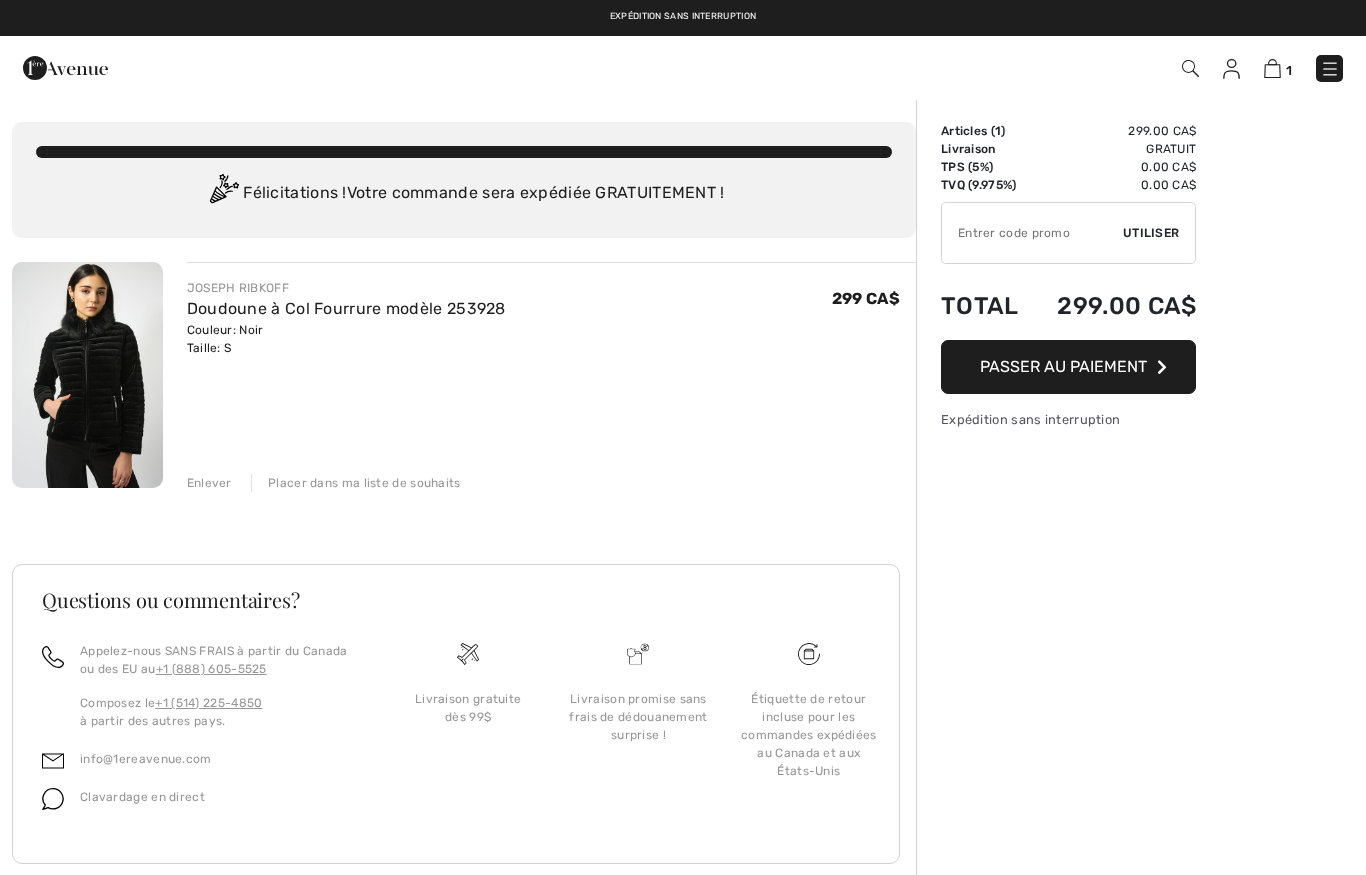 scroll, scrollTop: 0, scrollLeft: 0, axis: both 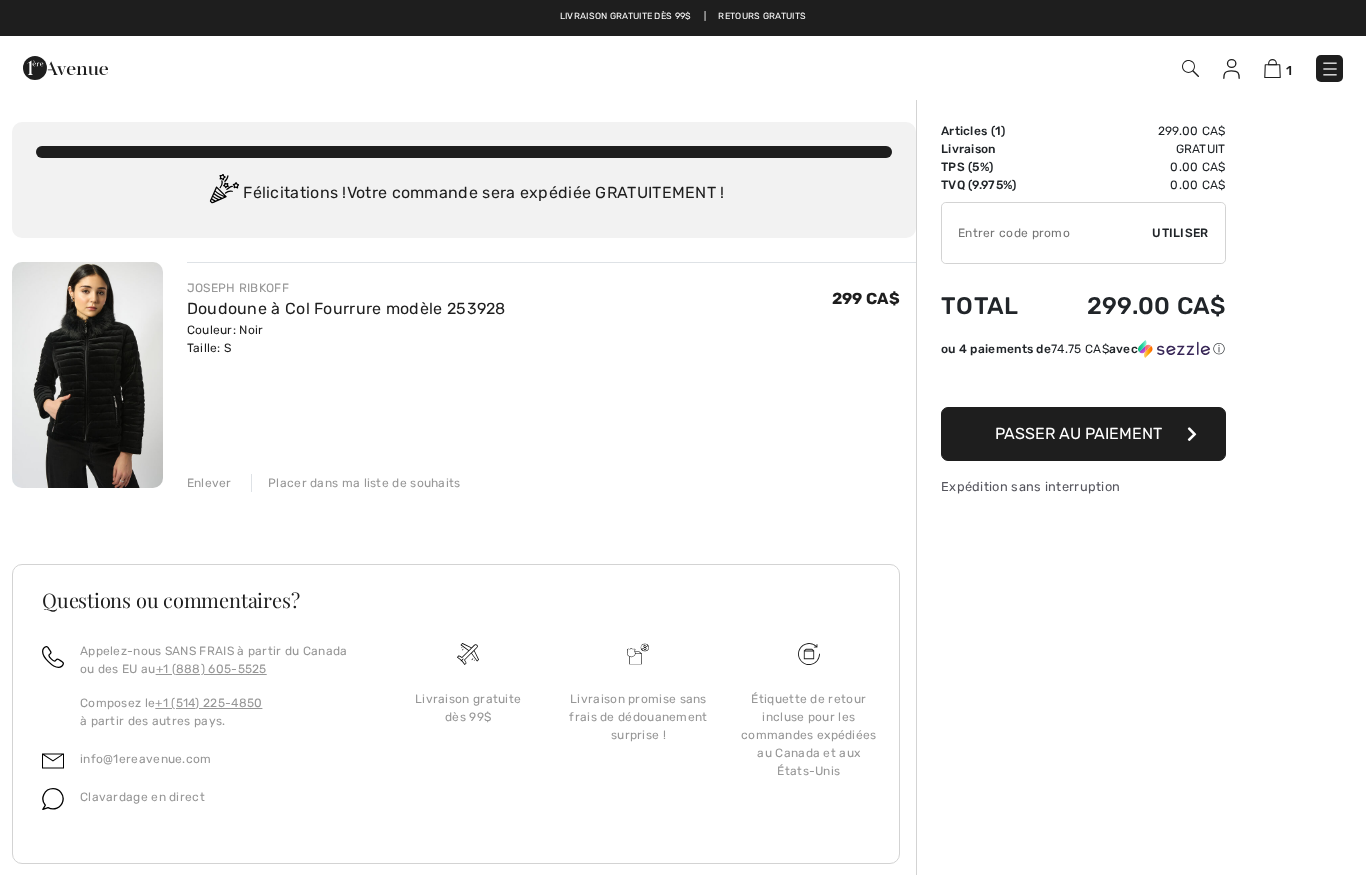click on "Utiliser" at bounding box center [1180, 233] 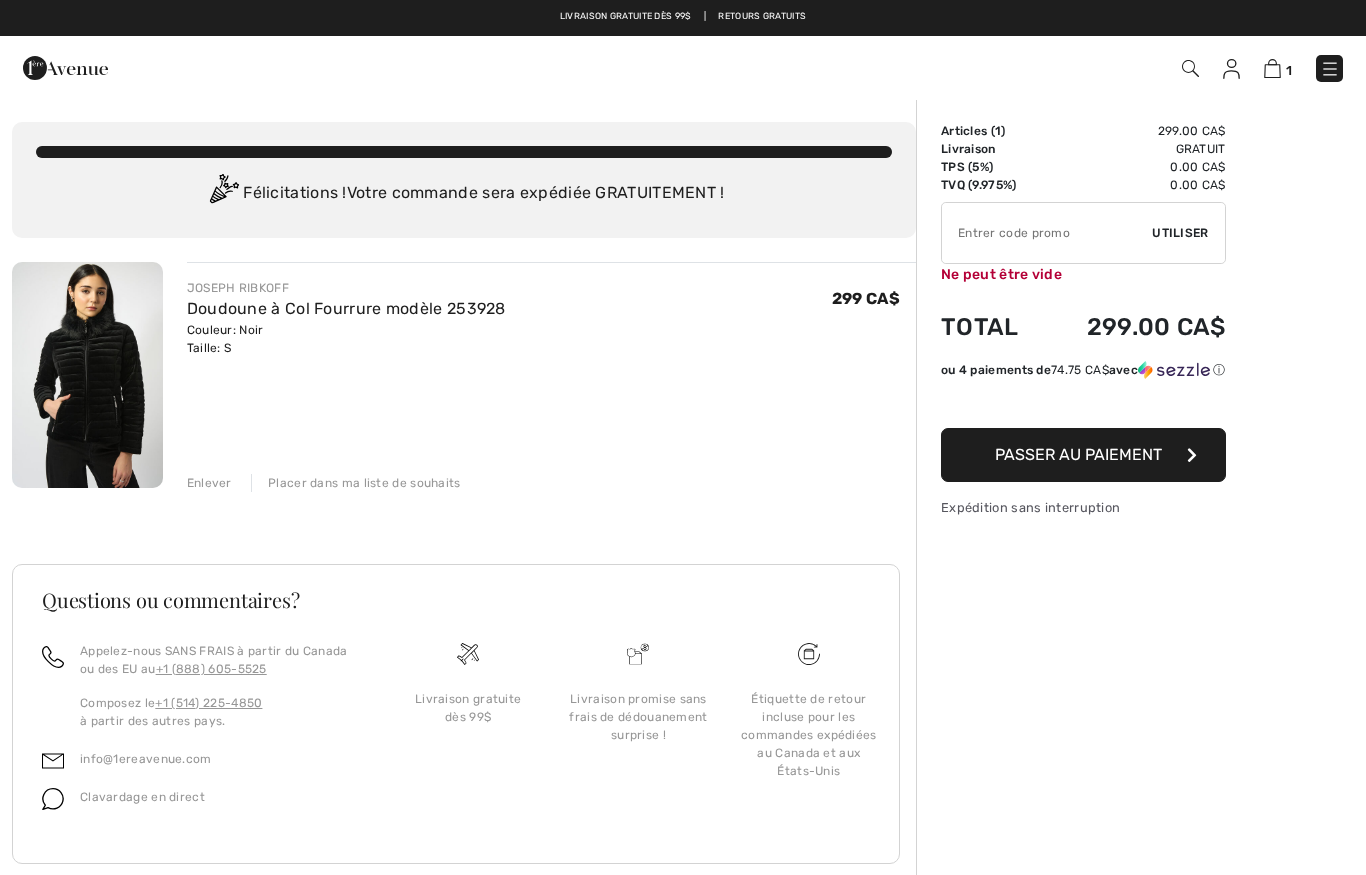 click at bounding box center (1047, 233) 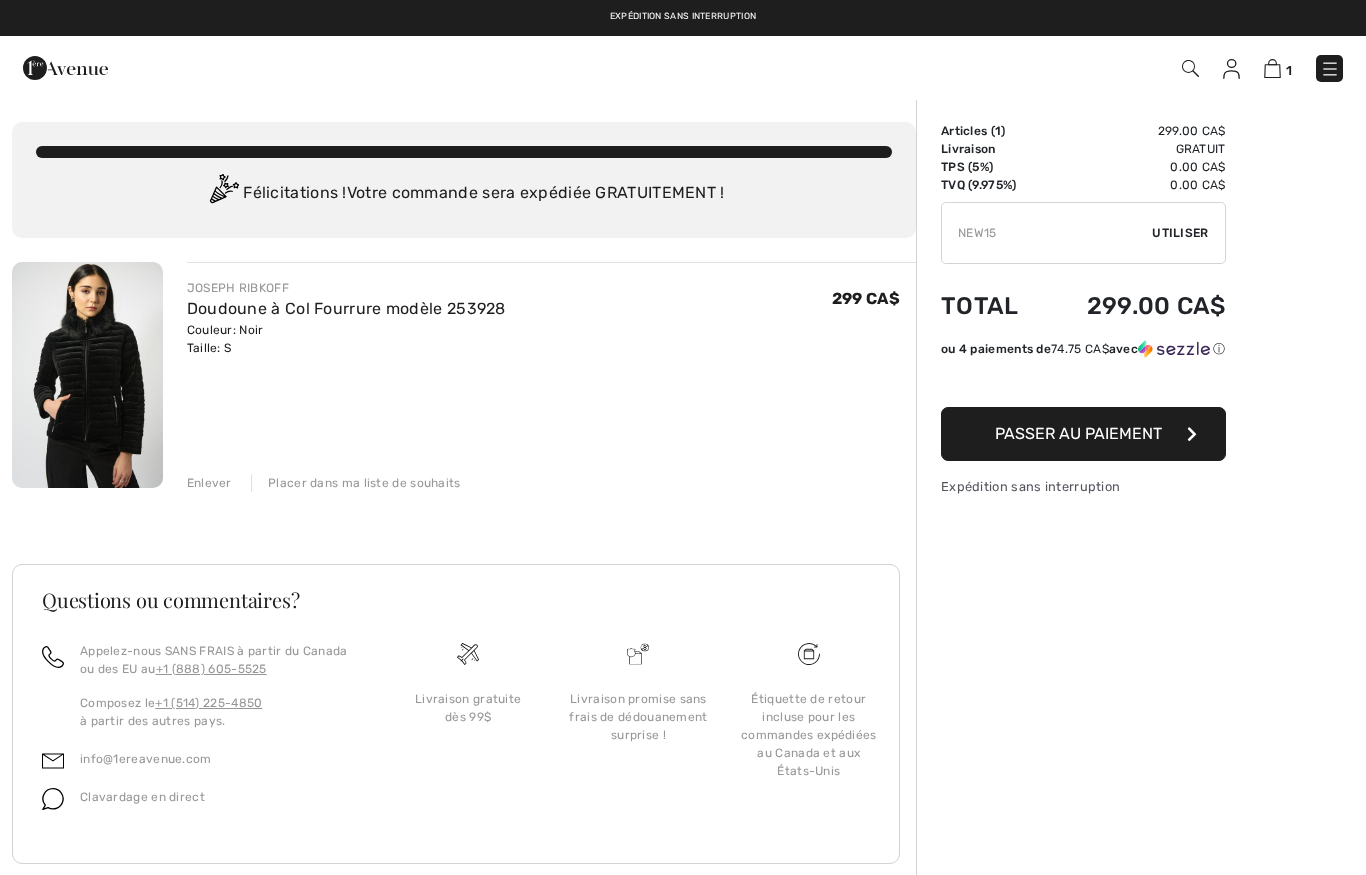 type on "NEW15" 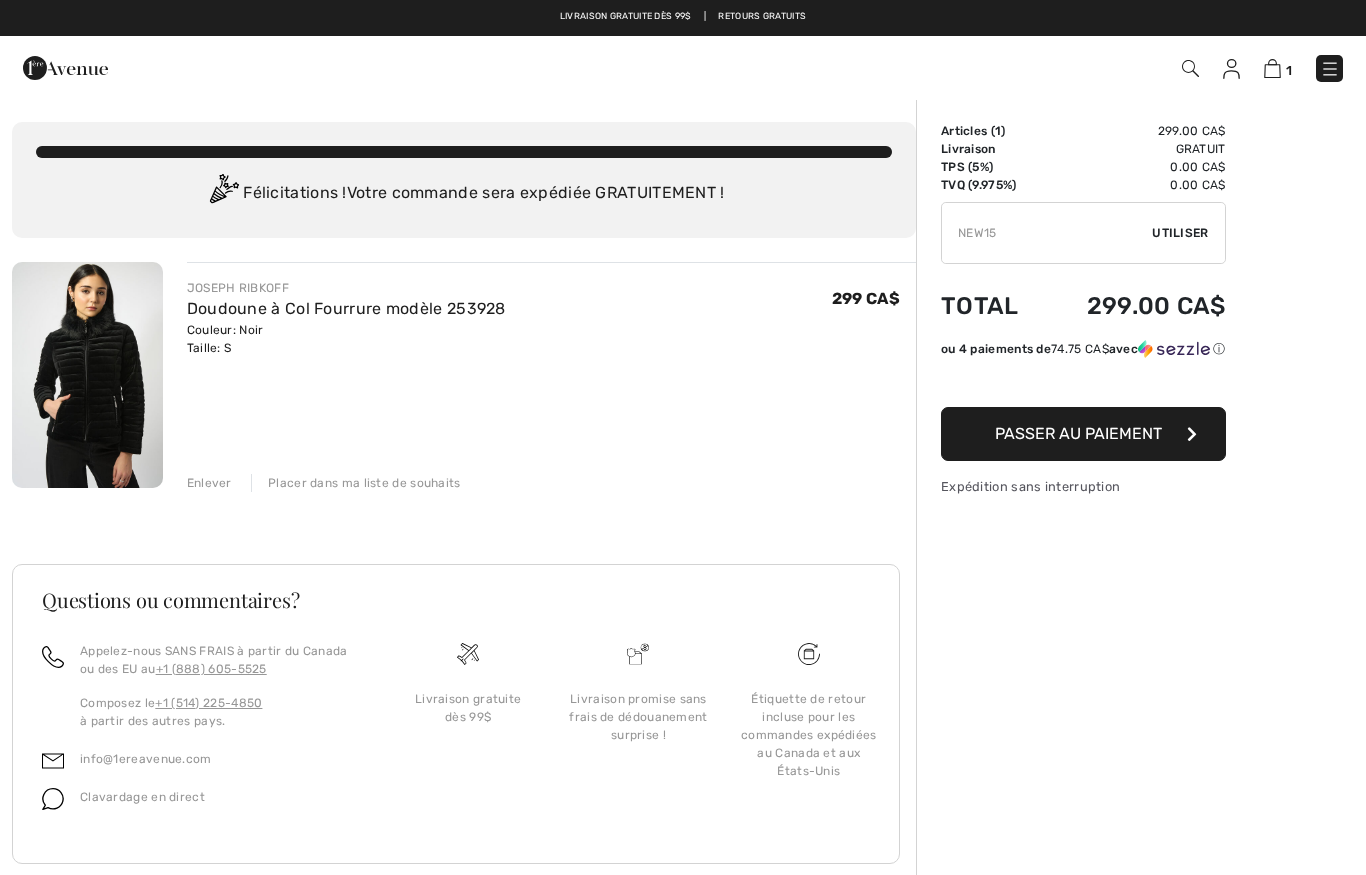 click on "Utiliser" at bounding box center (1180, 233) 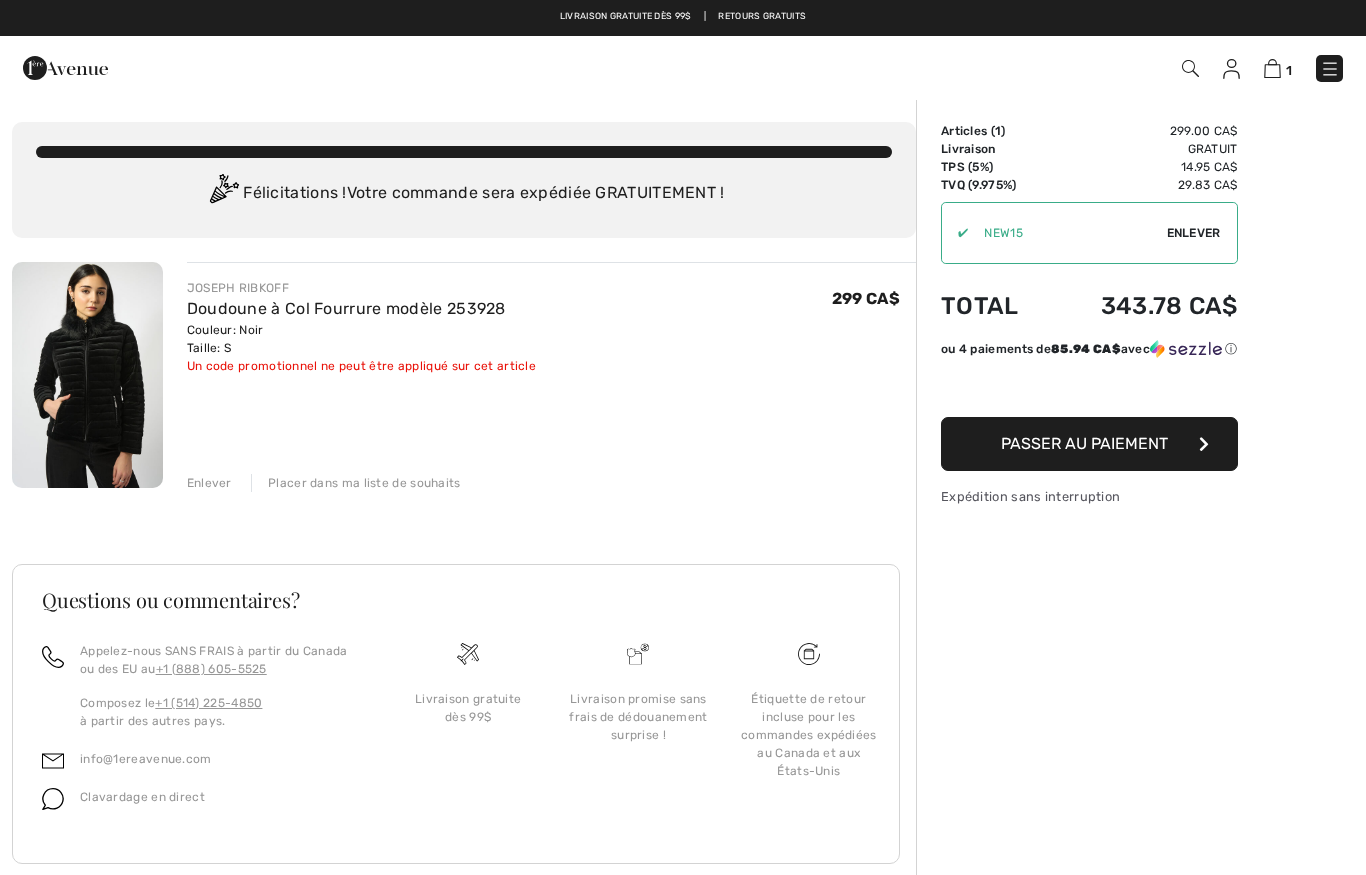 click on "Enlever" at bounding box center [1194, 233] 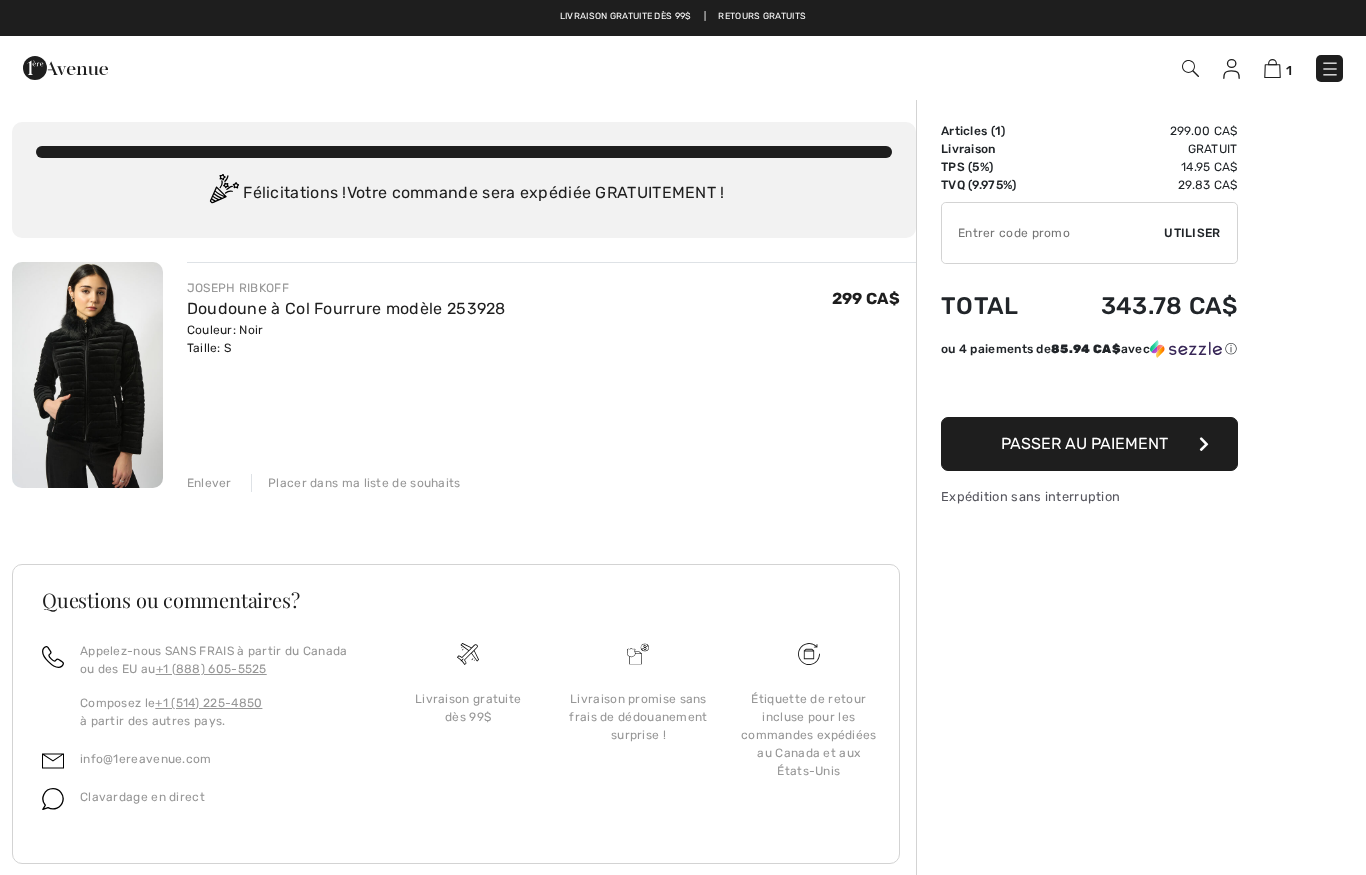 click on "Enlever" at bounding box center (209, 483) 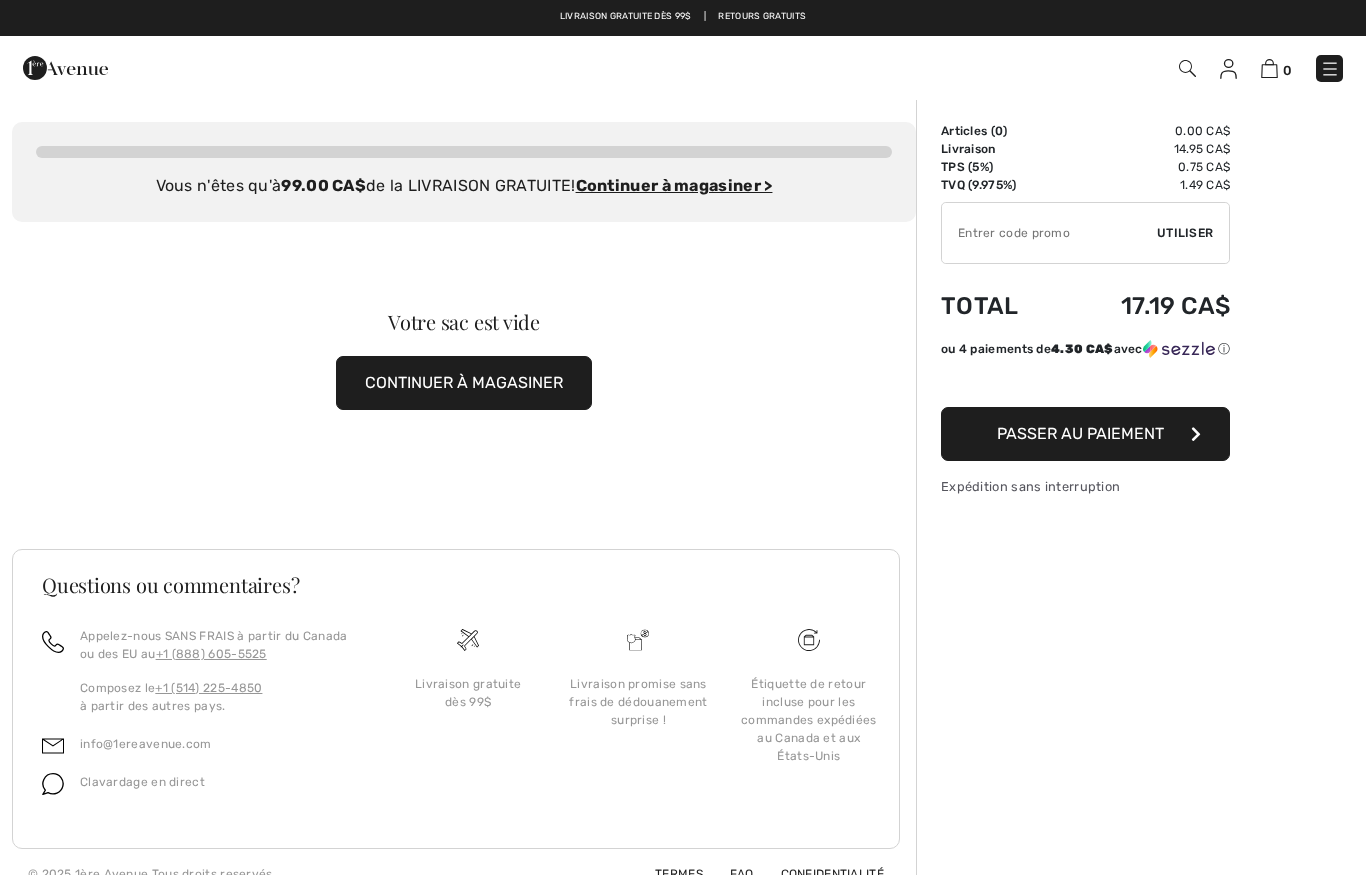 click on "CONTINUER À MAGASINER" at bounding box center (464, 383) 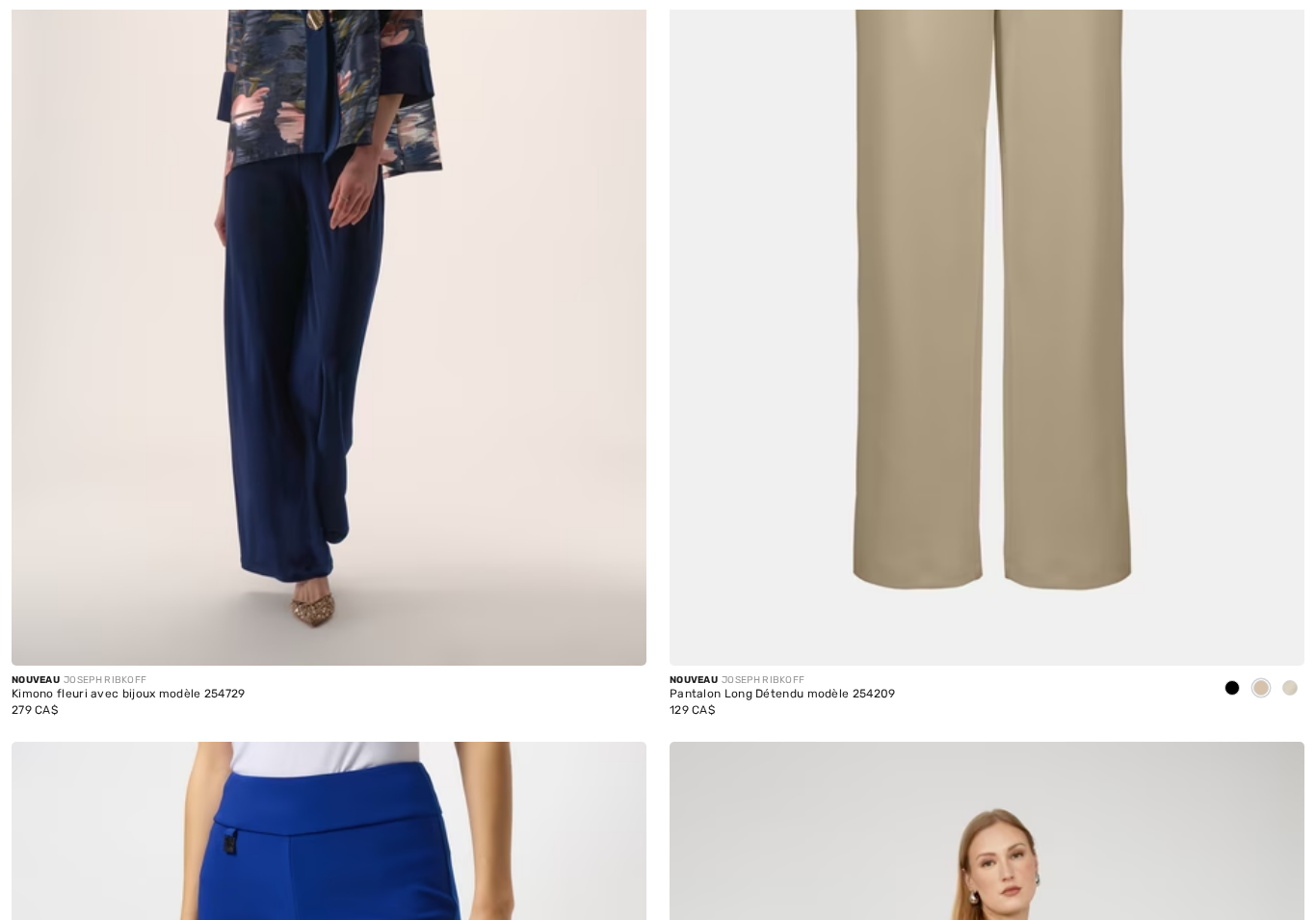 scroll, scrollTop: 1124, scrollLeft: 0, axis: vertical 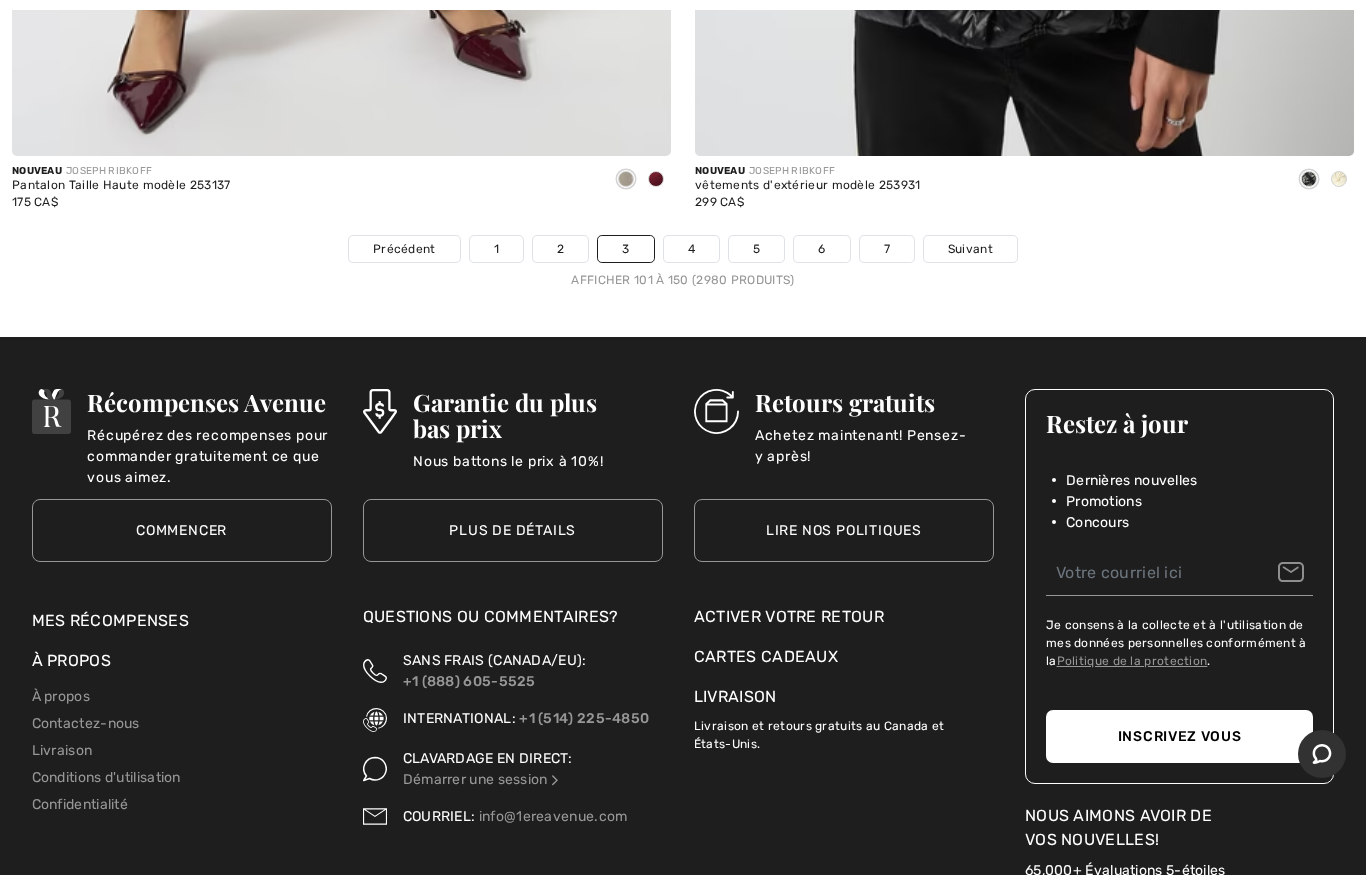 click on "4" at bounding box center [691, 249] 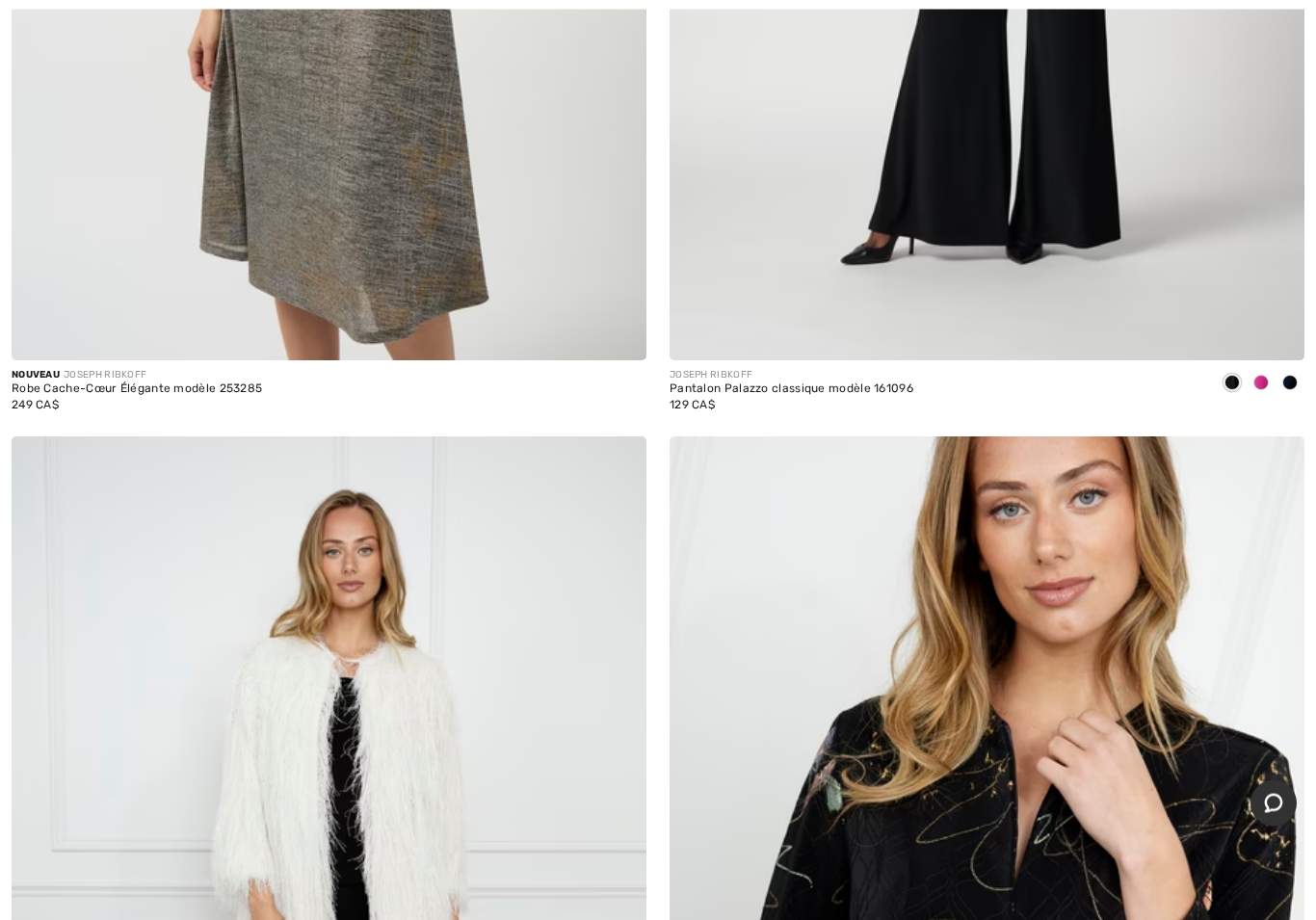 scroll, scrollTop: 0, scrollLeft: 0, axis: both 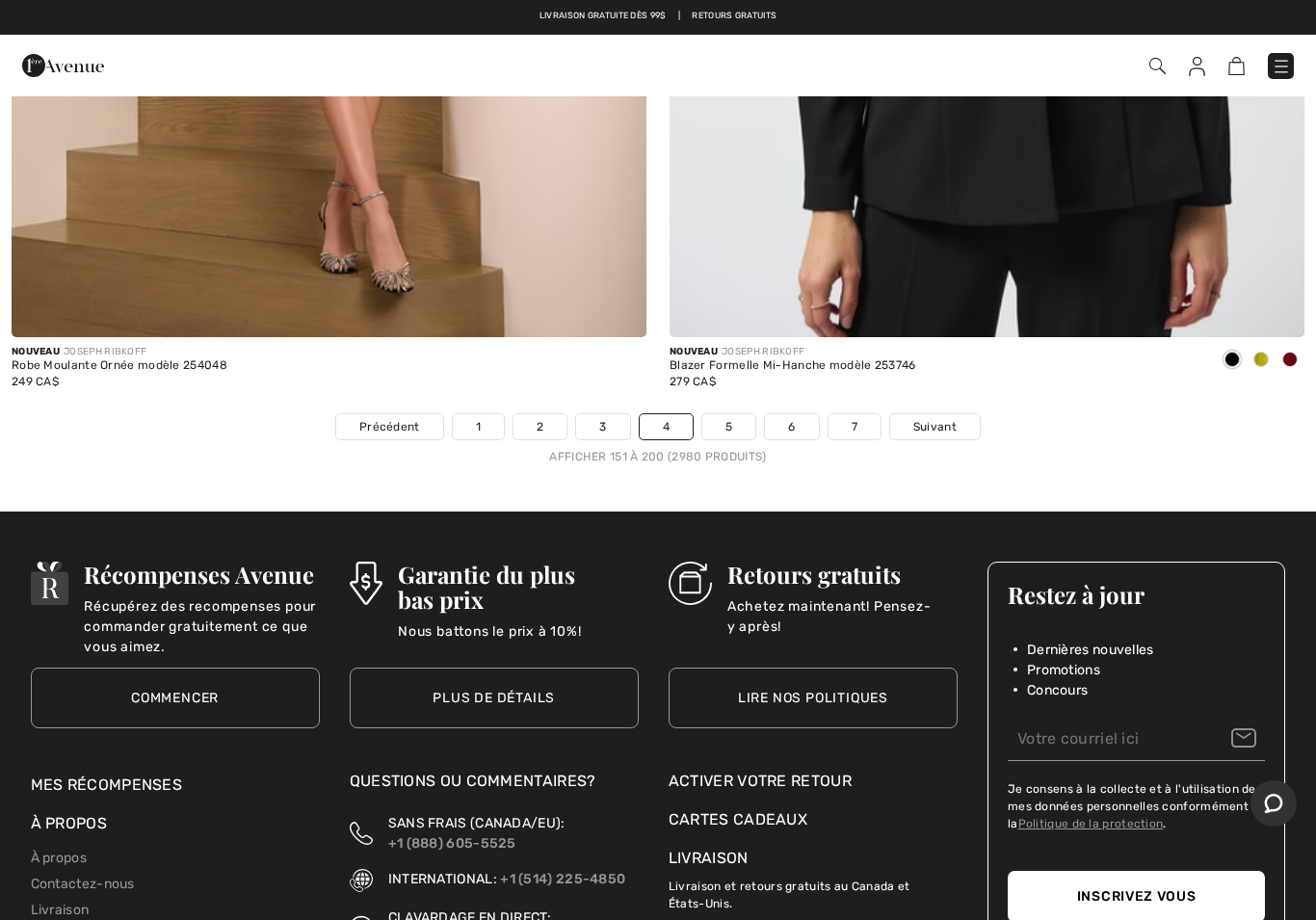 click on "5" at bounding box center [728, 427] 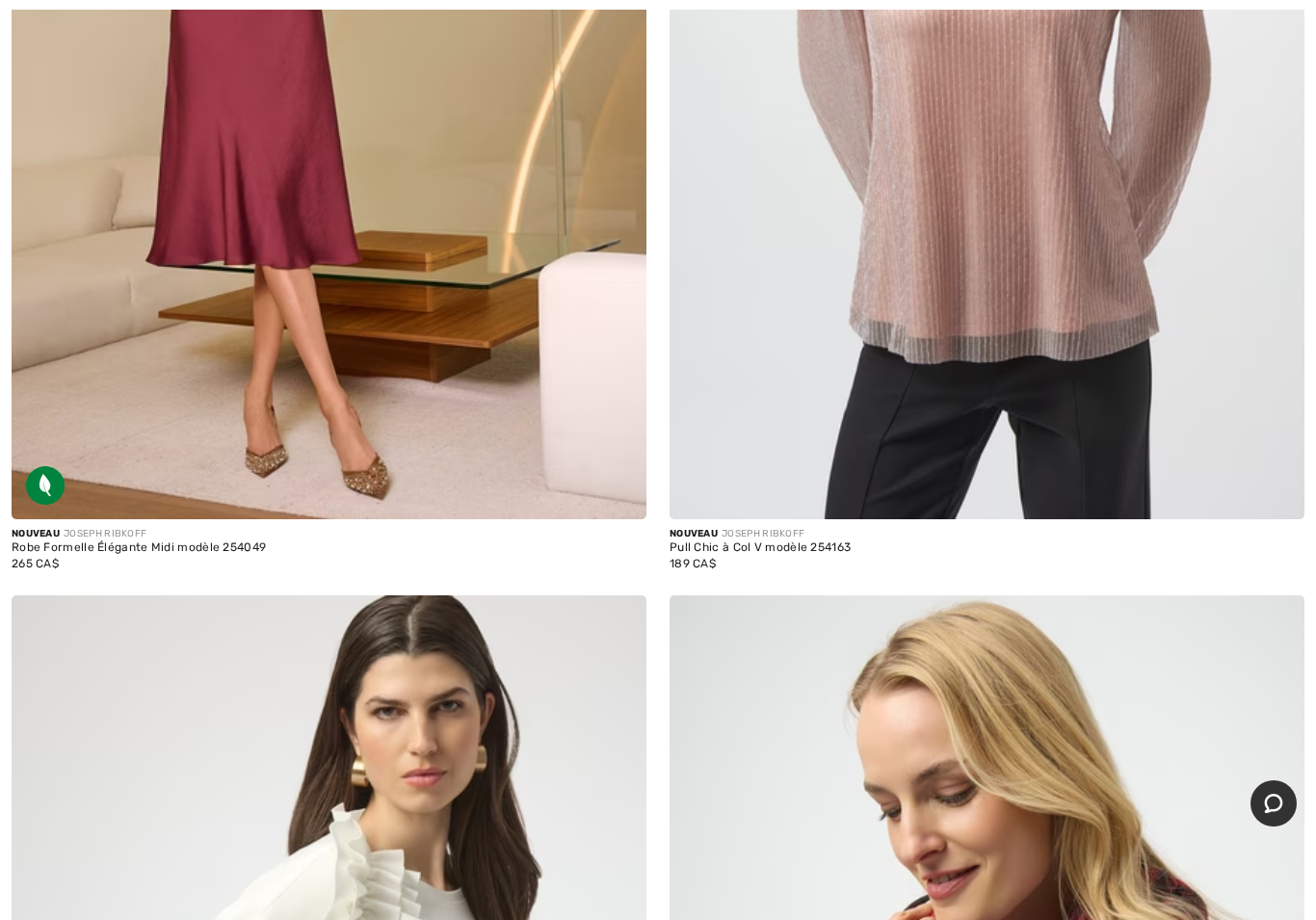 scroll, scrollTop: 1006, scrollLeft: 0, axis: vertical 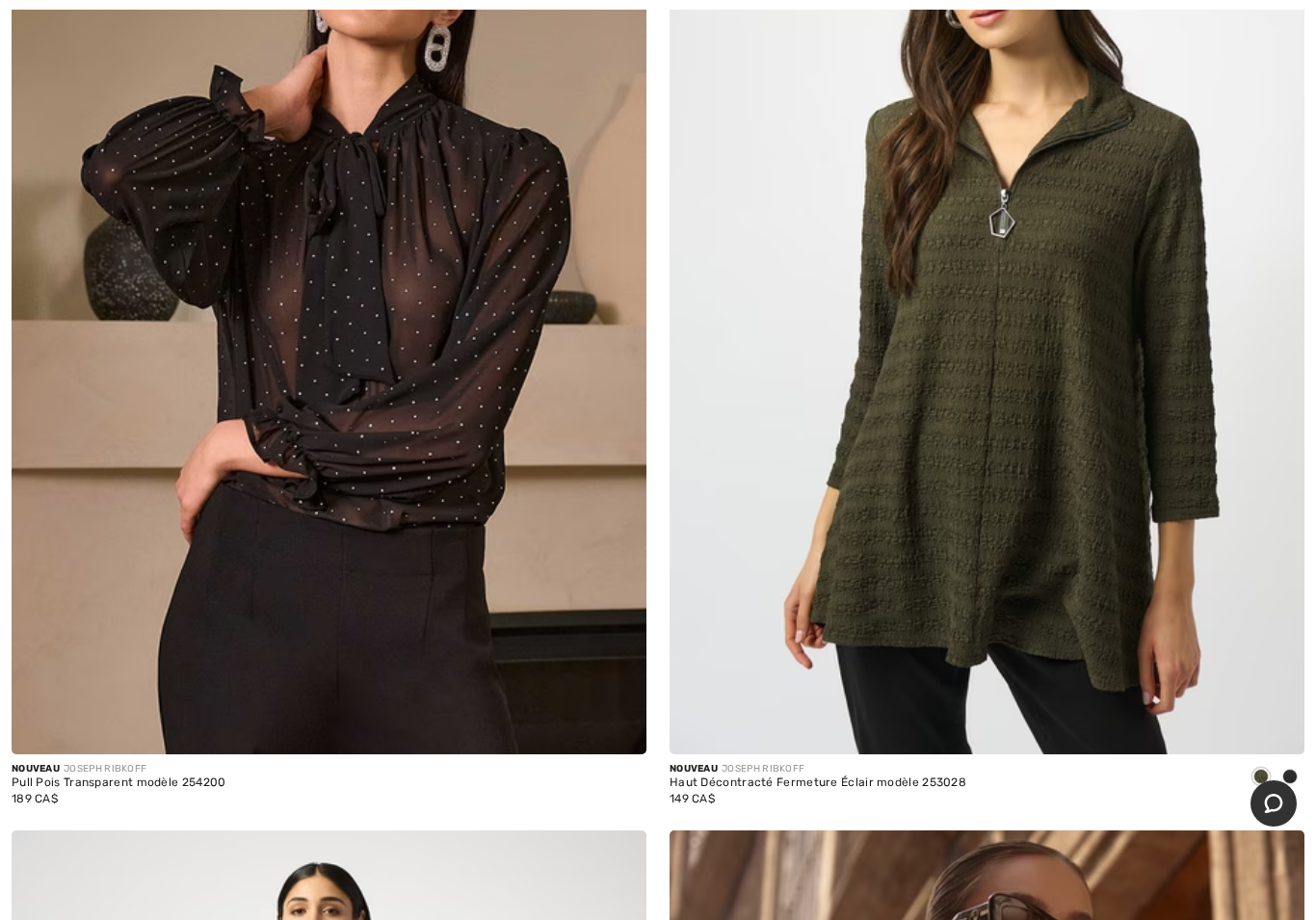 click at bounding box center [987, 278] 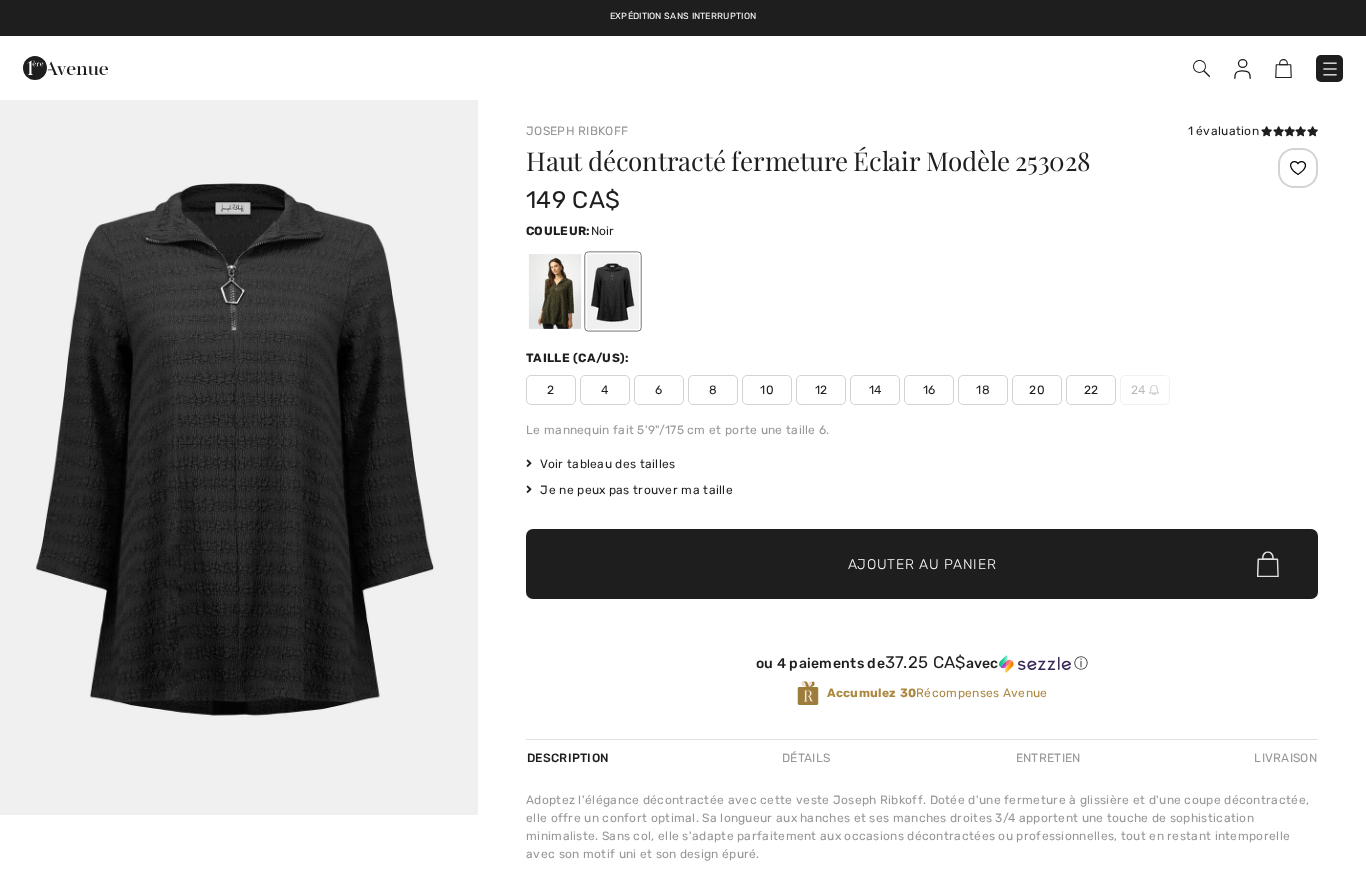 scroll, scrollTop: 0, scrollLeft: 0, axis: both 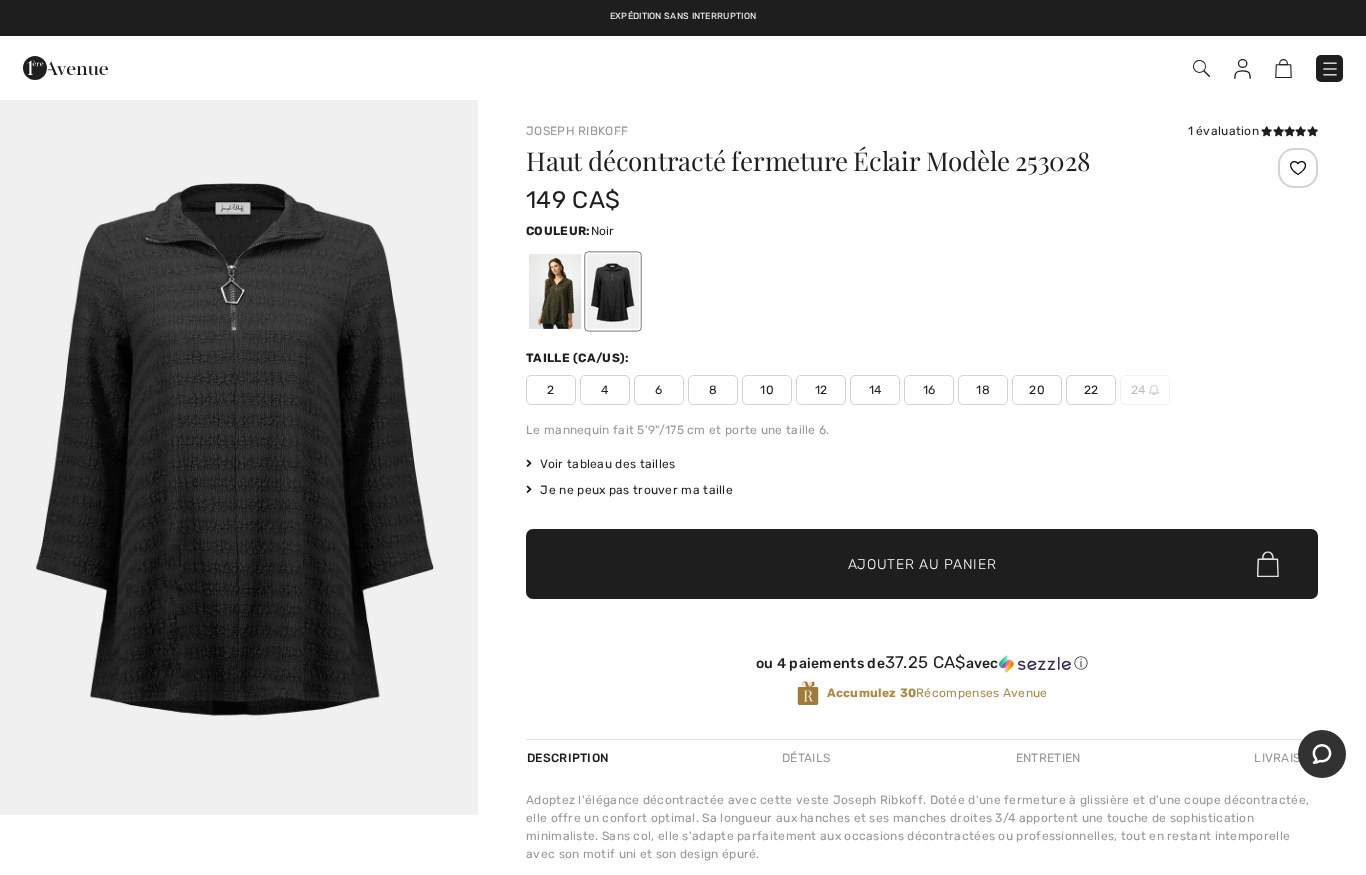 click on "6" at bounding box center [659, 390] 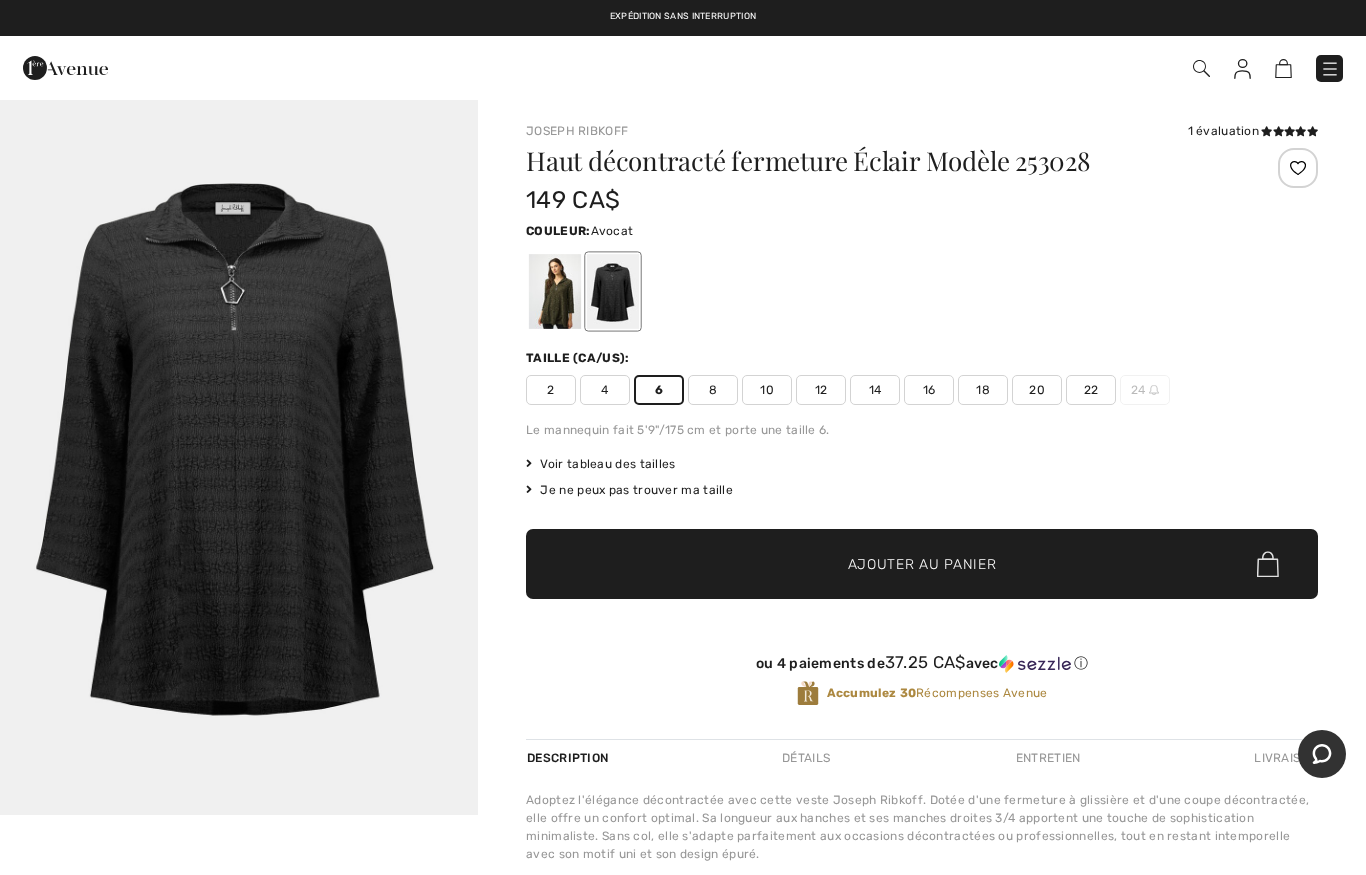 click at bounding box center [555, 291] 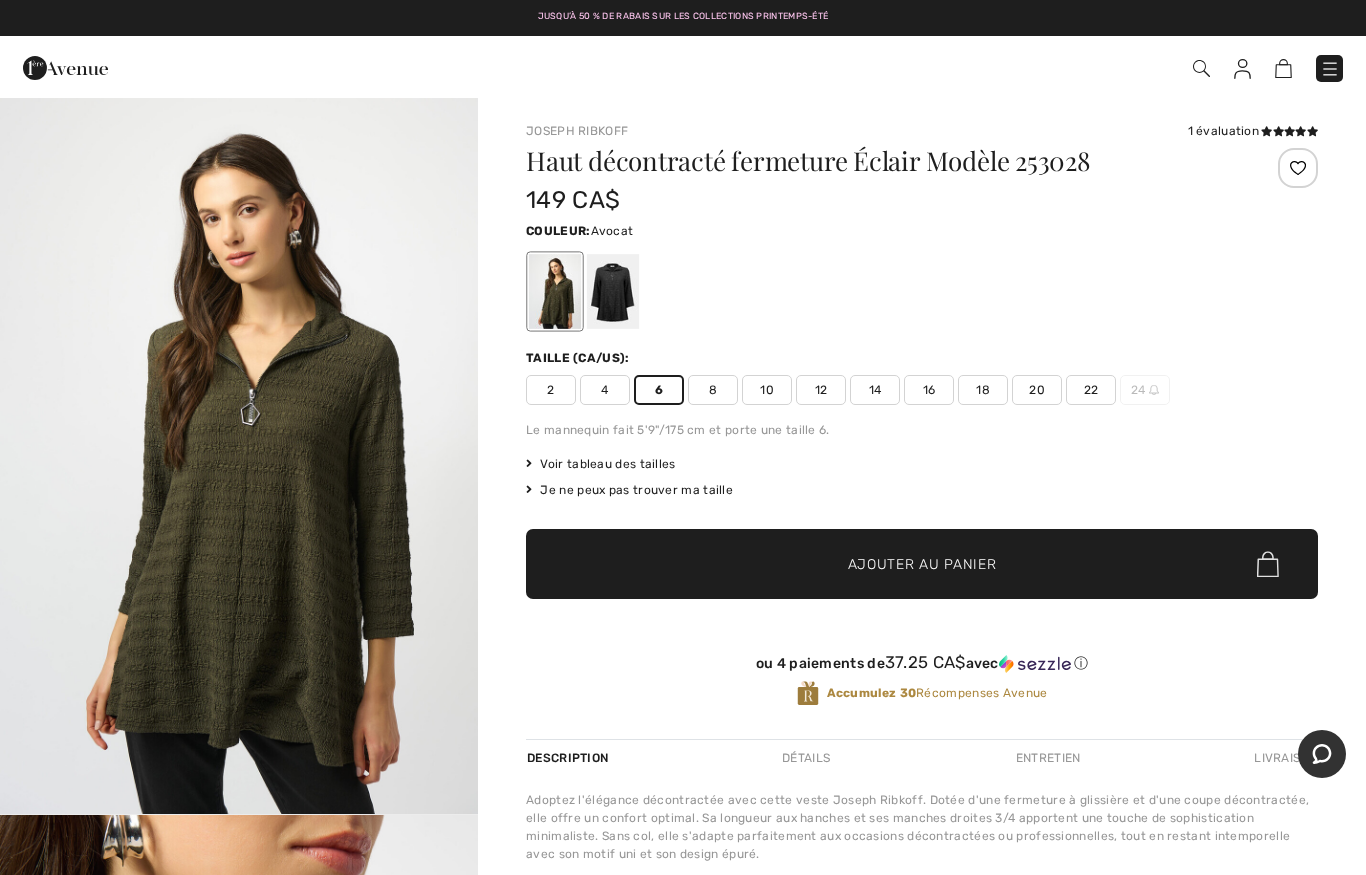 scroll, scrollTop: 0, scrollLeft: 0, axis: both 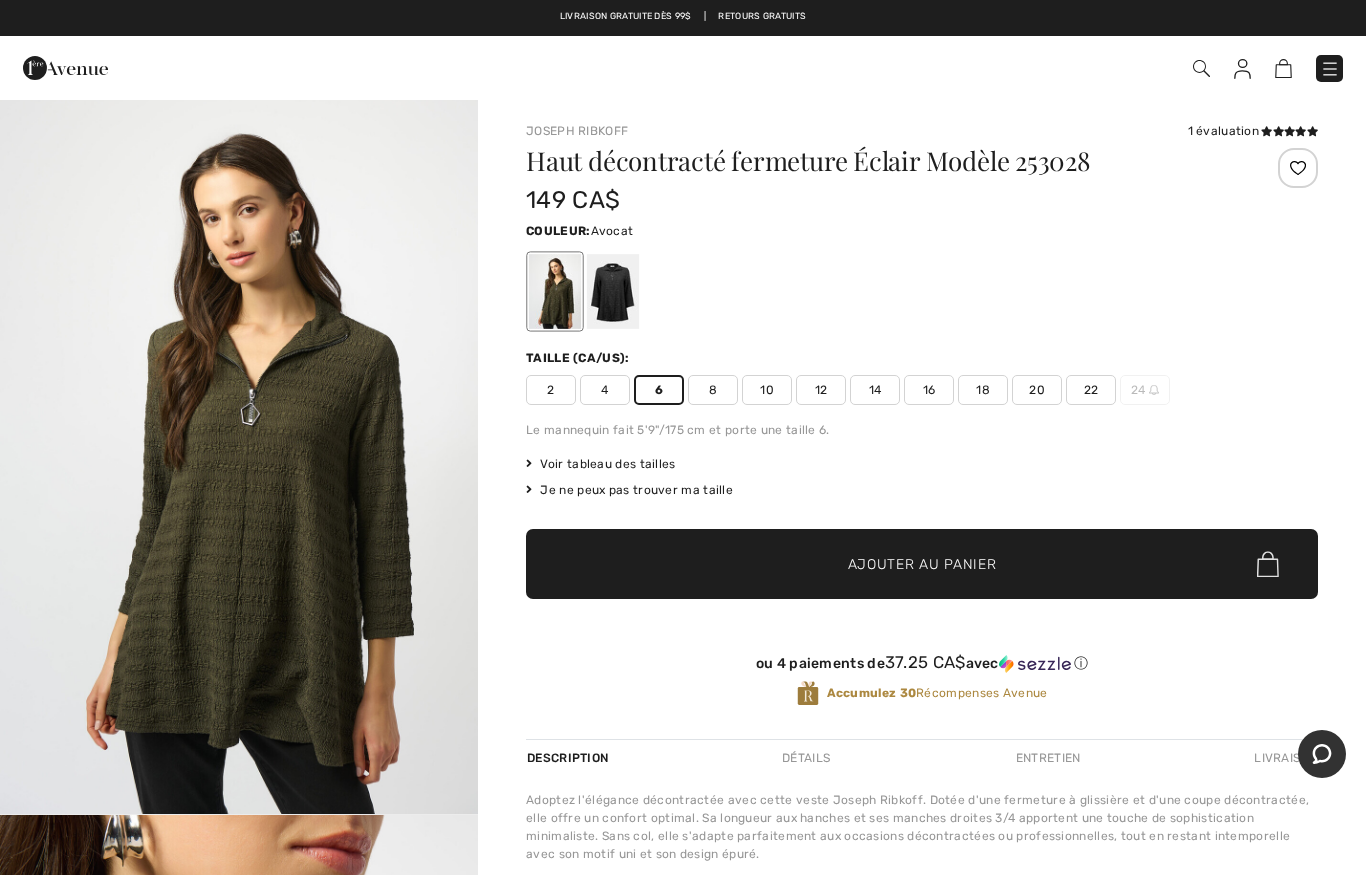 click on "Ajouter au panier" at bounding box center [922, 564] 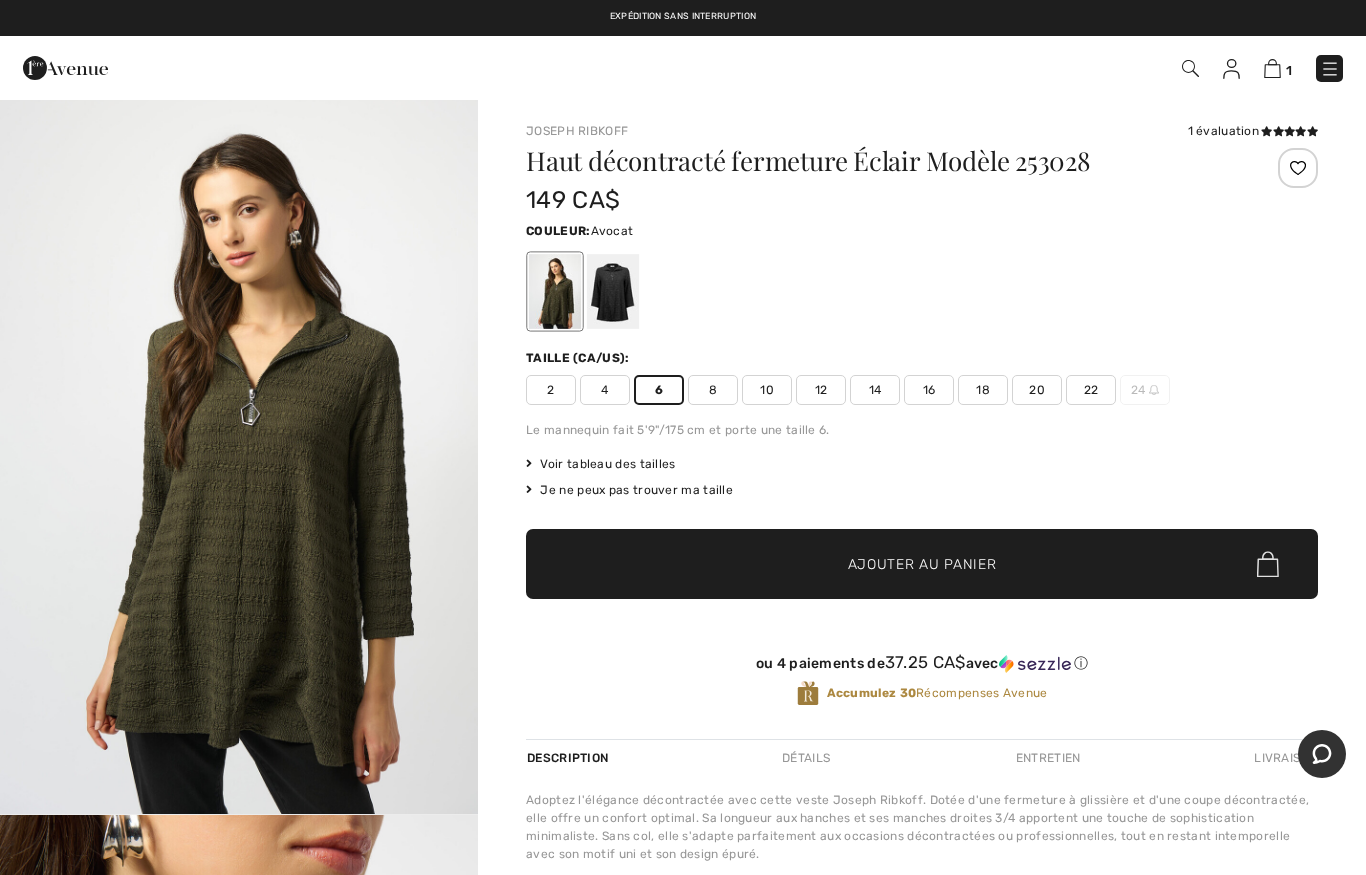 click at bounding box center (65, 68) 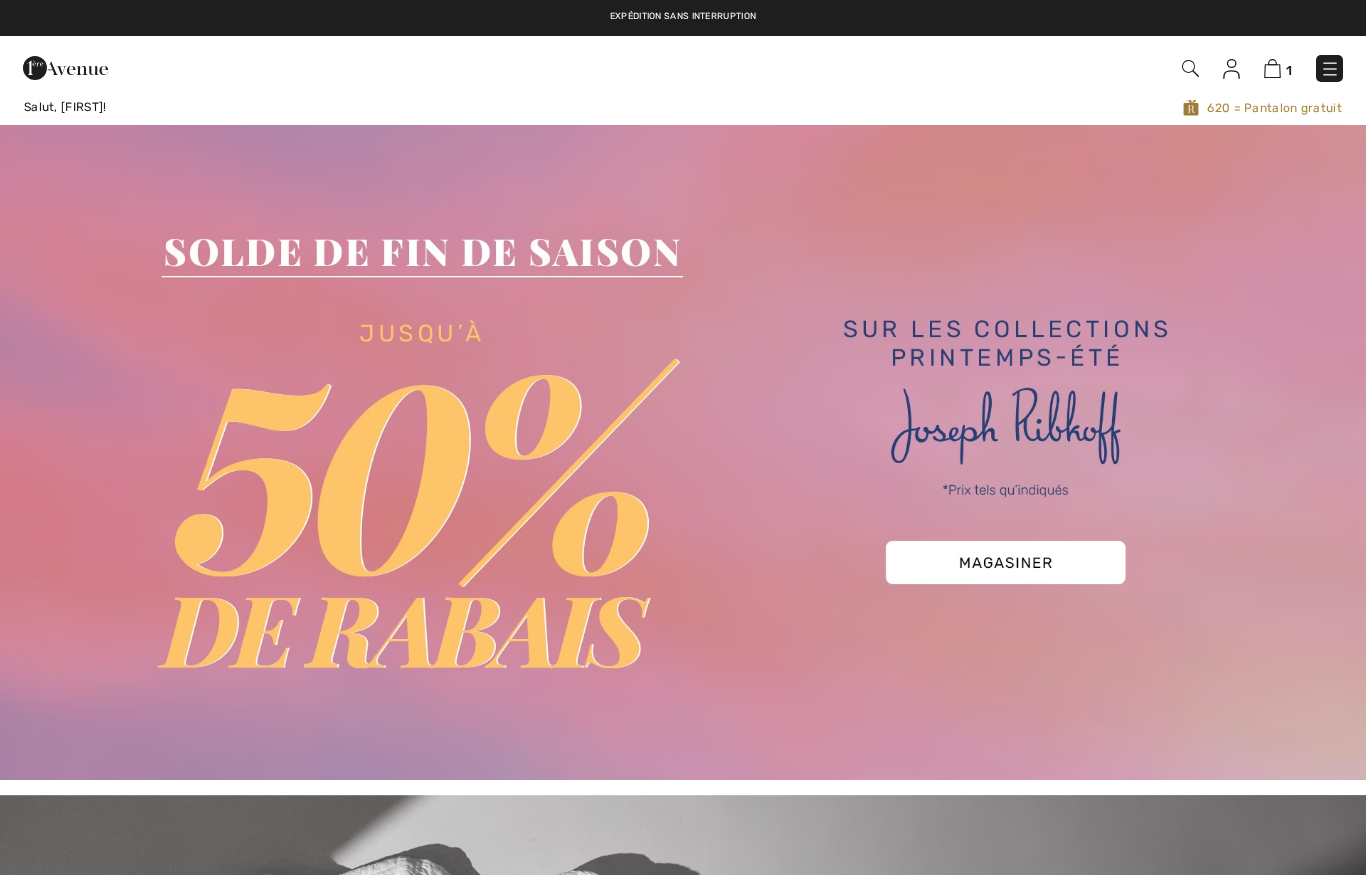 scroll, scrollTop: 0, scrollLeft: 0, axis: both 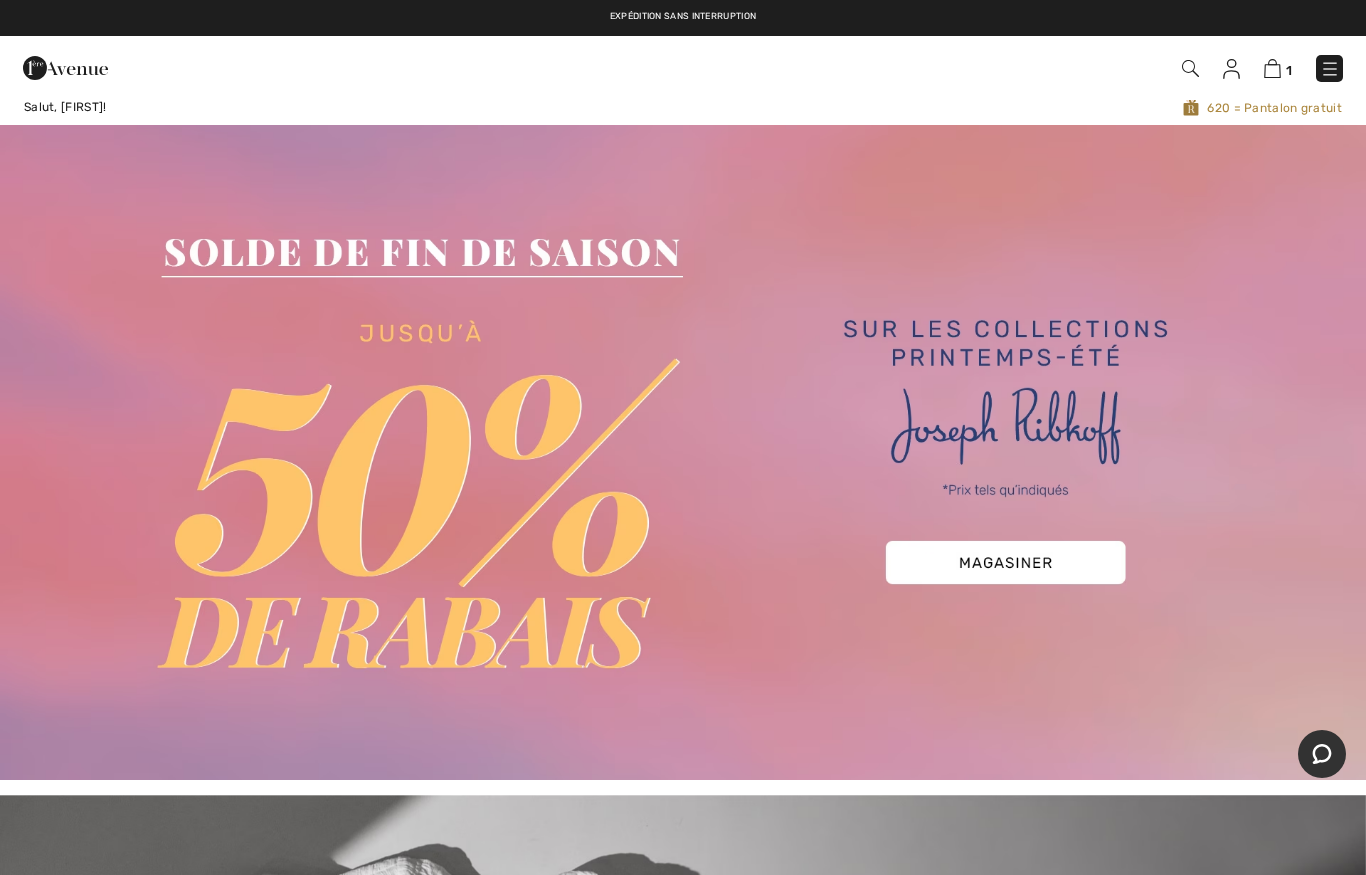 click at bounding box center [683, 452] 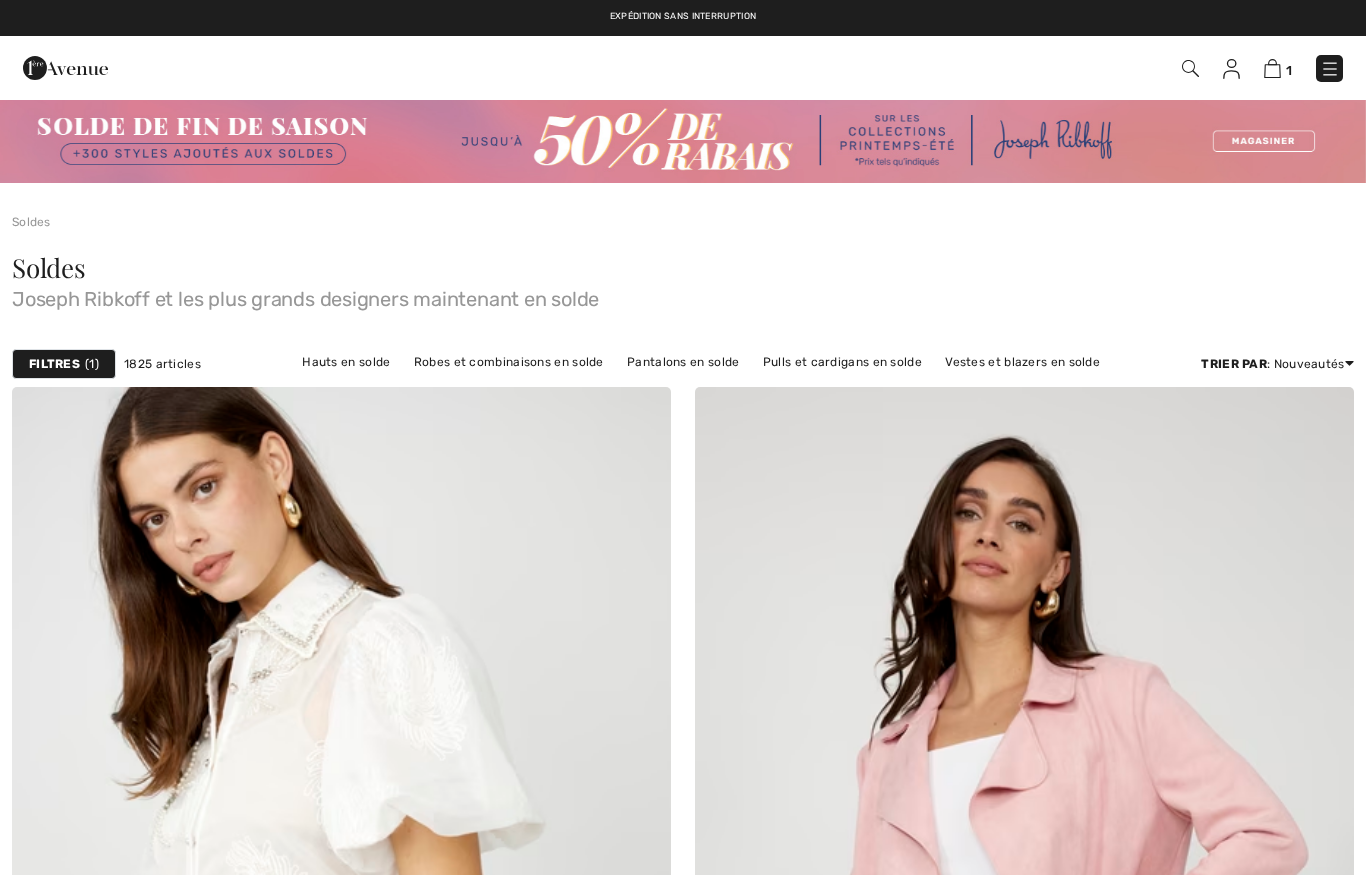 scroll, scrollTop: 0, scrollLeft: 0, axis: both 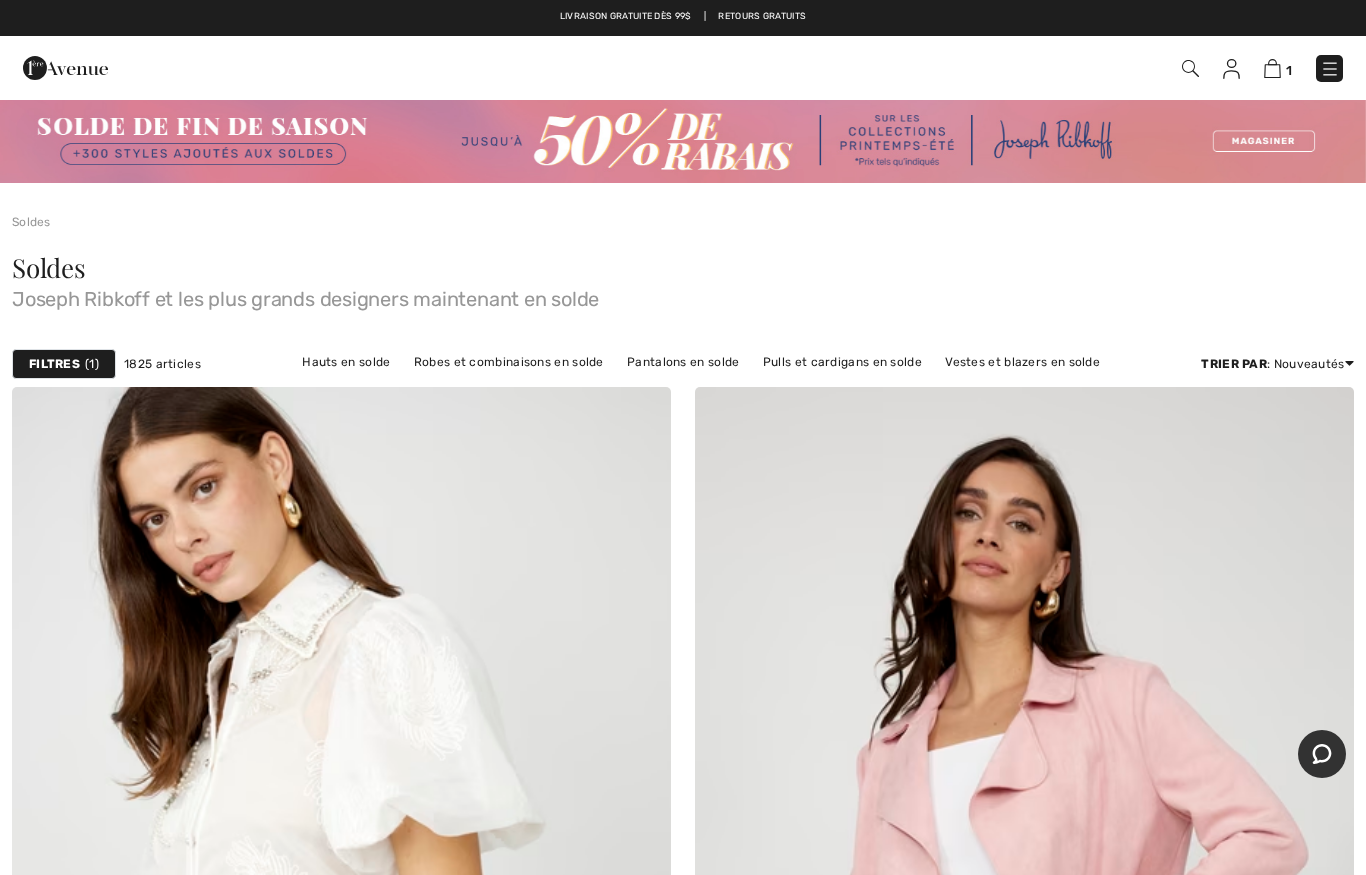 click on "Hauts en solde" at bounding box center [346, 362] 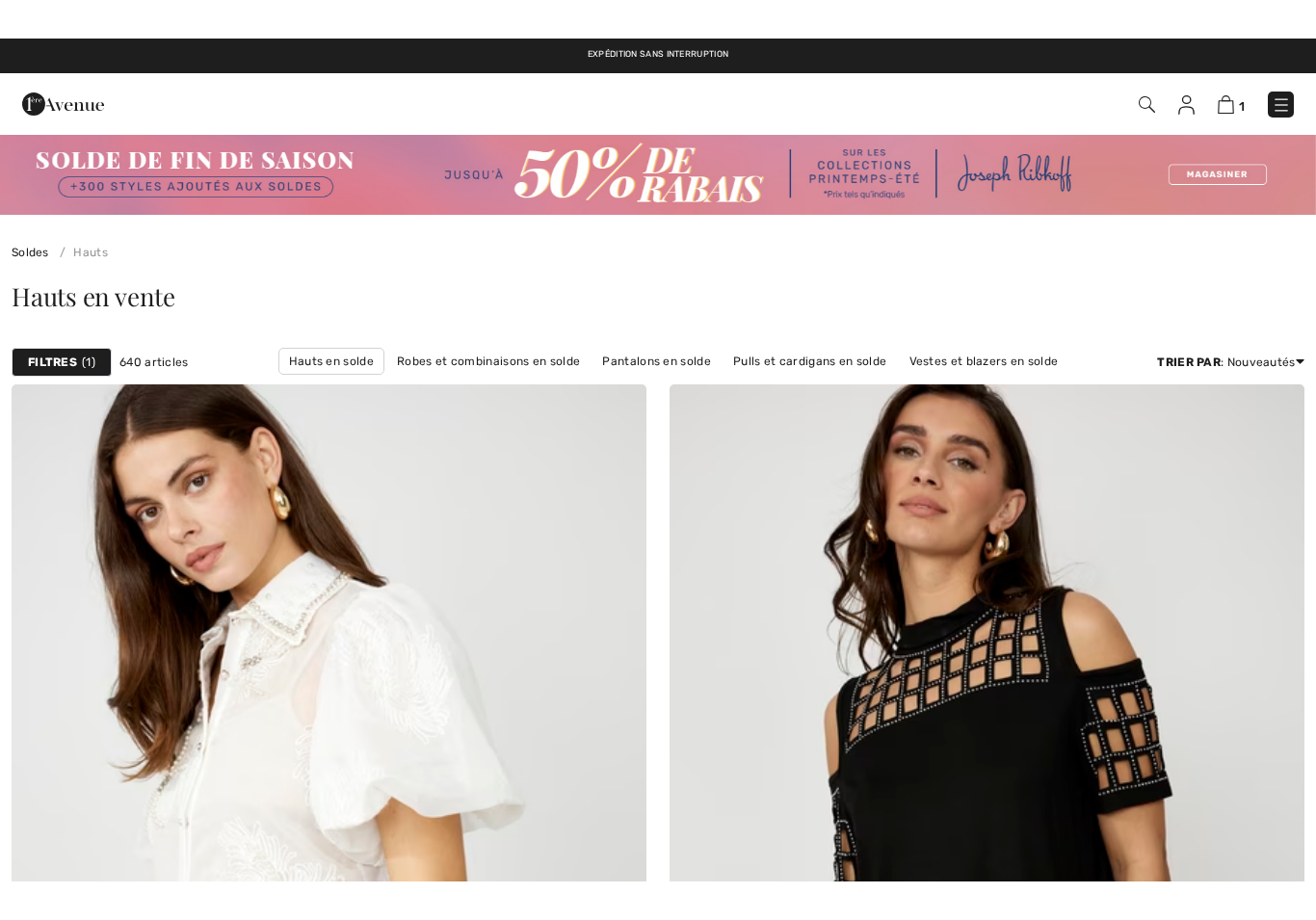scroll, scrollTop: 757, scrollLeft: 0, axis: vertical 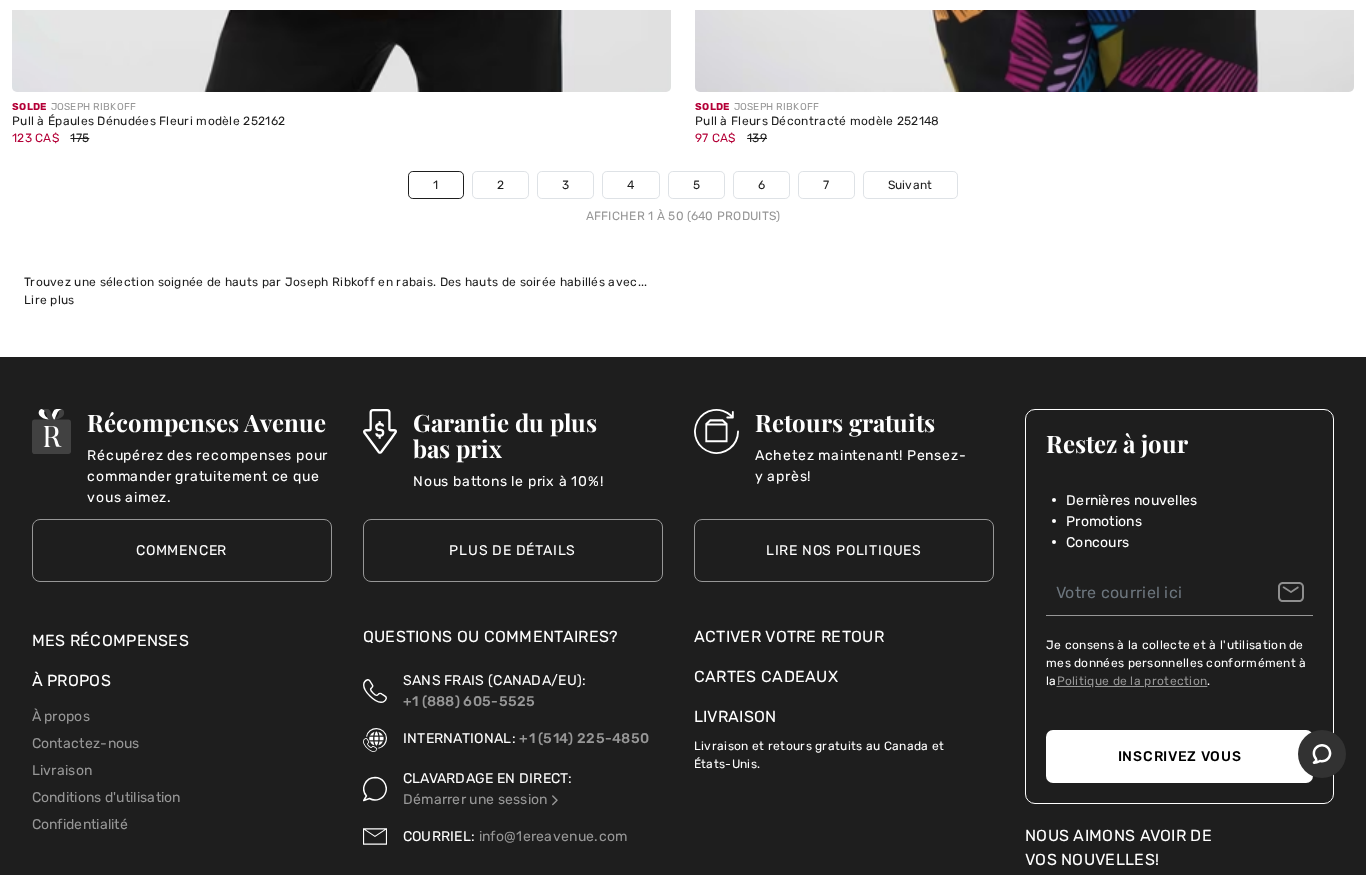 click on "2" at bounding box center [500, 185] 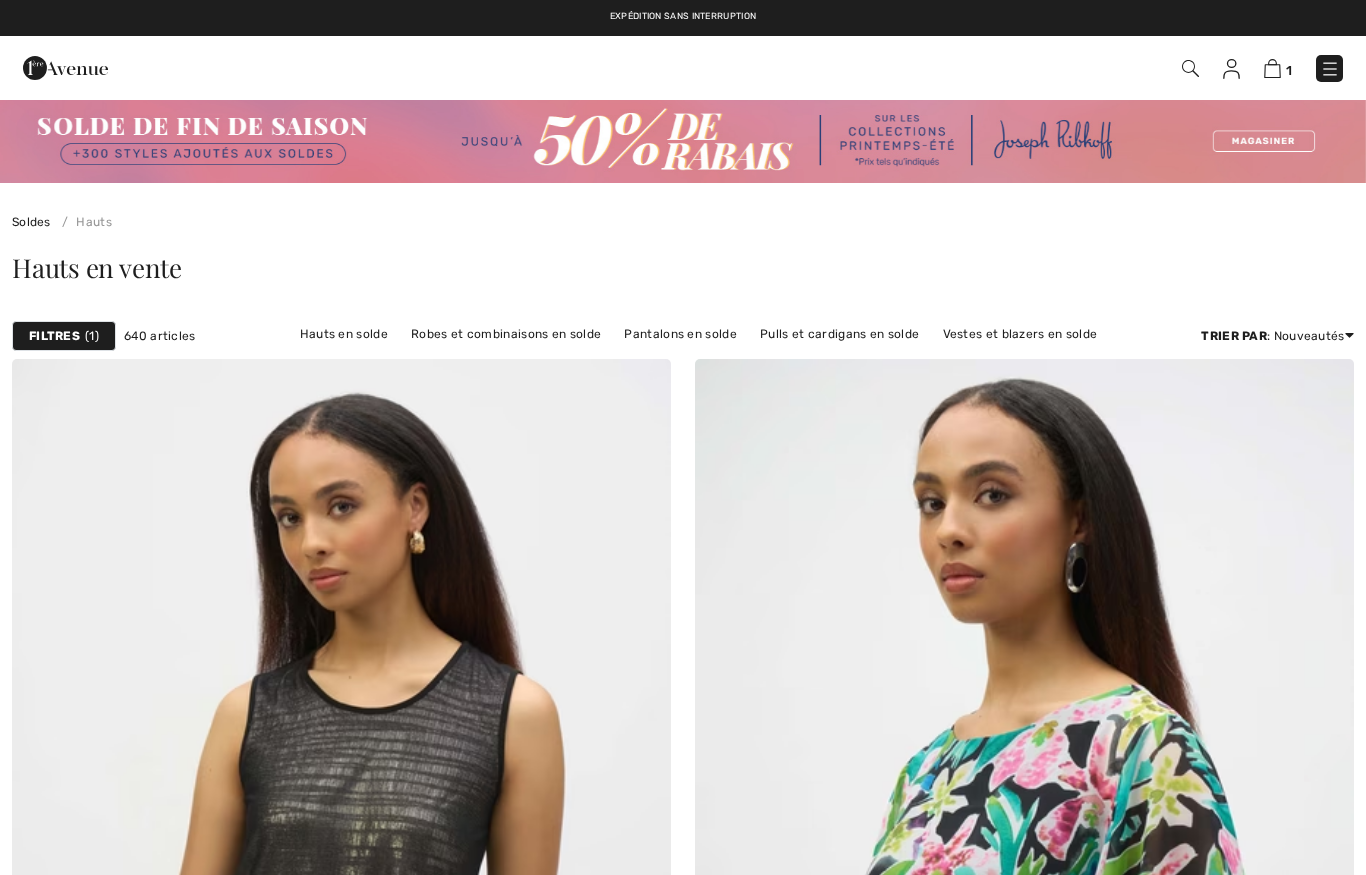 scroll, scrollTop: 0, scrollLeft: 0, axis: both 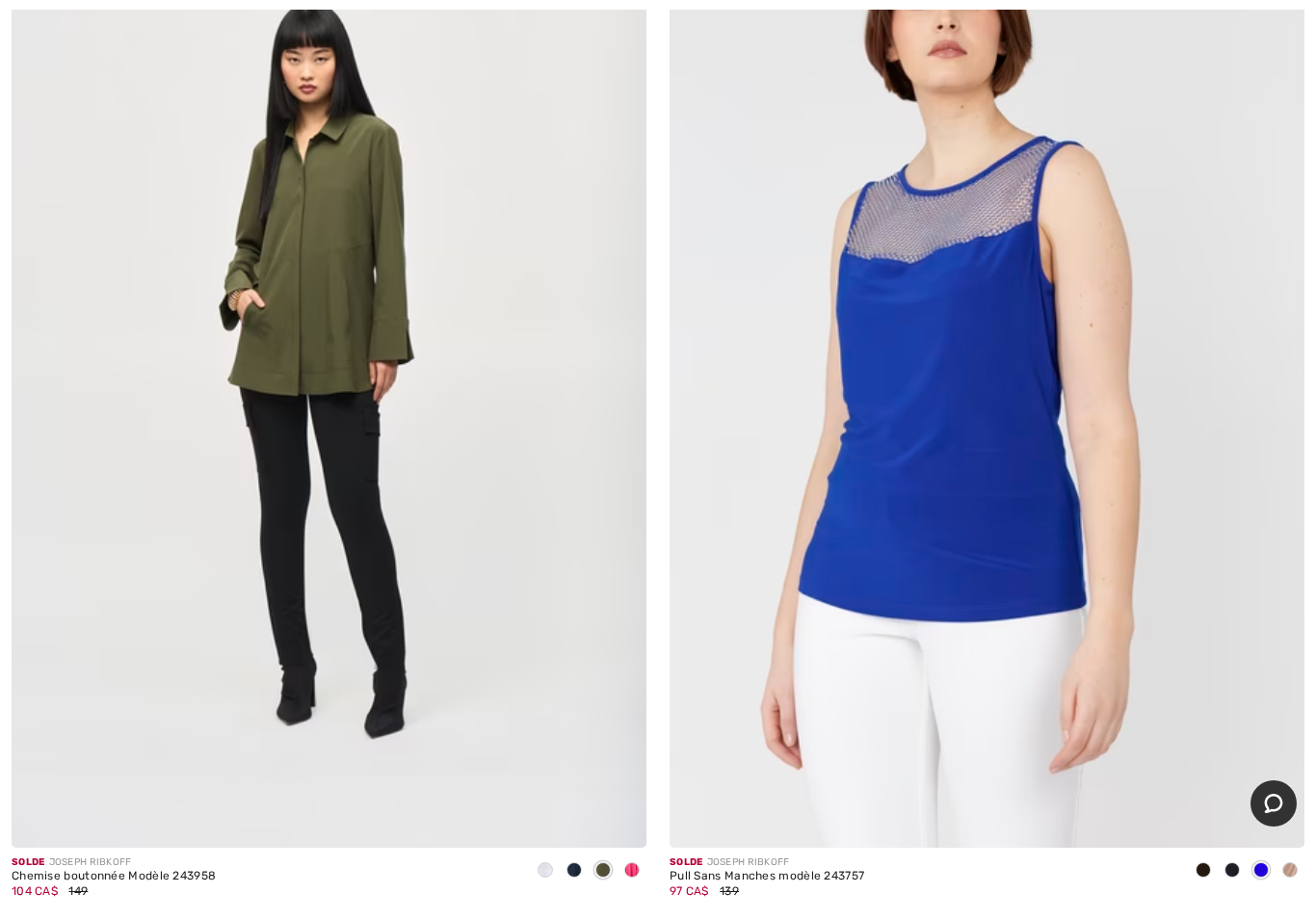click at bounding box center [632, 870] 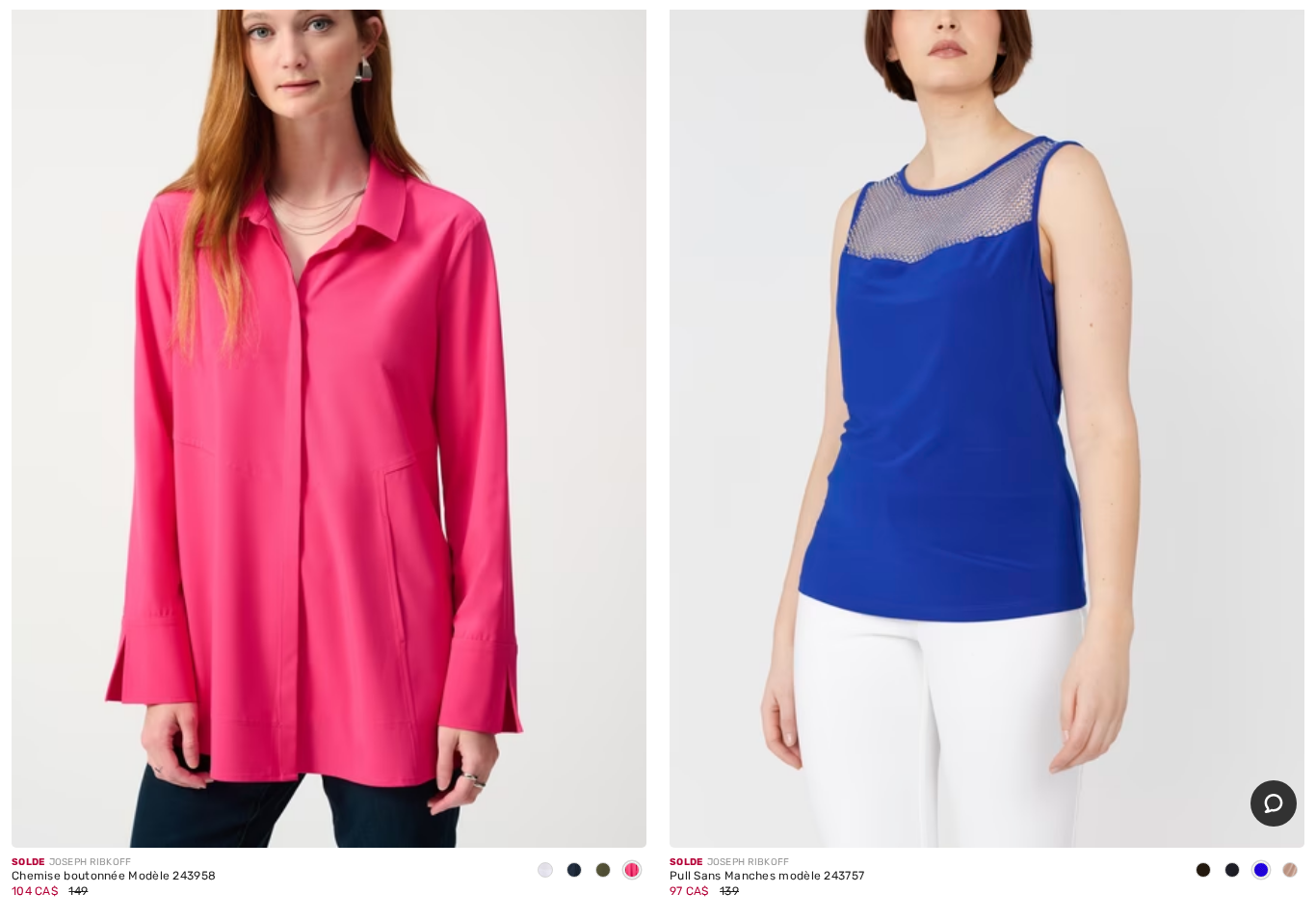 click at bounding box center (603, 871) 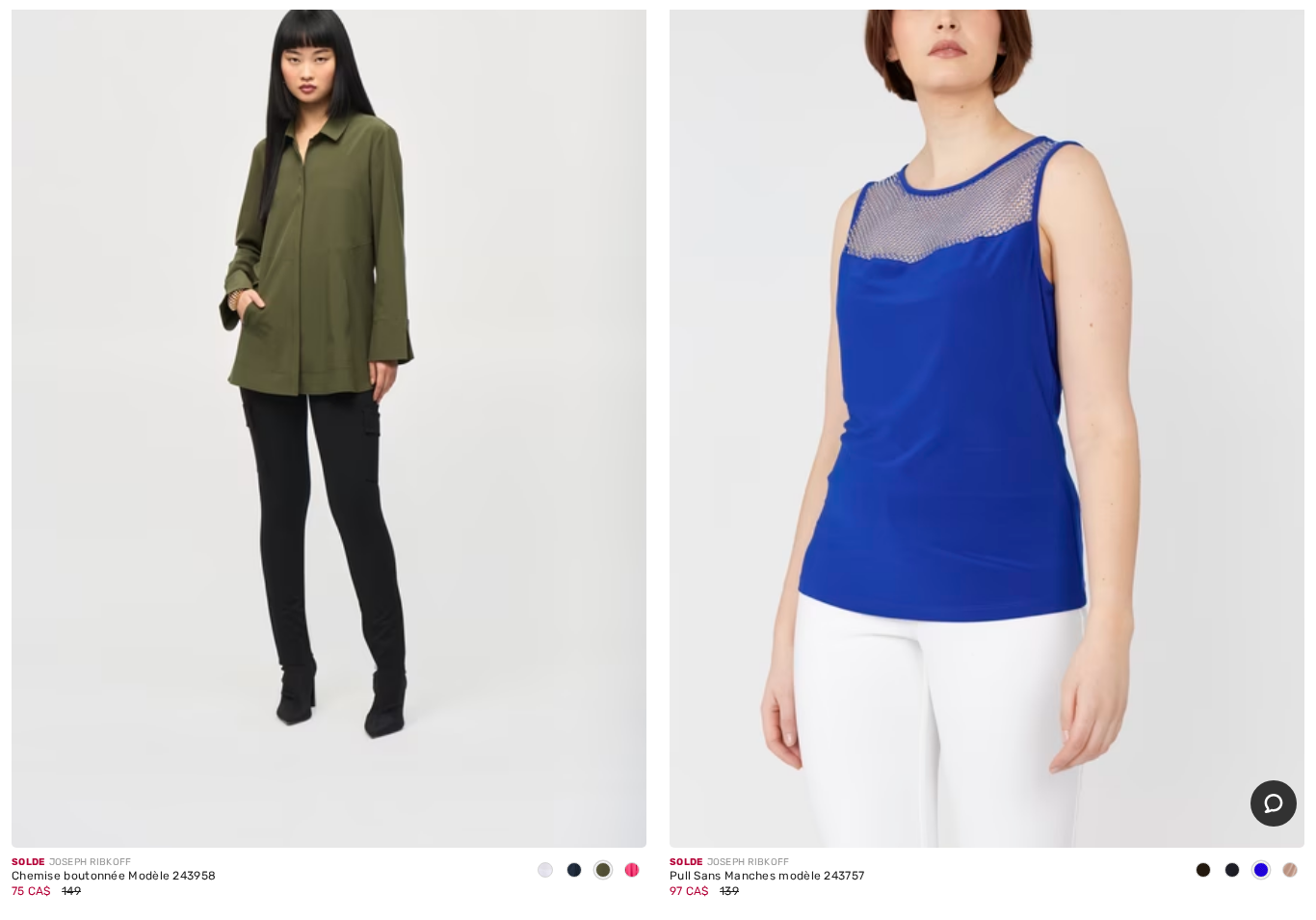 click at bounding box center (574, 870) 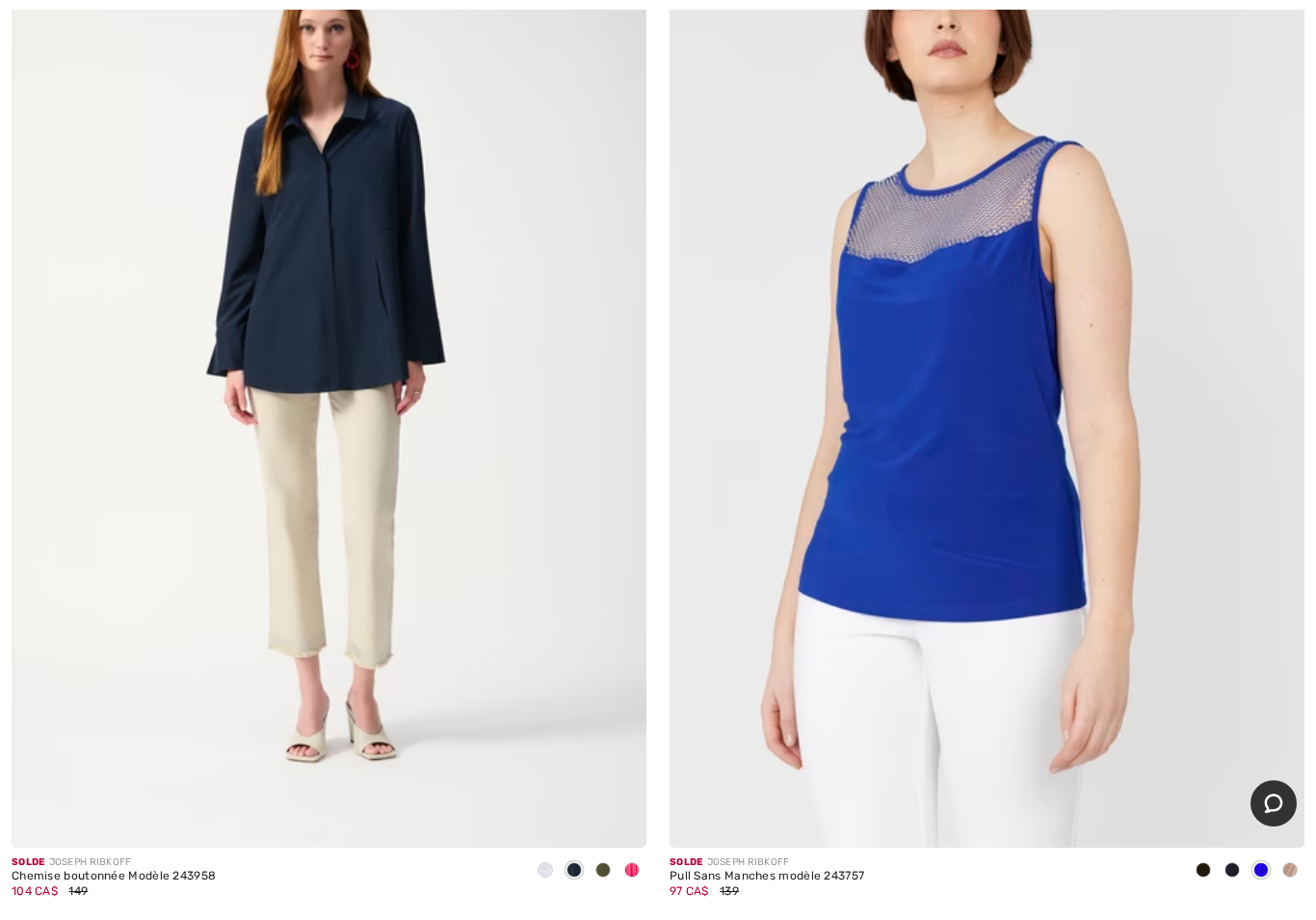 click at bounding box center [545, 870] 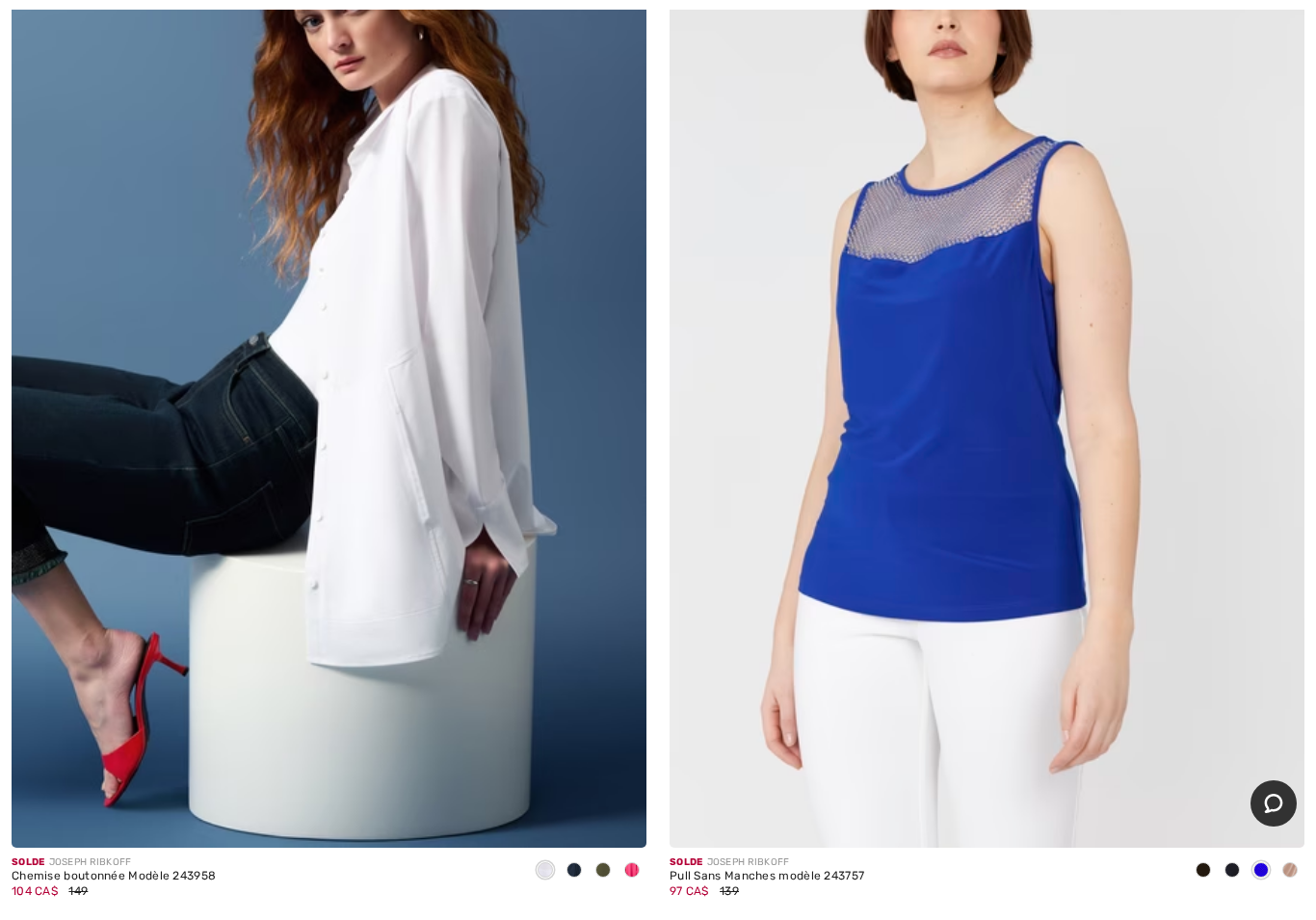 click at bounding box center [329, 371] 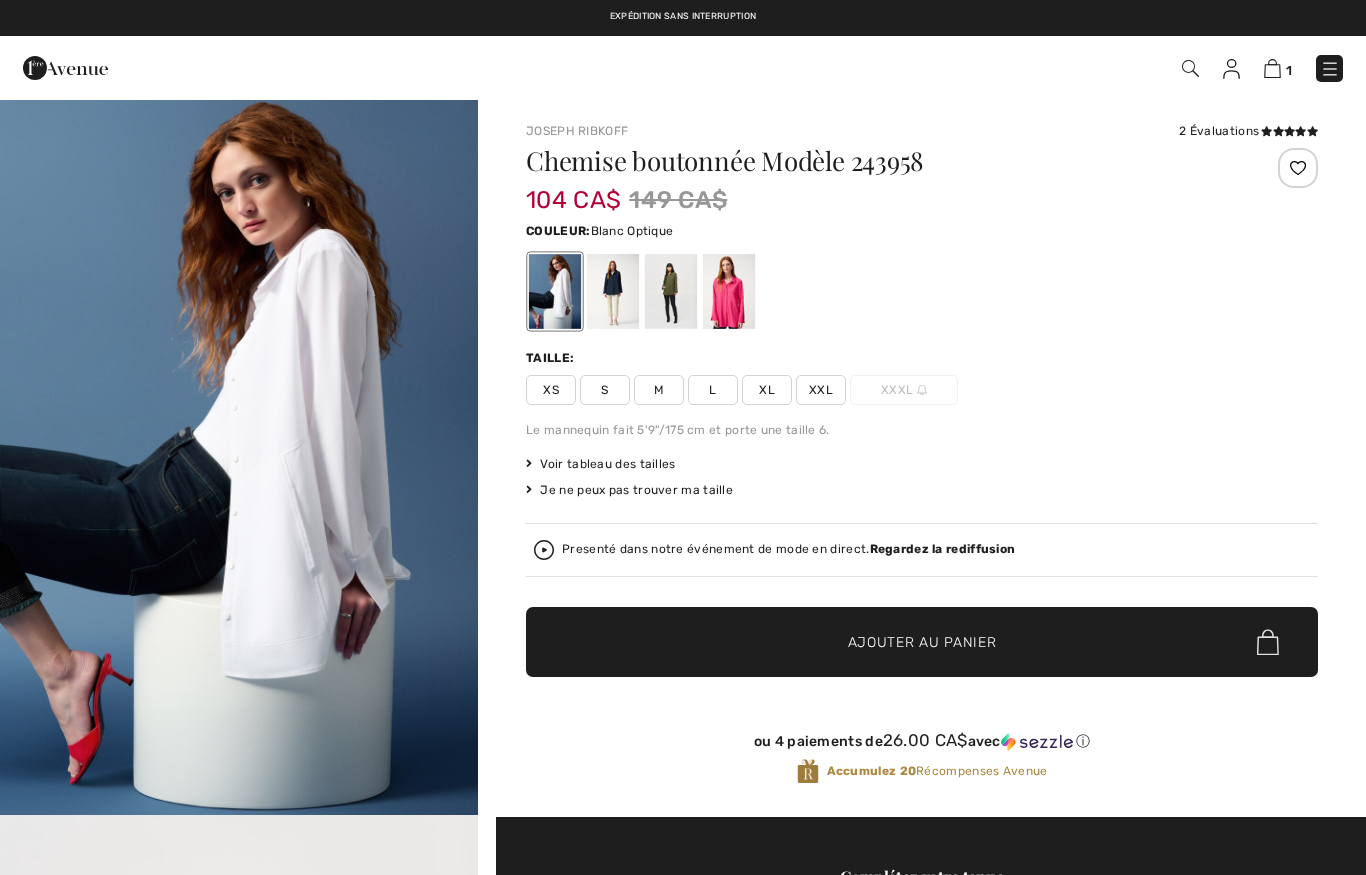 scroll, scrollTop: 0, scrollLeft: 0, axis: both 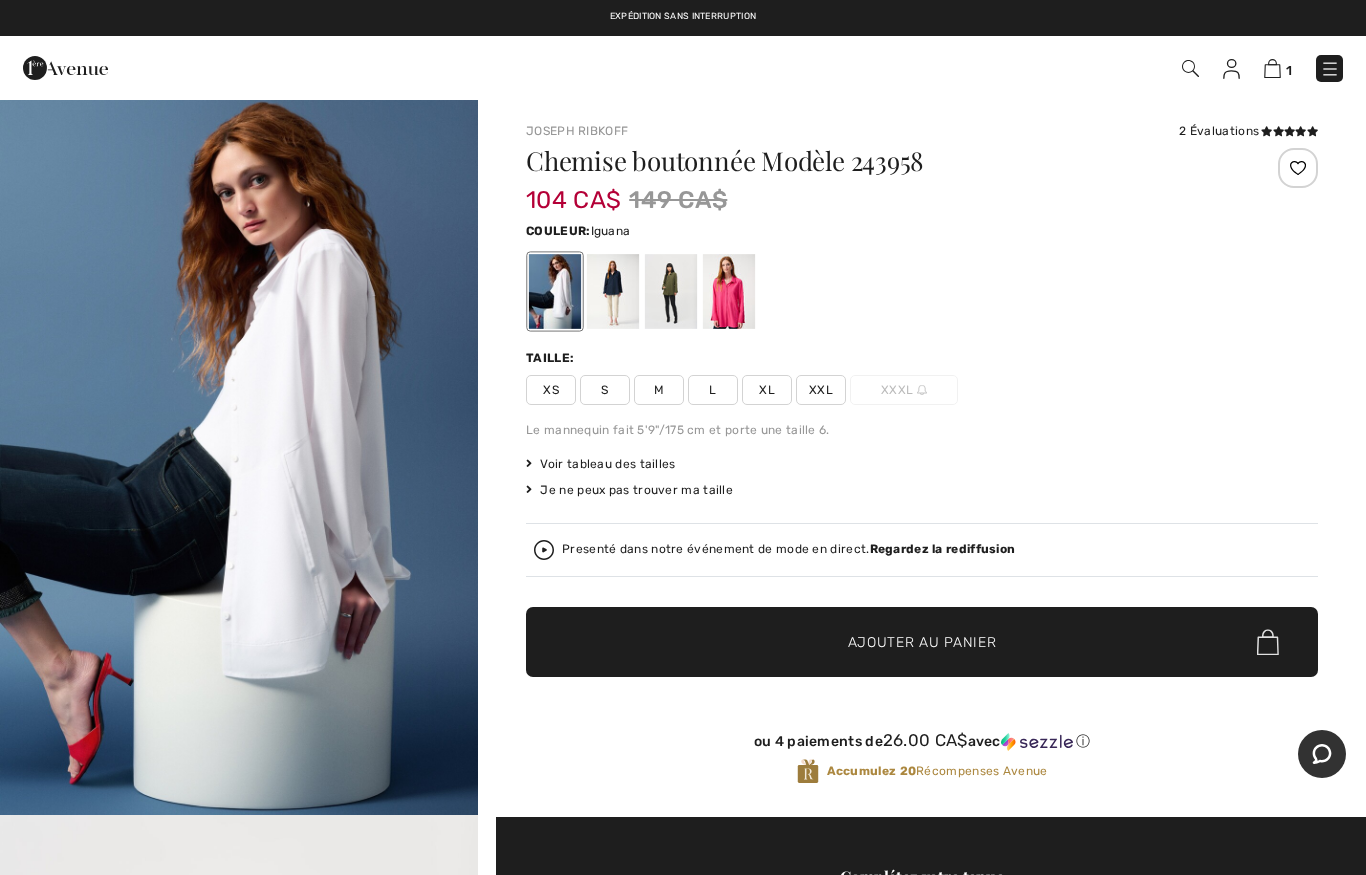 click at bounding box center (671, 291) 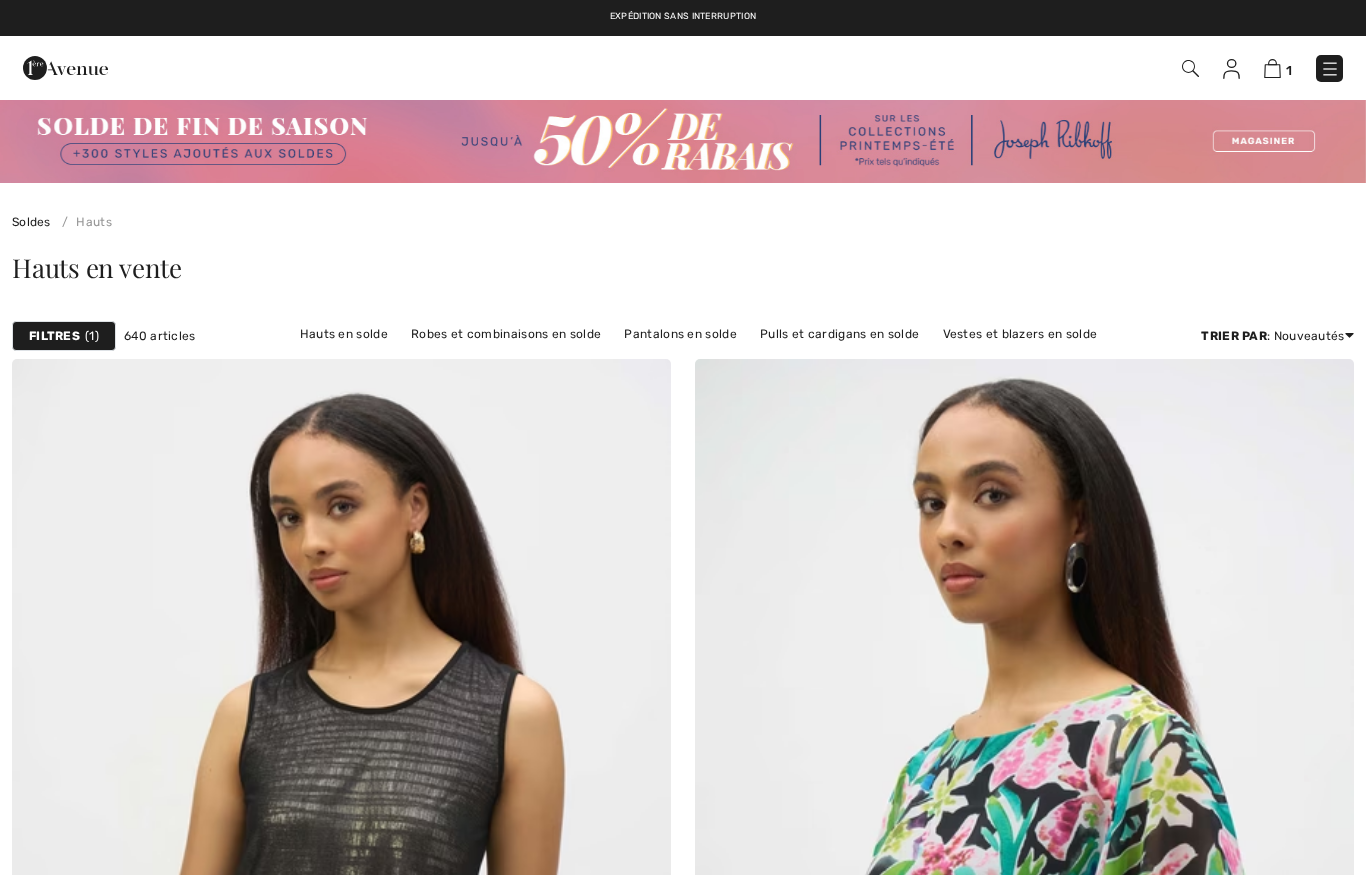 scroll, scrollTop: 14840, scrollLeft: 0, axis: vertical 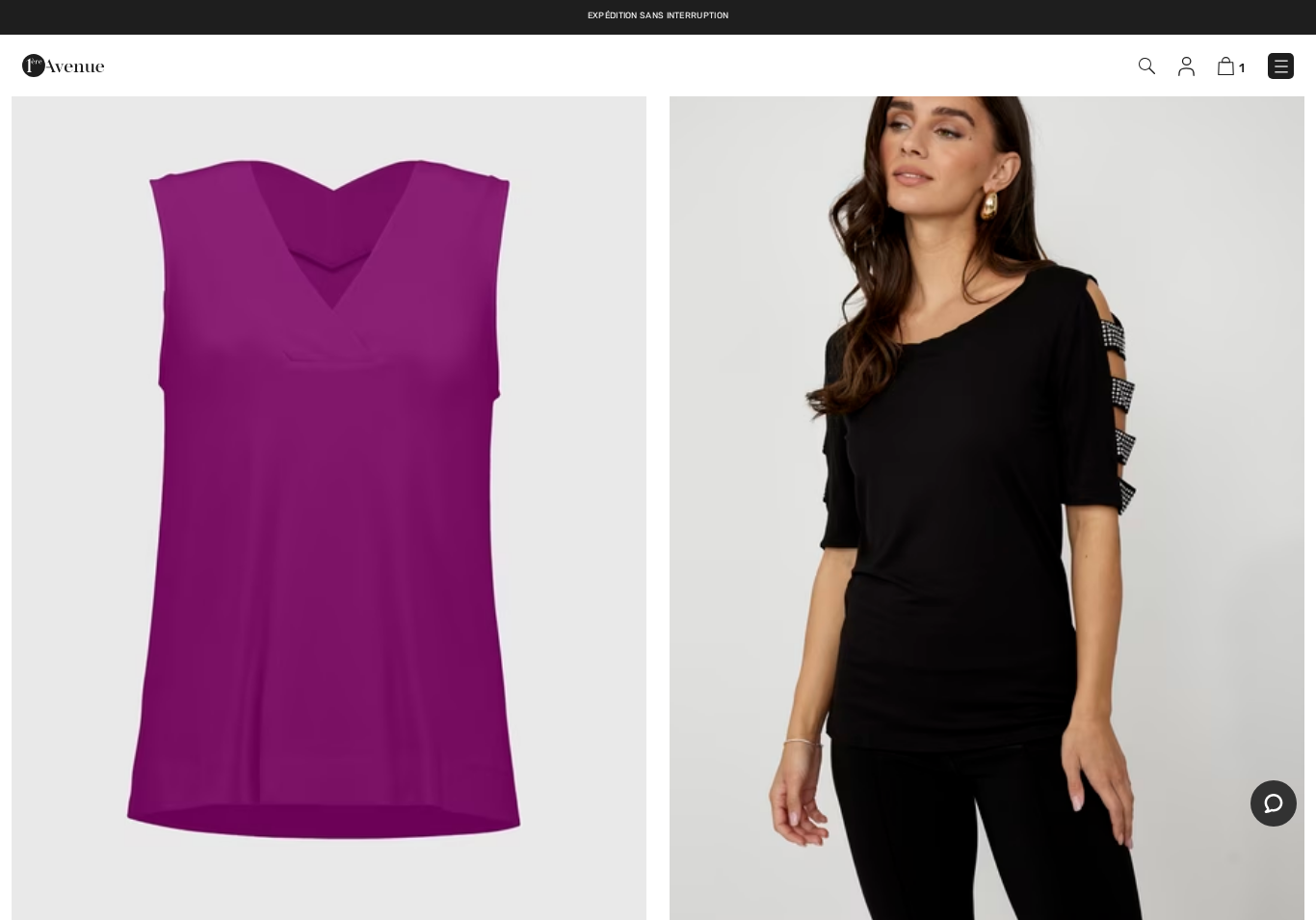 click at bounding box center [987, 487] 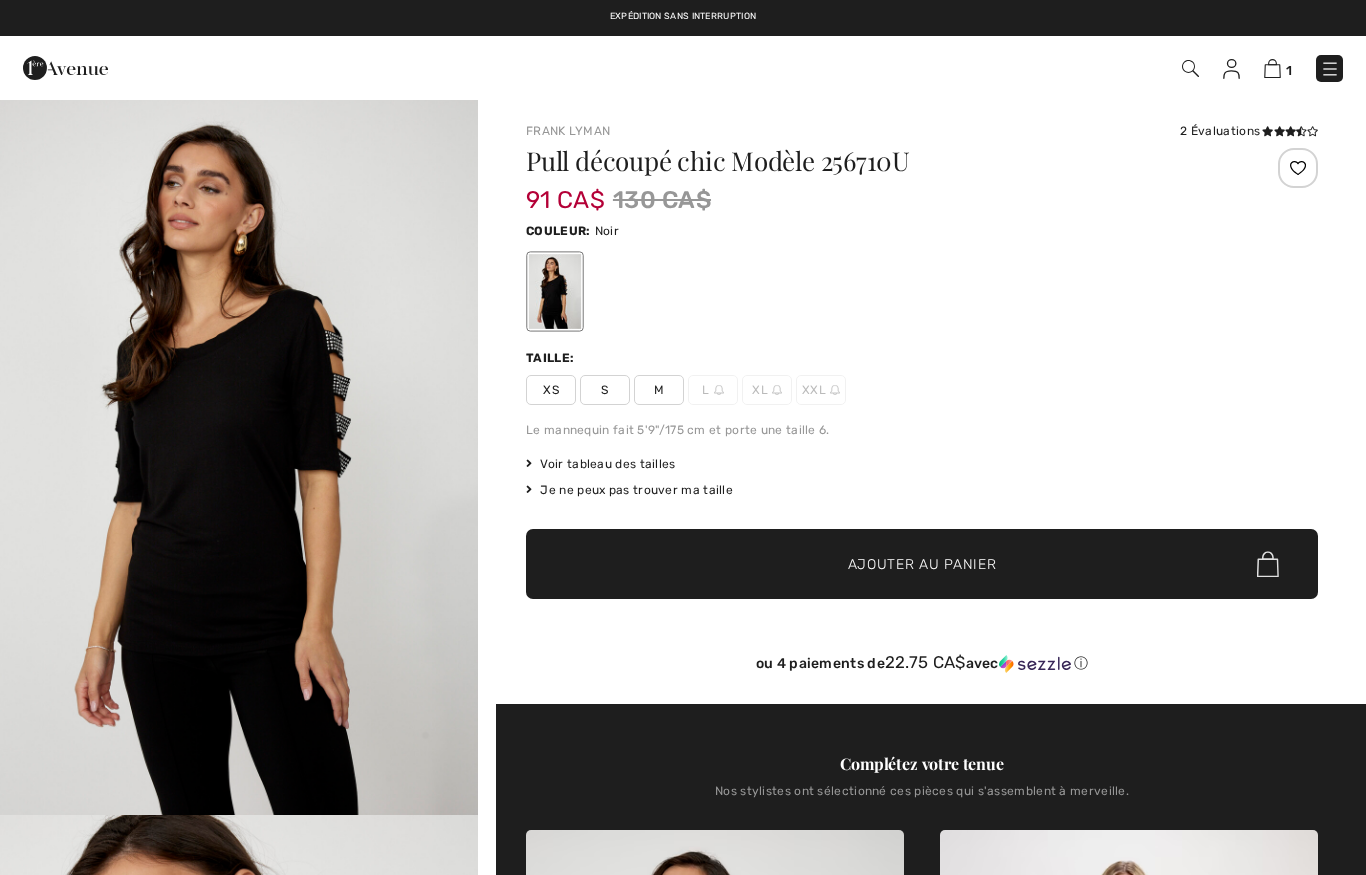 scroll, scrollTop: 0, scrollLeft: 0, axis: both 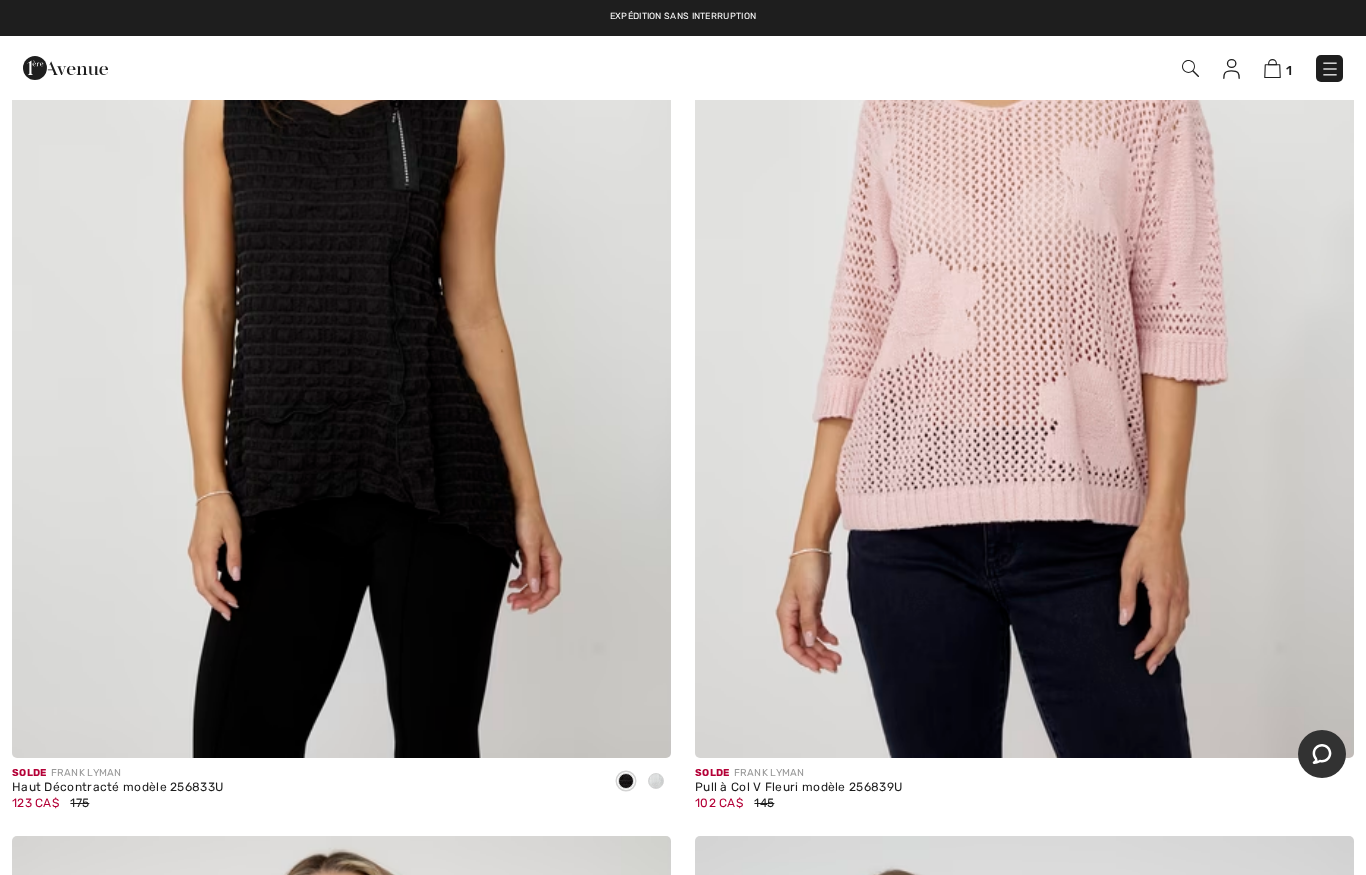 click at bounding box center (656, 781) 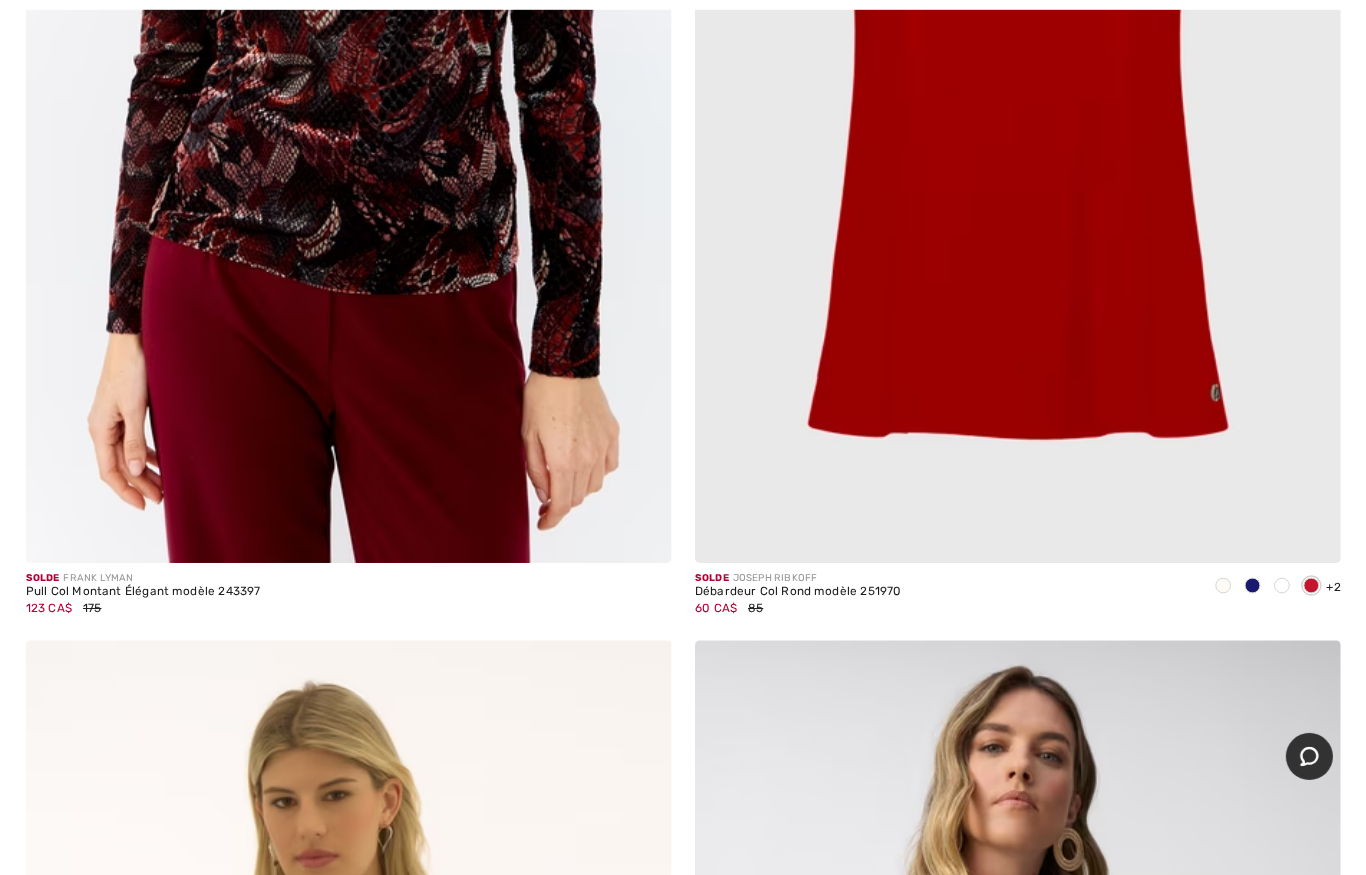 scroll, scrollTop: 22762, scrollLeft: 0, axis: vertical 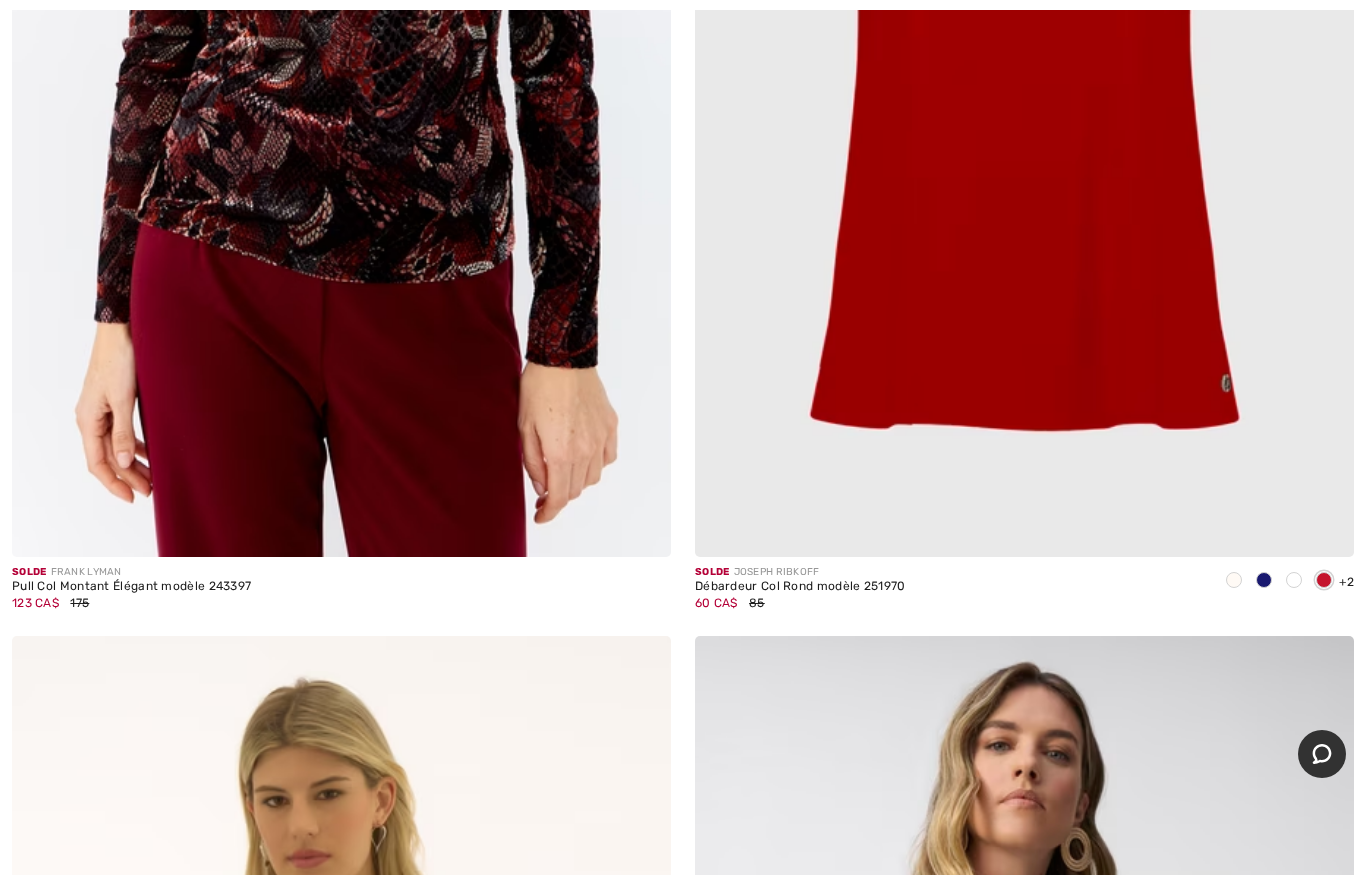 click at bounding box center [1234, 580] 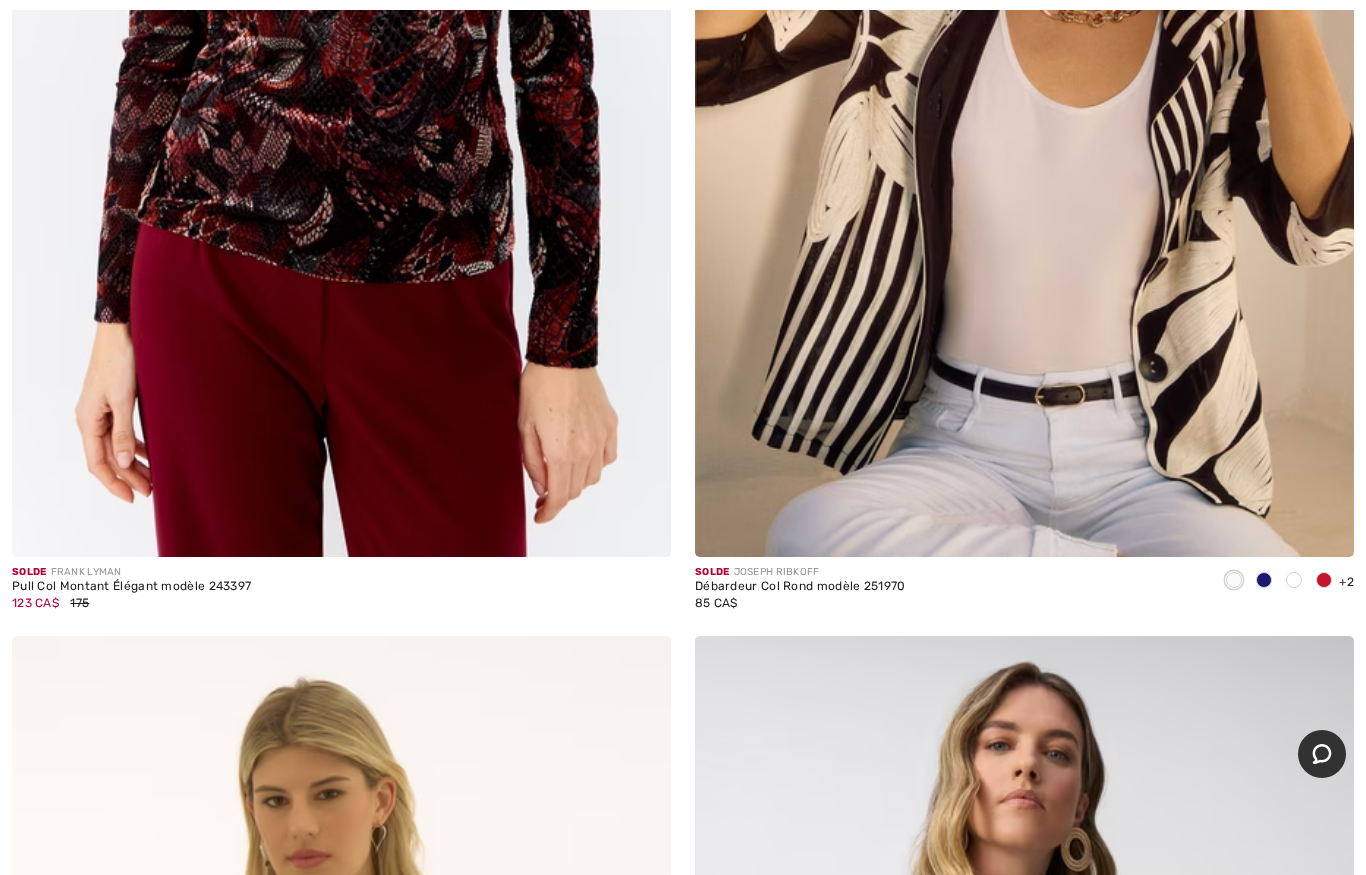 click at bounding box center [1294, 580] 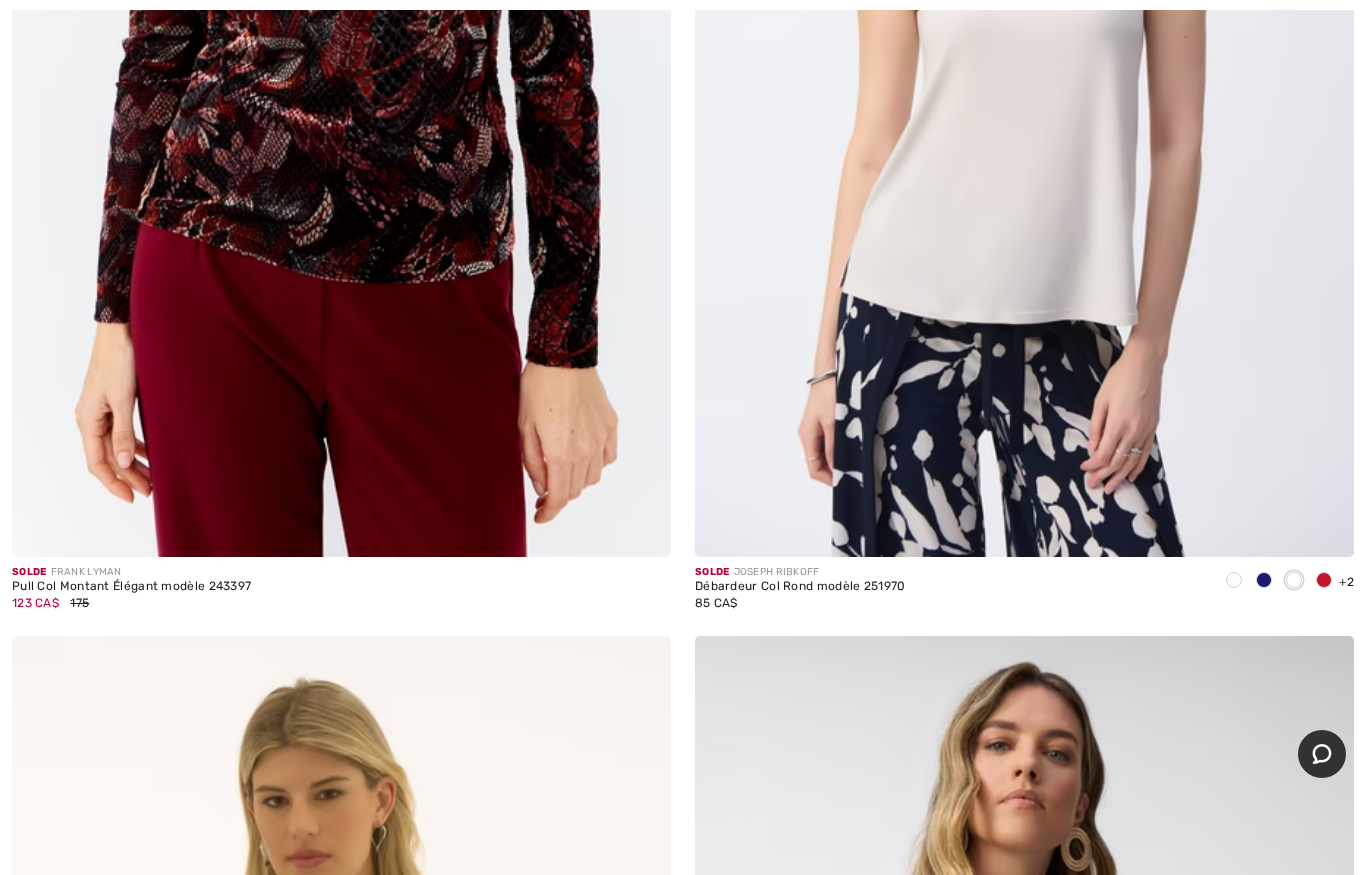 click at bounding box center [1024, 63] 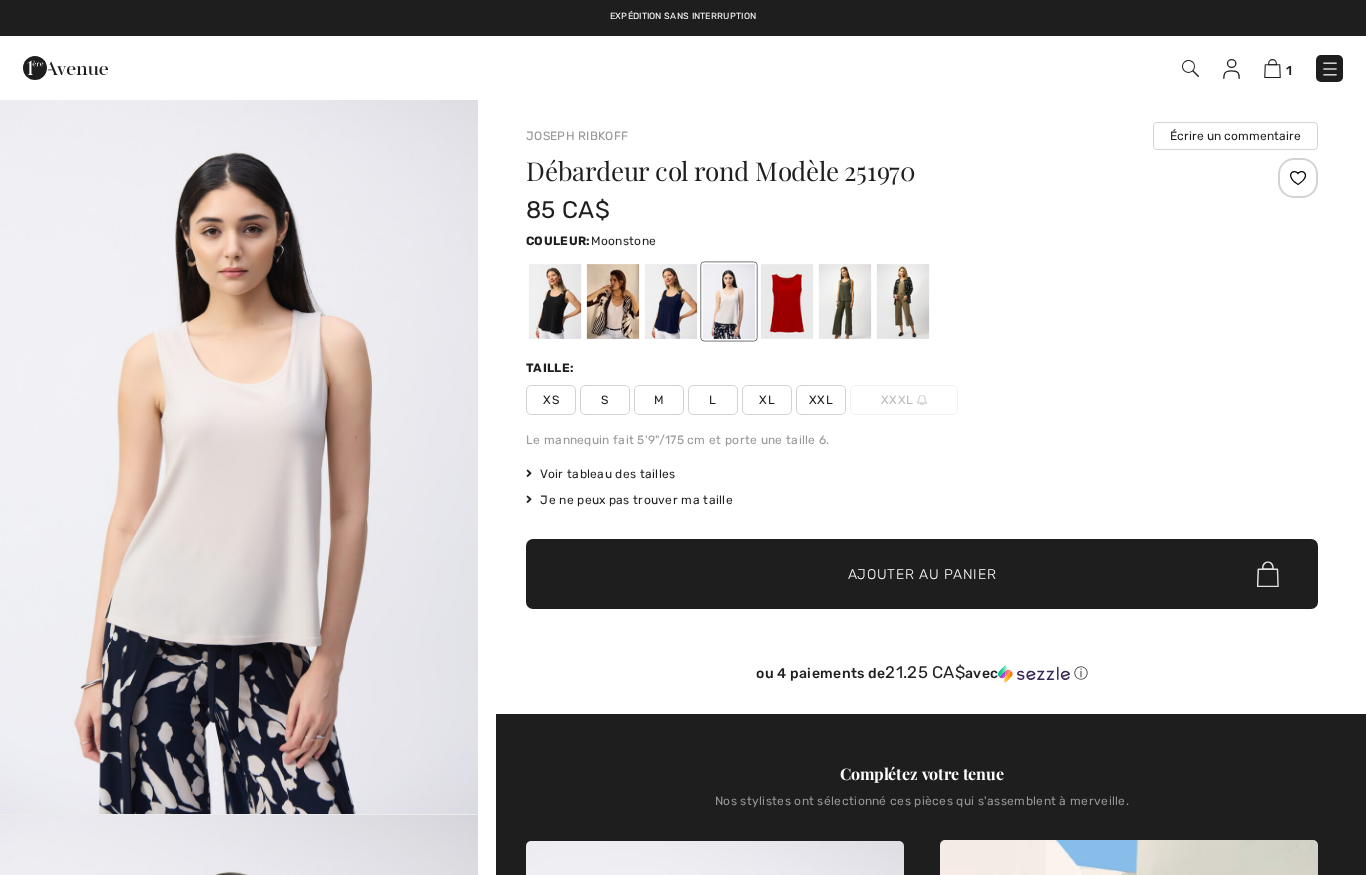 scroll, scrollTop: -1, scrollLeft: 0, axis: vertical 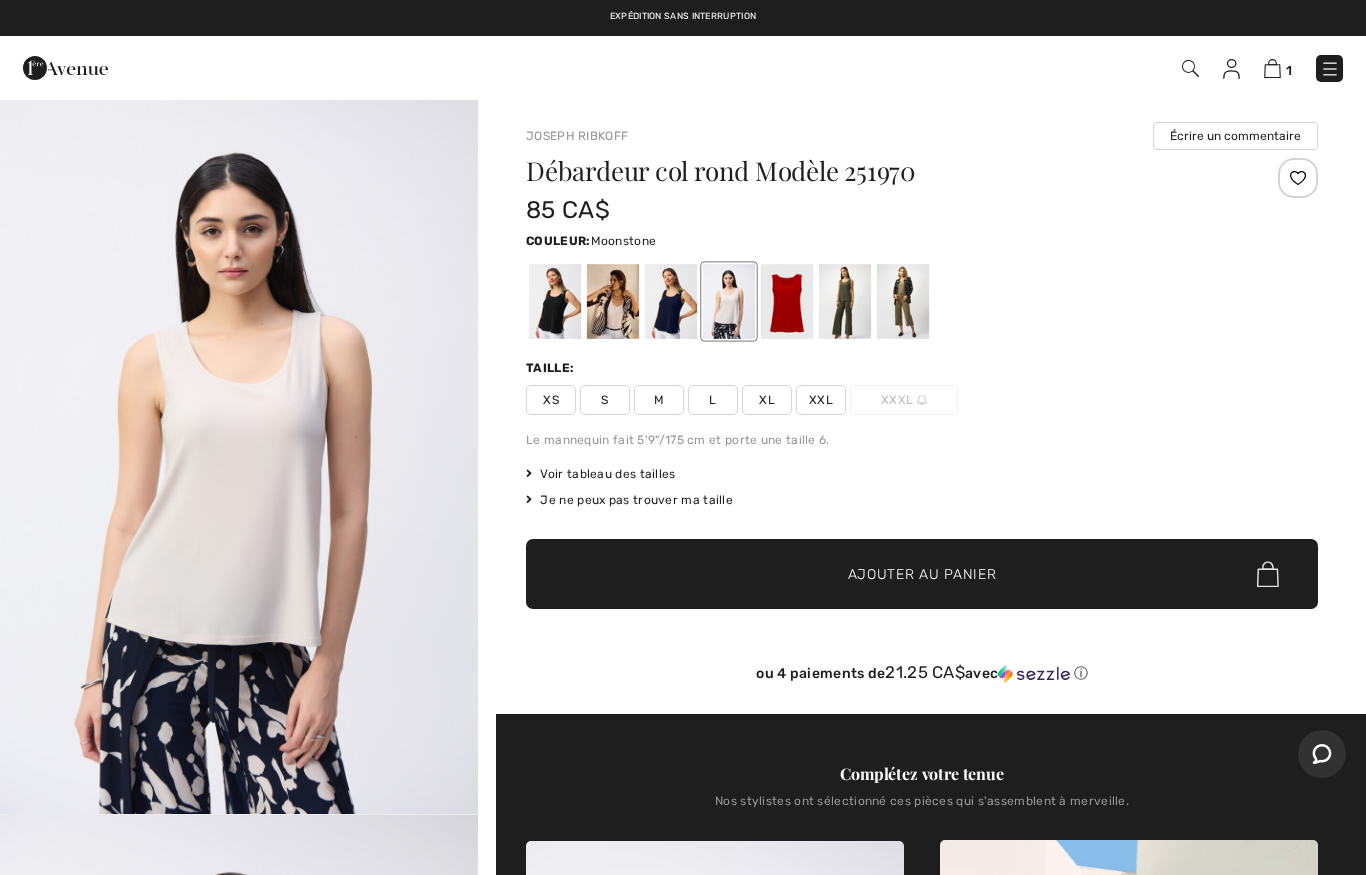 click at bounding box center (903, 301) 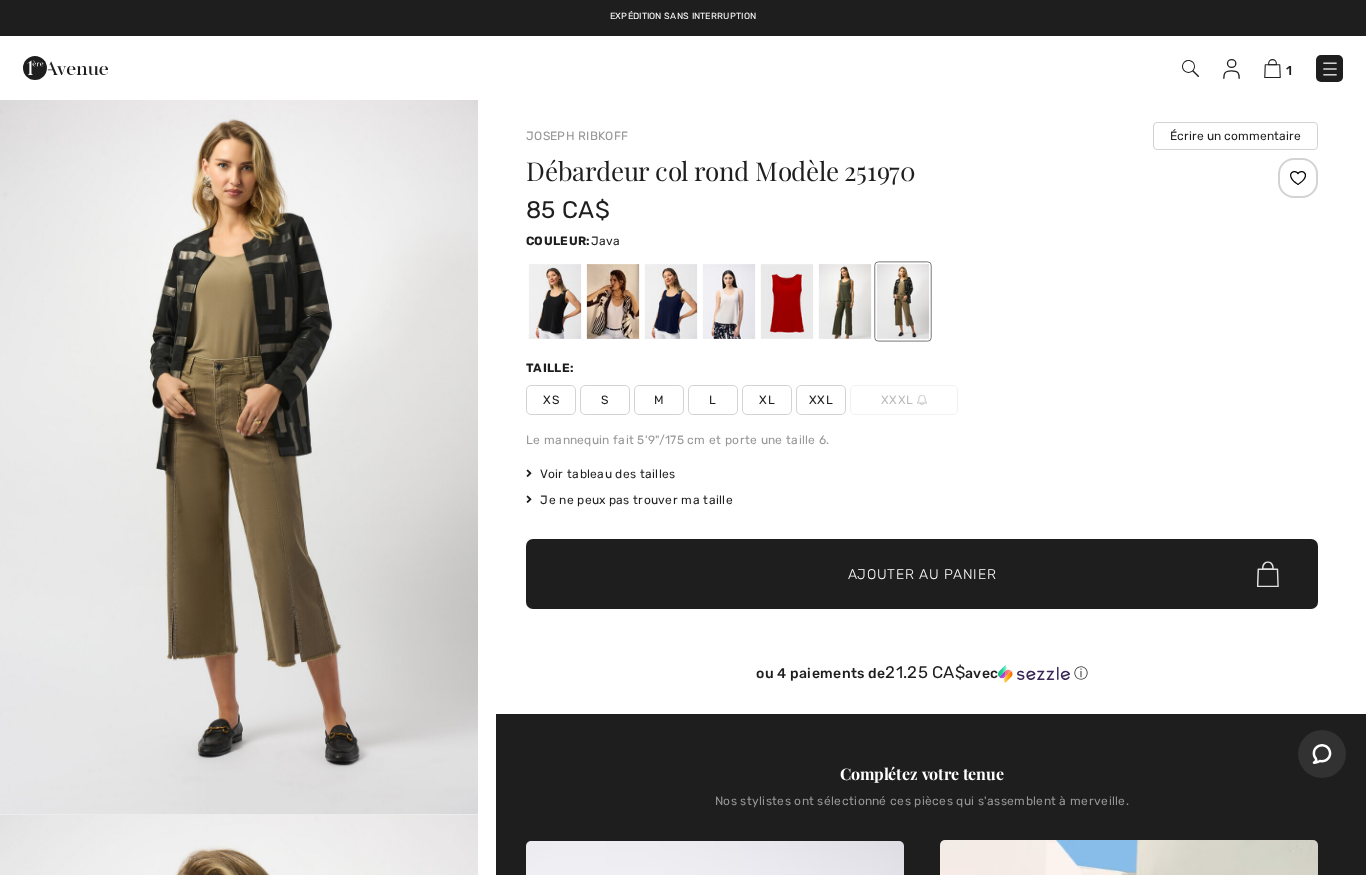 click at bounding box center (845, 301) 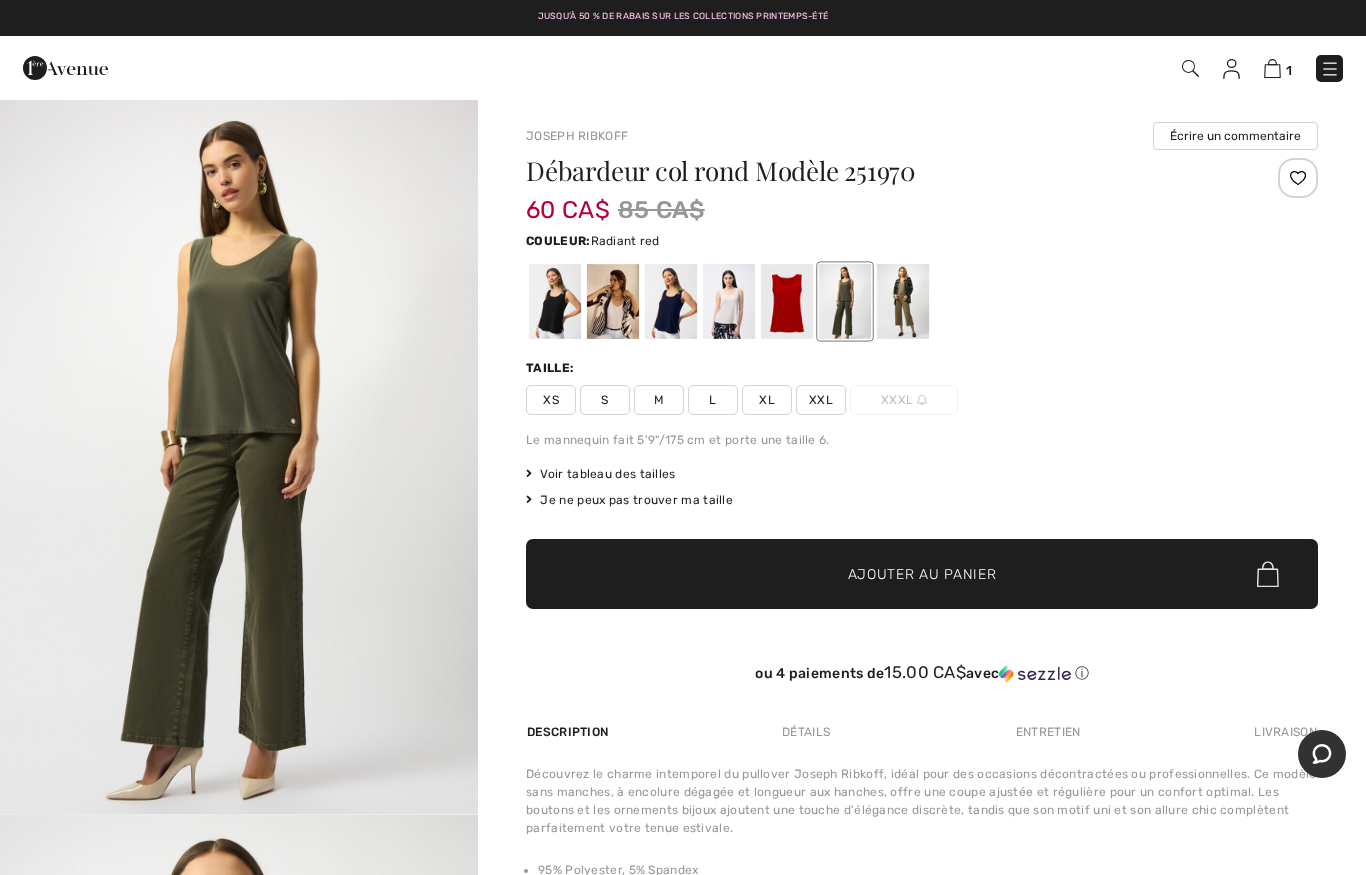 click at bounding box center (787, 301) 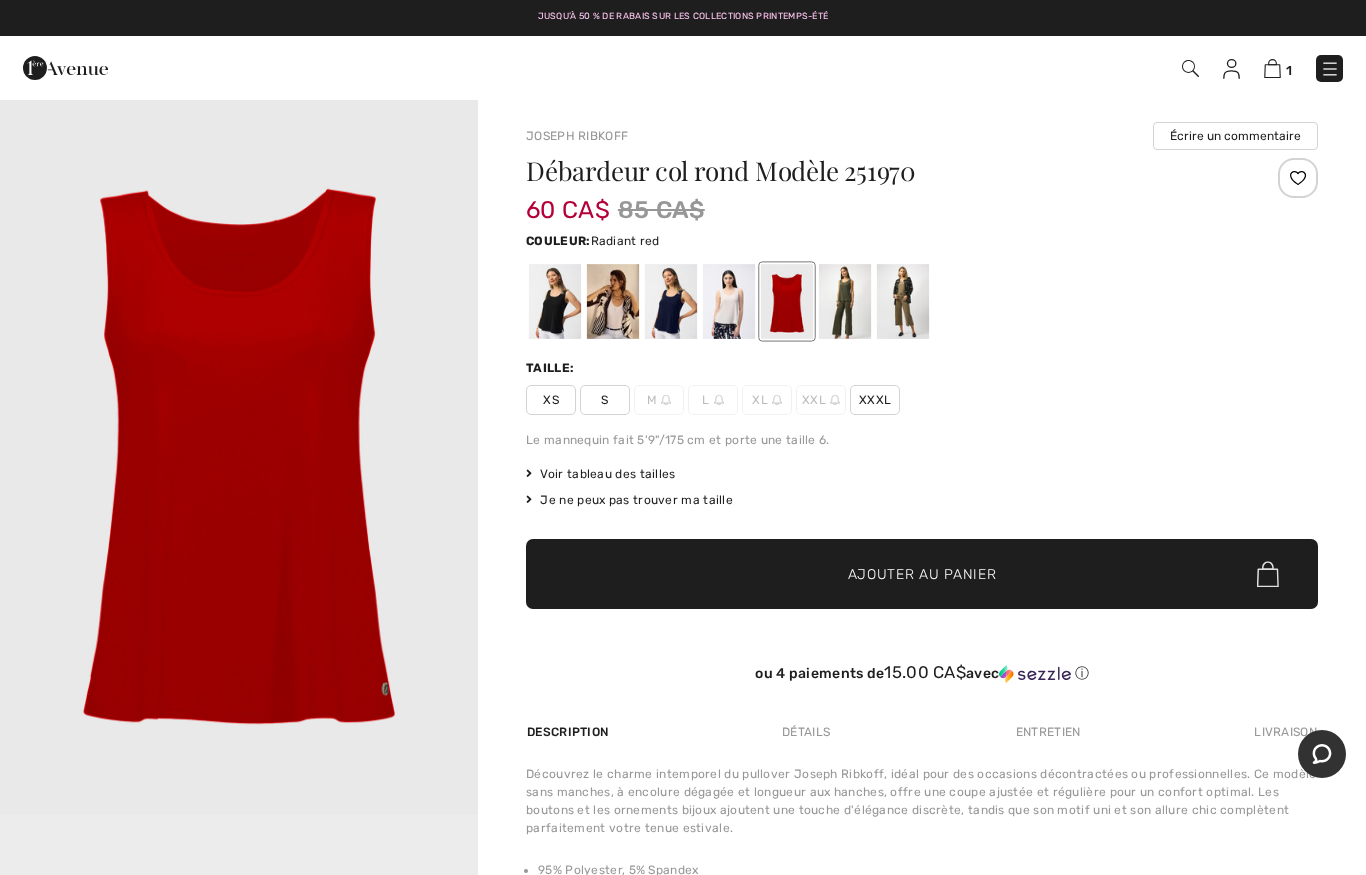 click at bounding box center [729, 301] 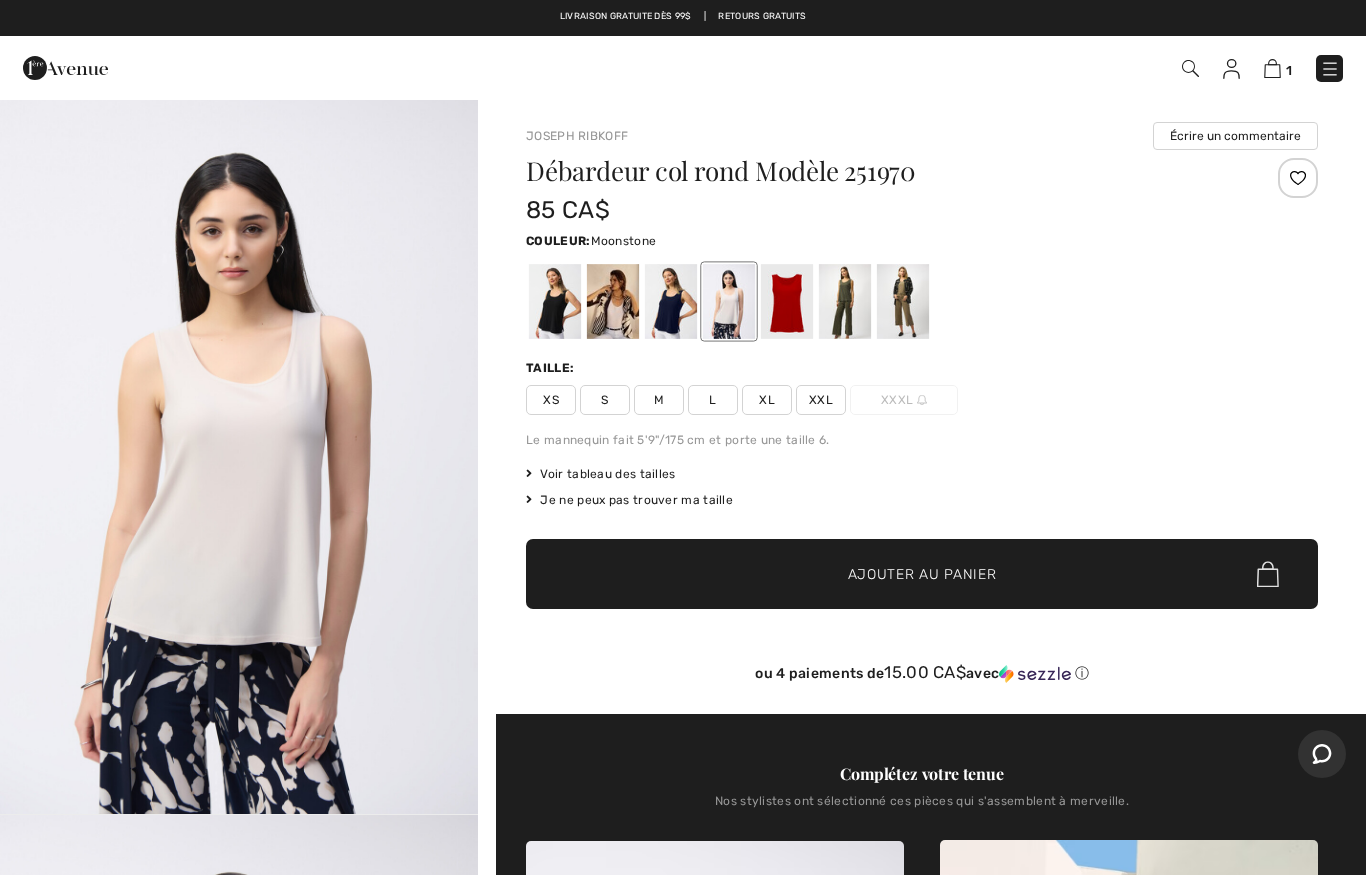click at bounding box center (671, 301) 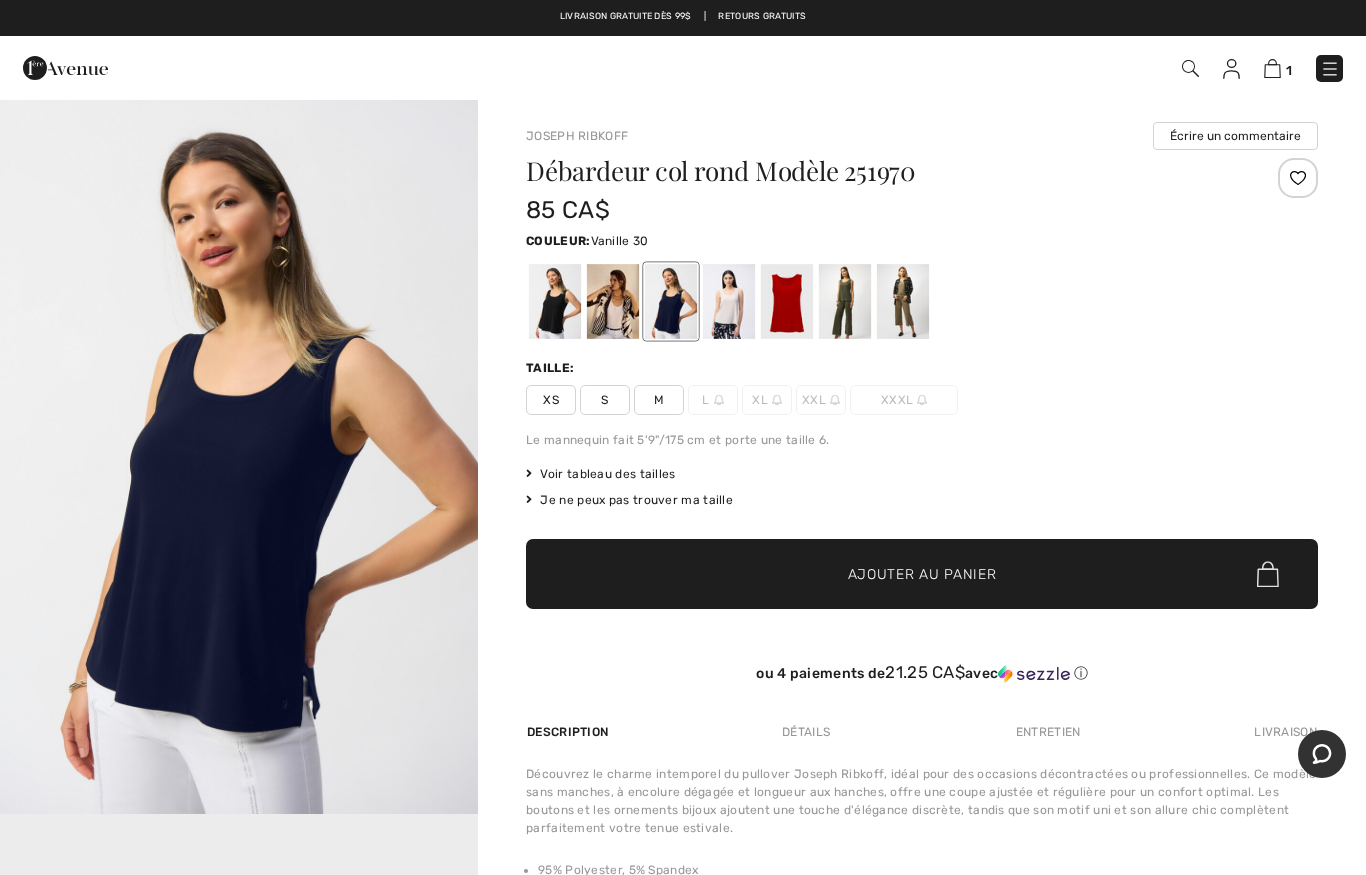 click at bounding box center [613, 301] 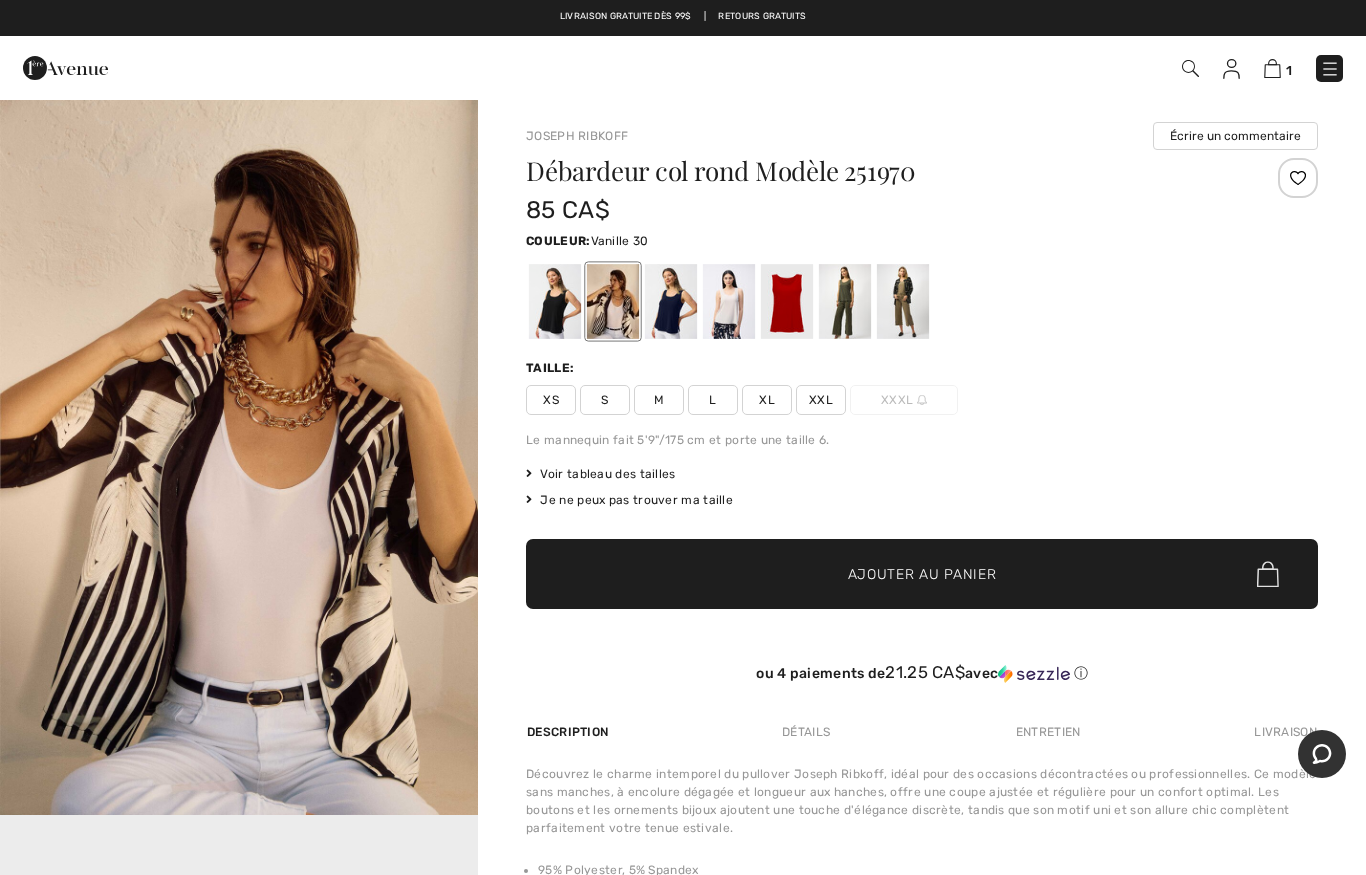 click at bounding box center [729, 301] 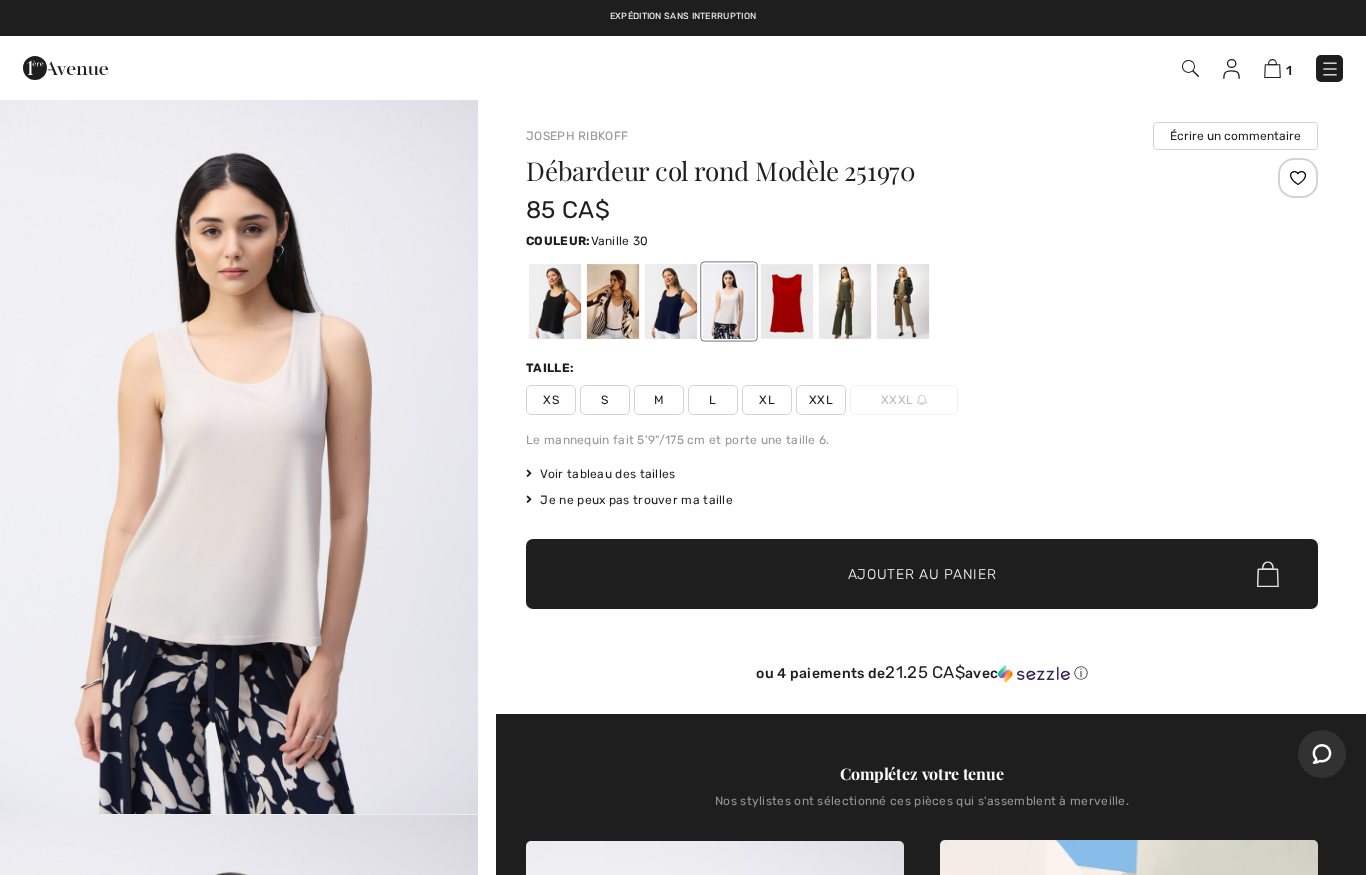 click at bounding box center [613, 301] 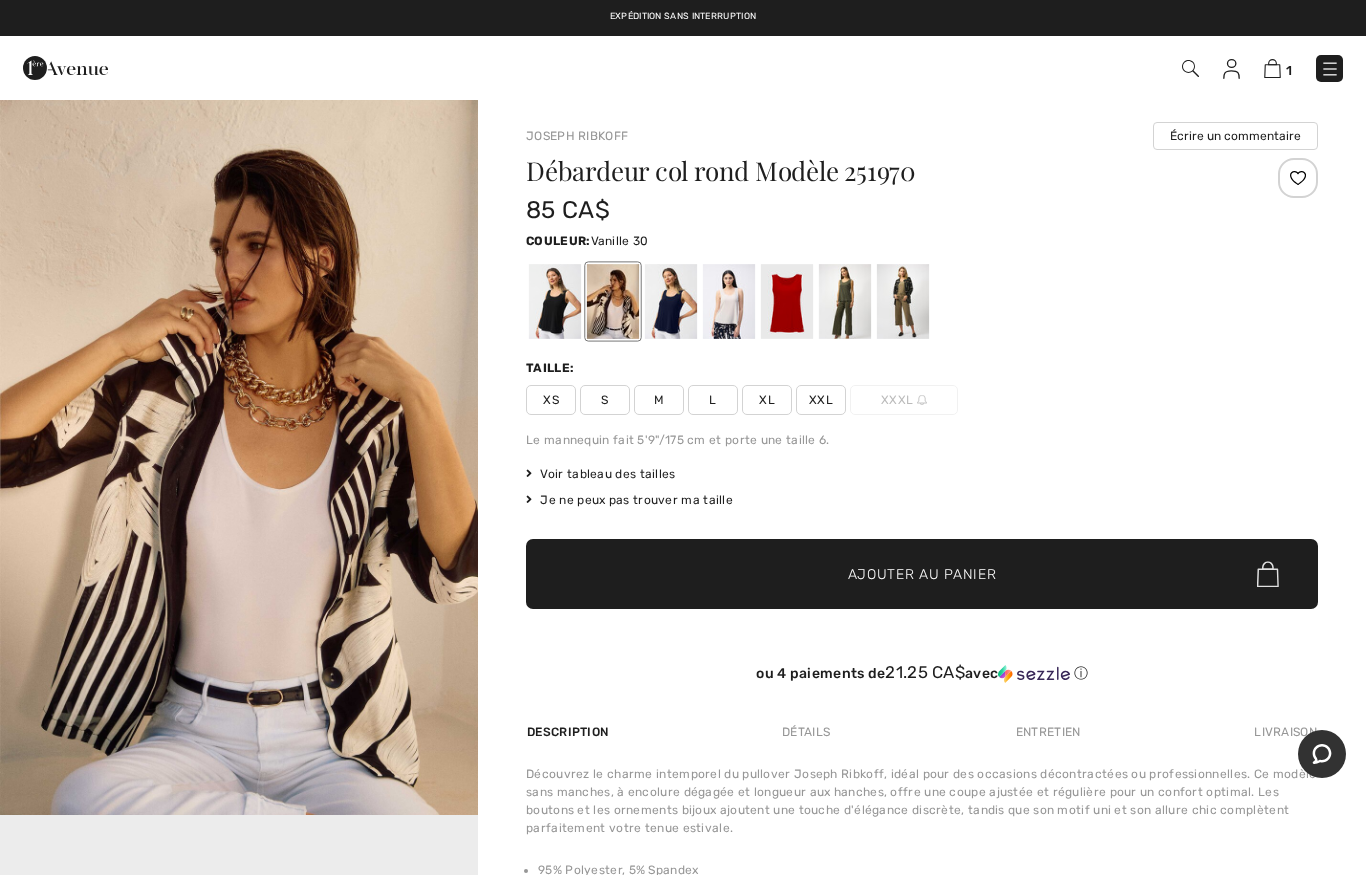 click at bounding box center (555, 301) 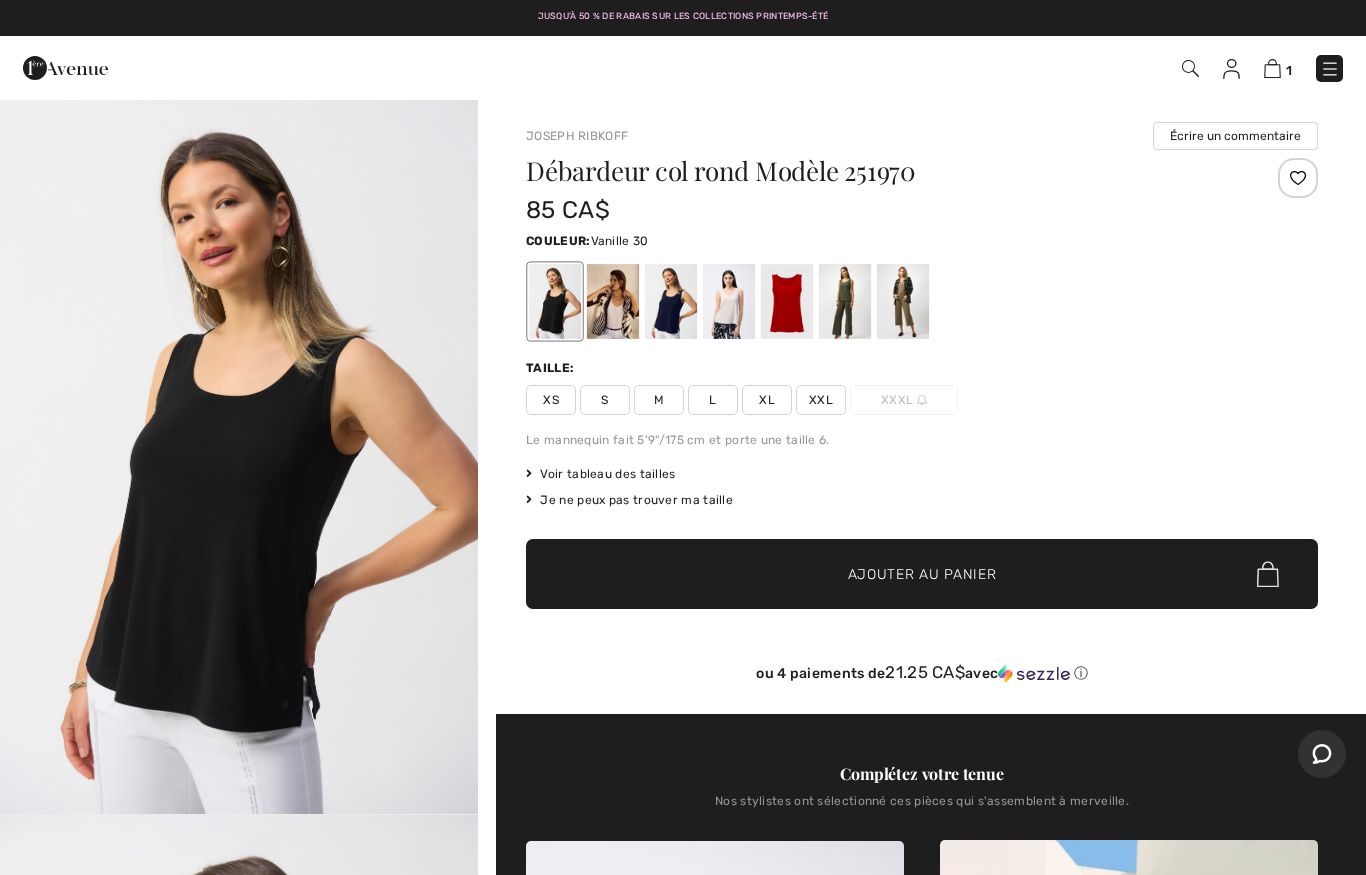 click at bounding box center (613, 301) 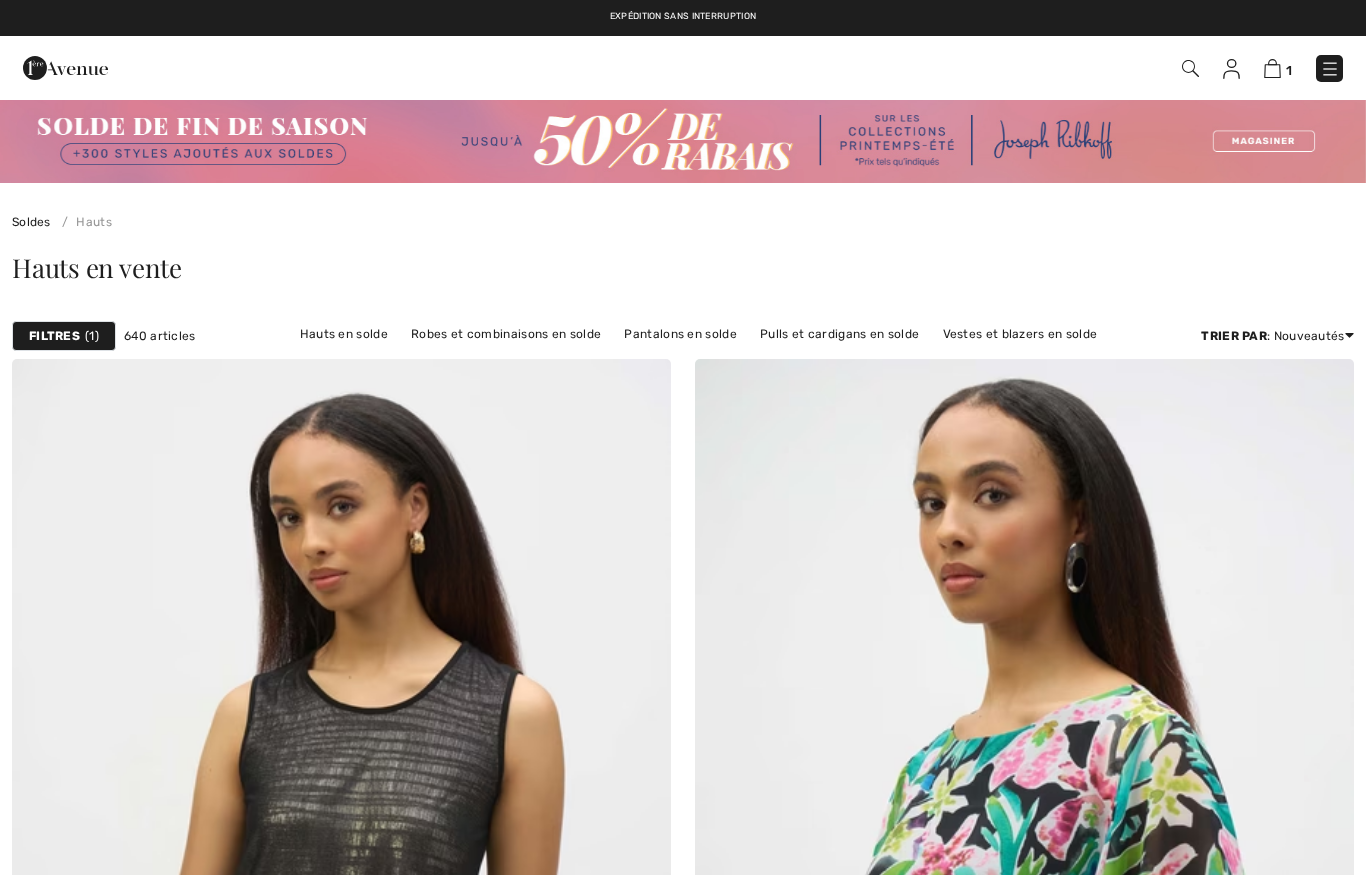 scroll, scrollTop: 23040, scrollLeft: 0, axis: vertical 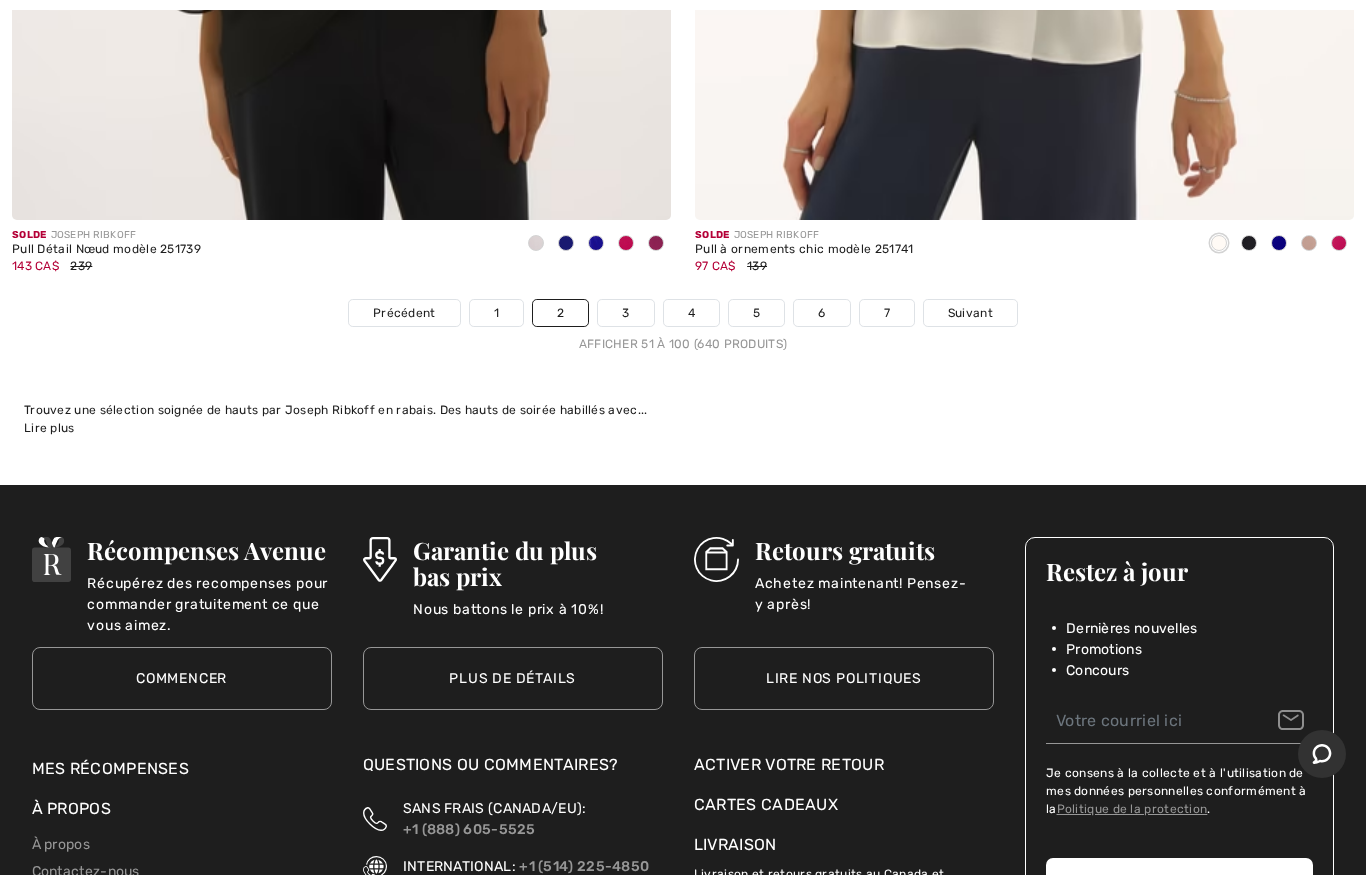 click on "3" at bounding box center (625, 313) 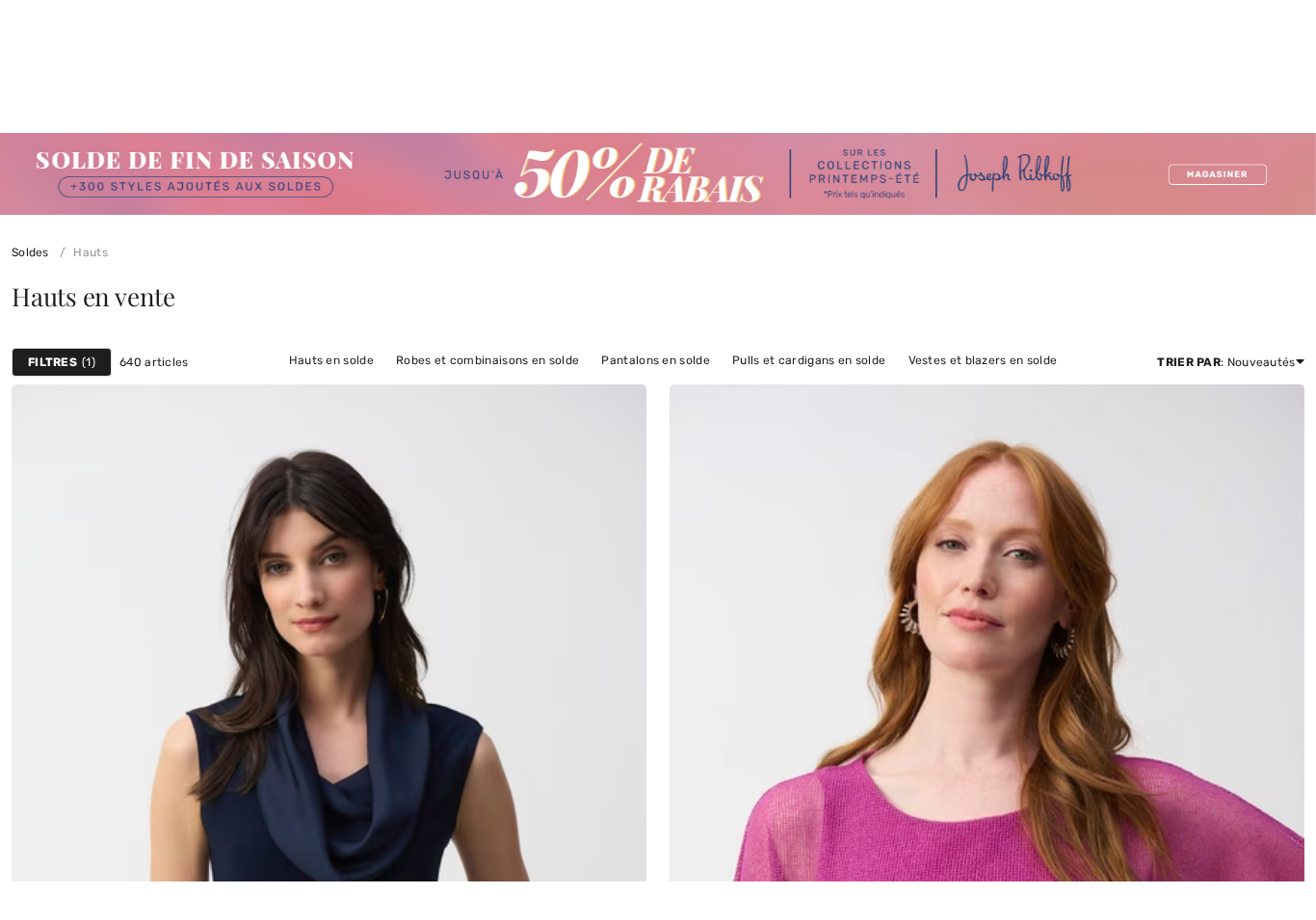 scroll, scrollTop: 495, scrollLeft: 0, axis: vertical 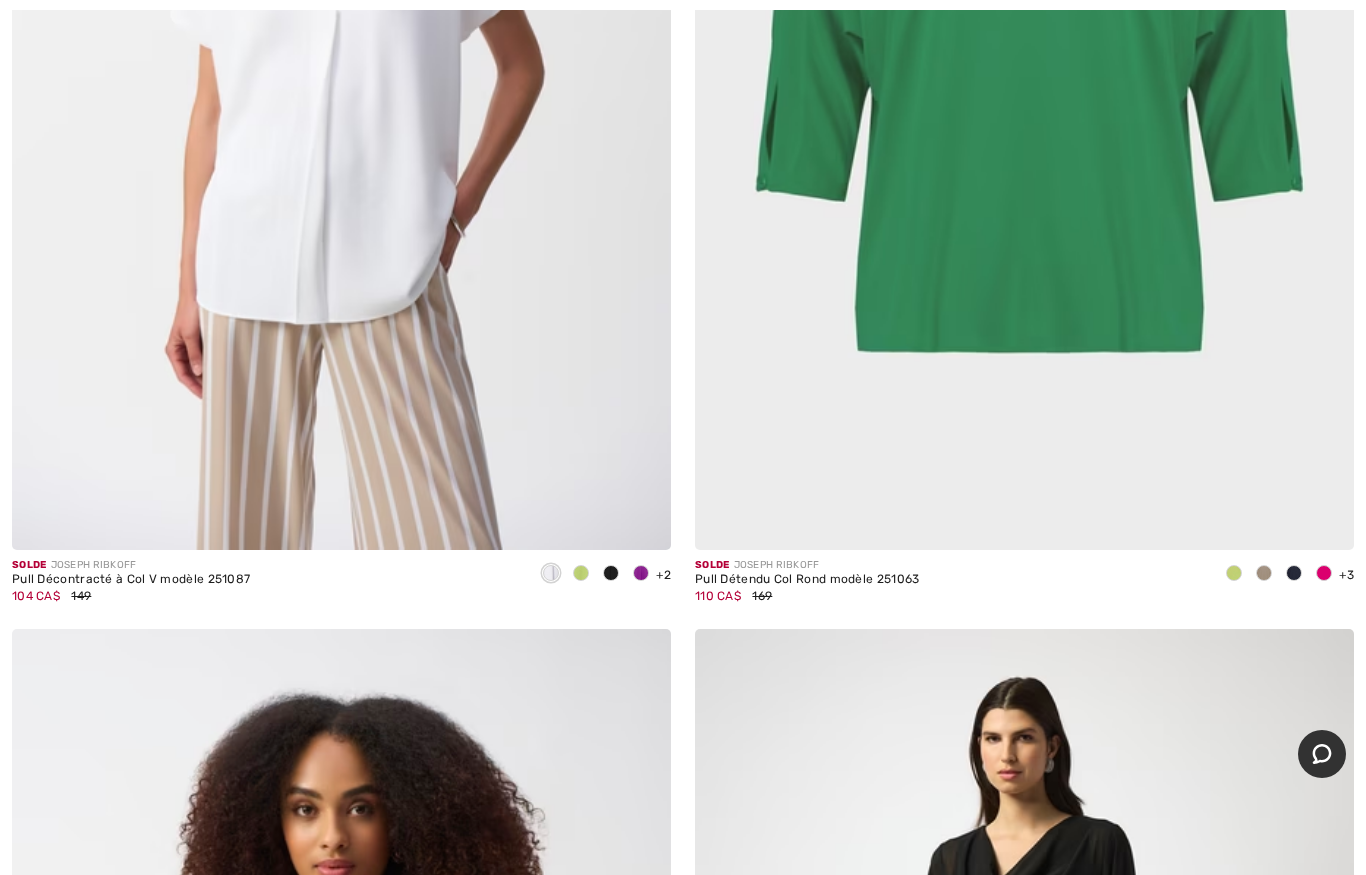 click at bounding box center (611, 574) 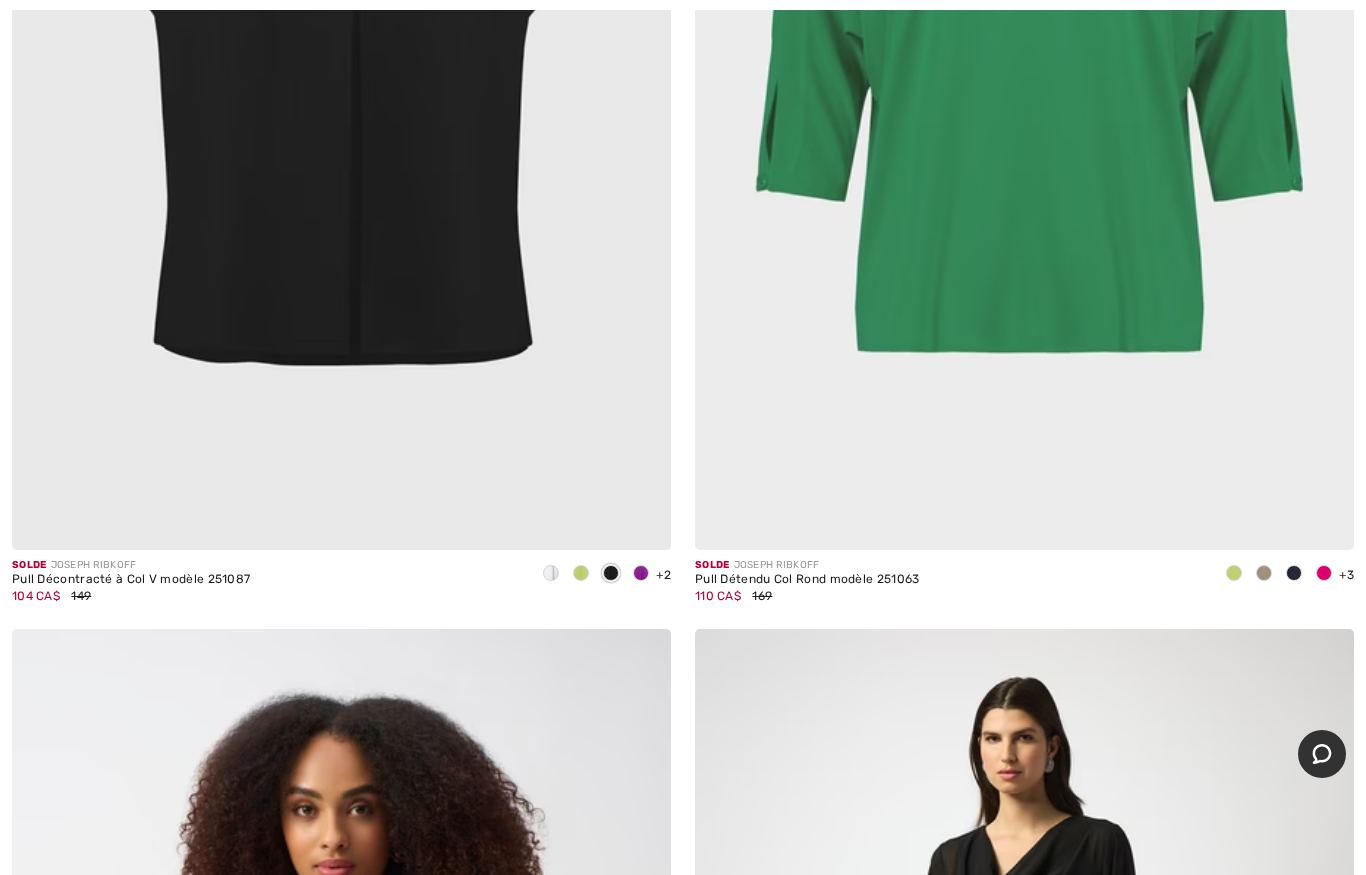 click at bounding box center [641, 574] 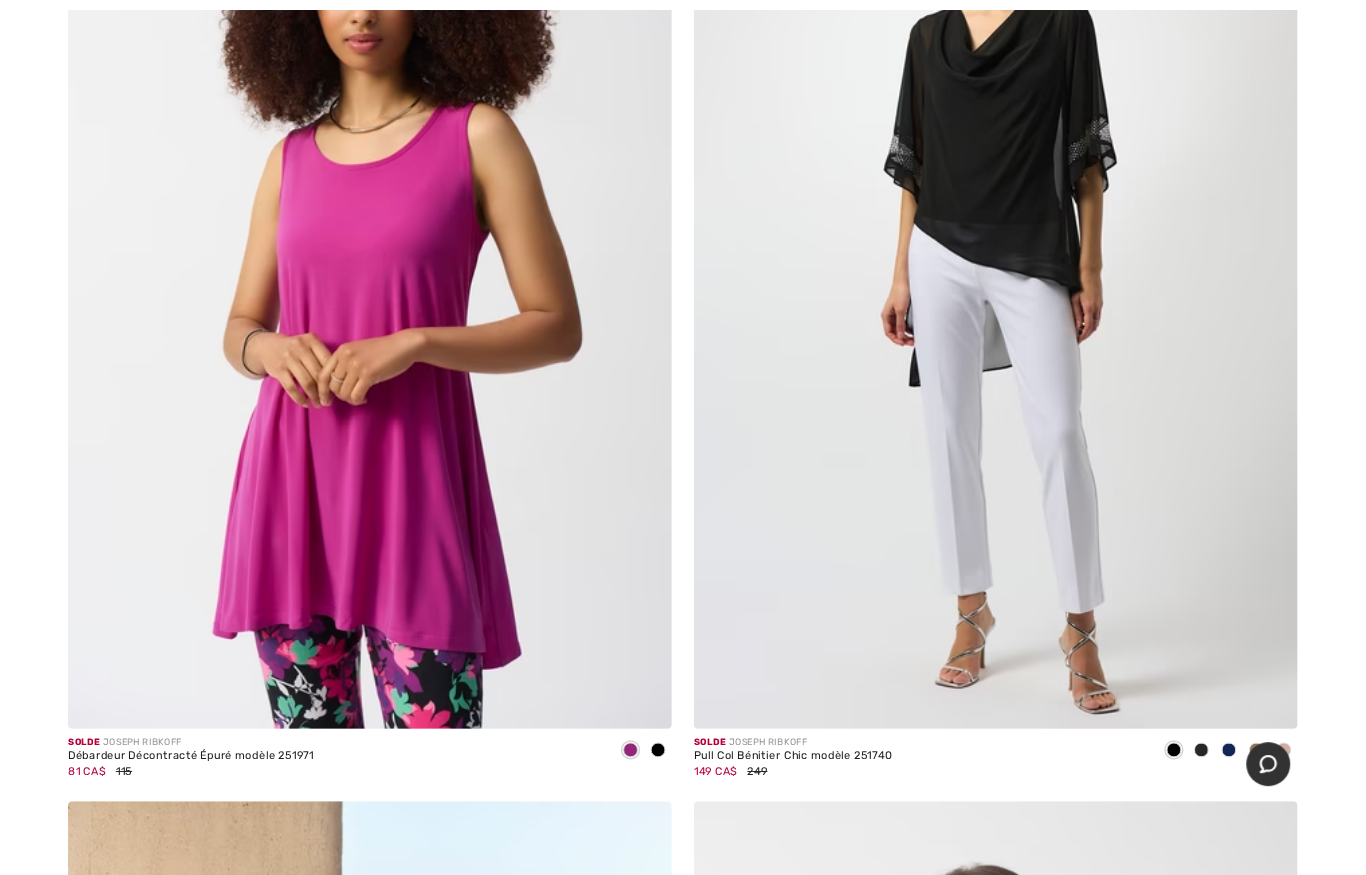 scroll, scrollTop: 3833, scrollLeft: 0, axis: vertical 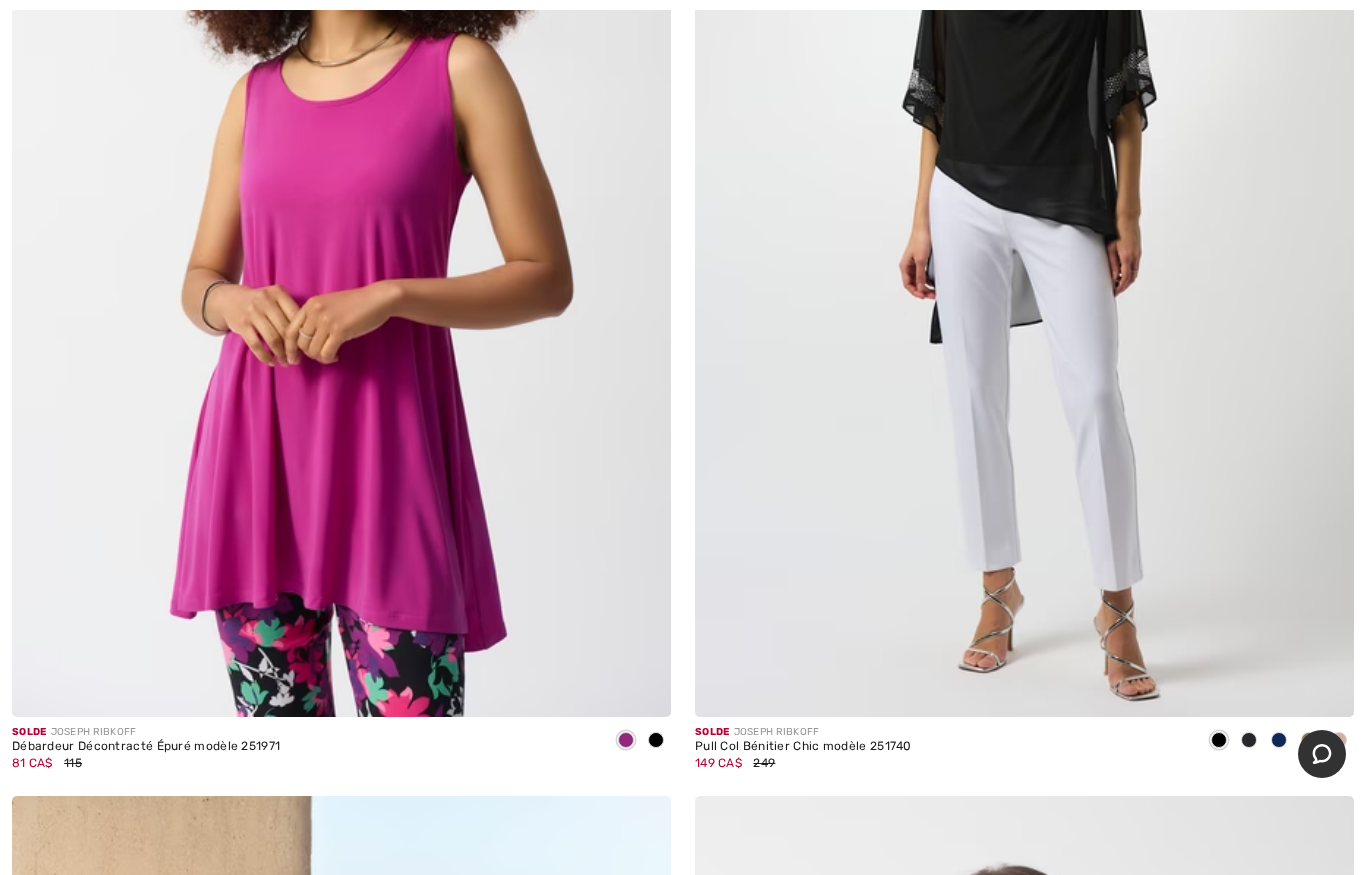 click at bounding box center [656, 740] 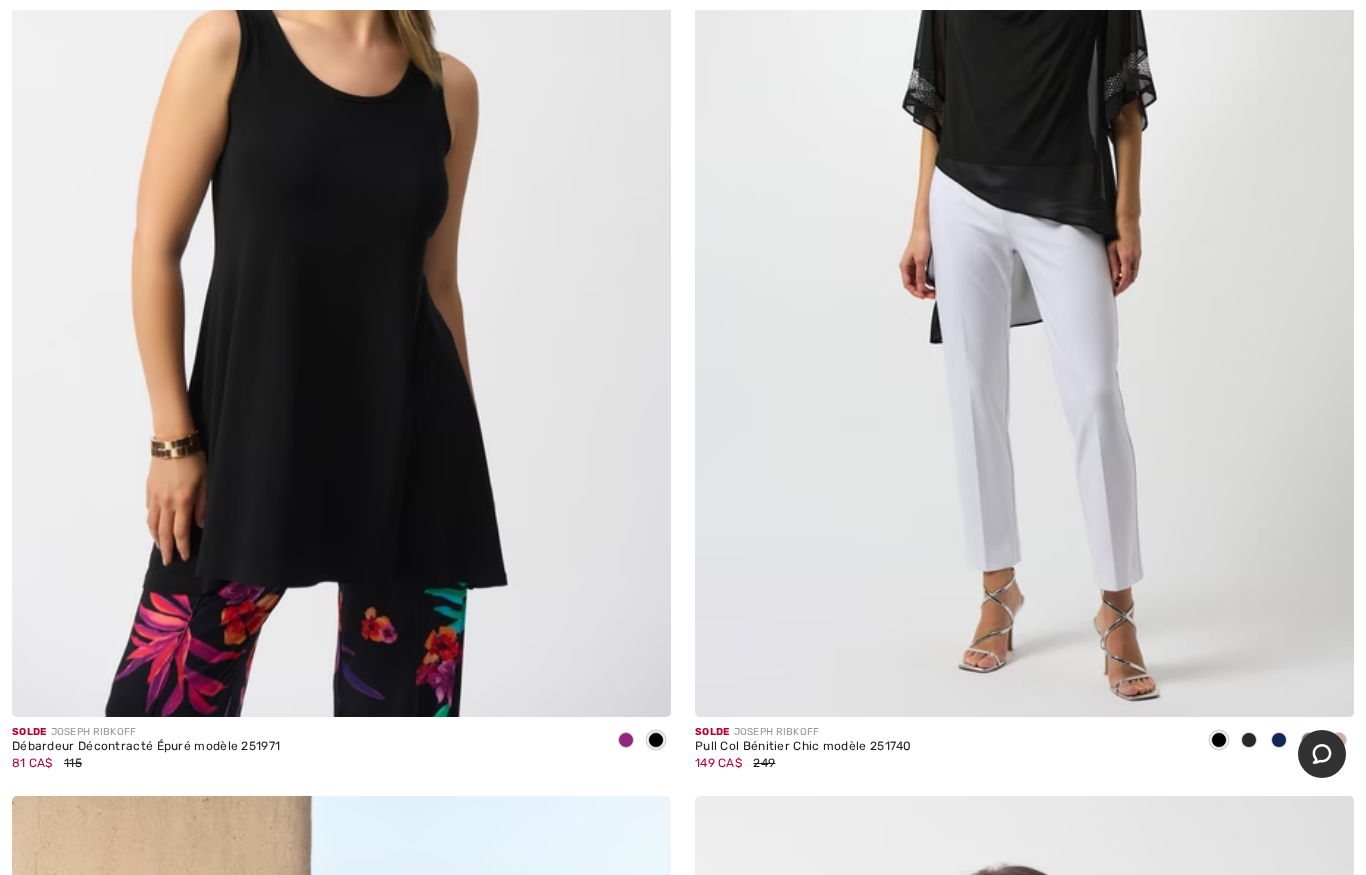 click at bounding box center (626, 740) 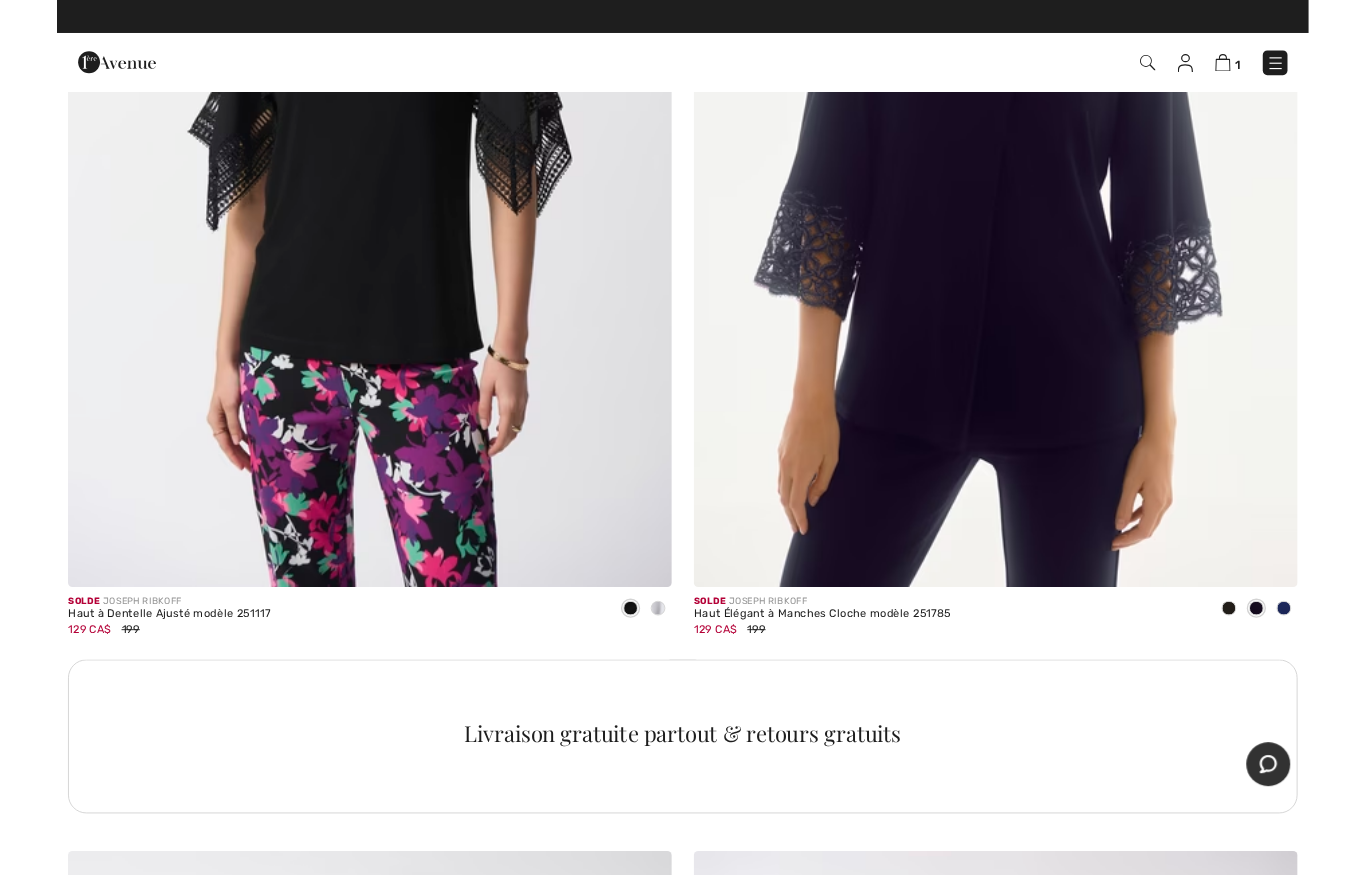 scroll, scrollTop: 6120, scrollLeft: 0, axis: vertical 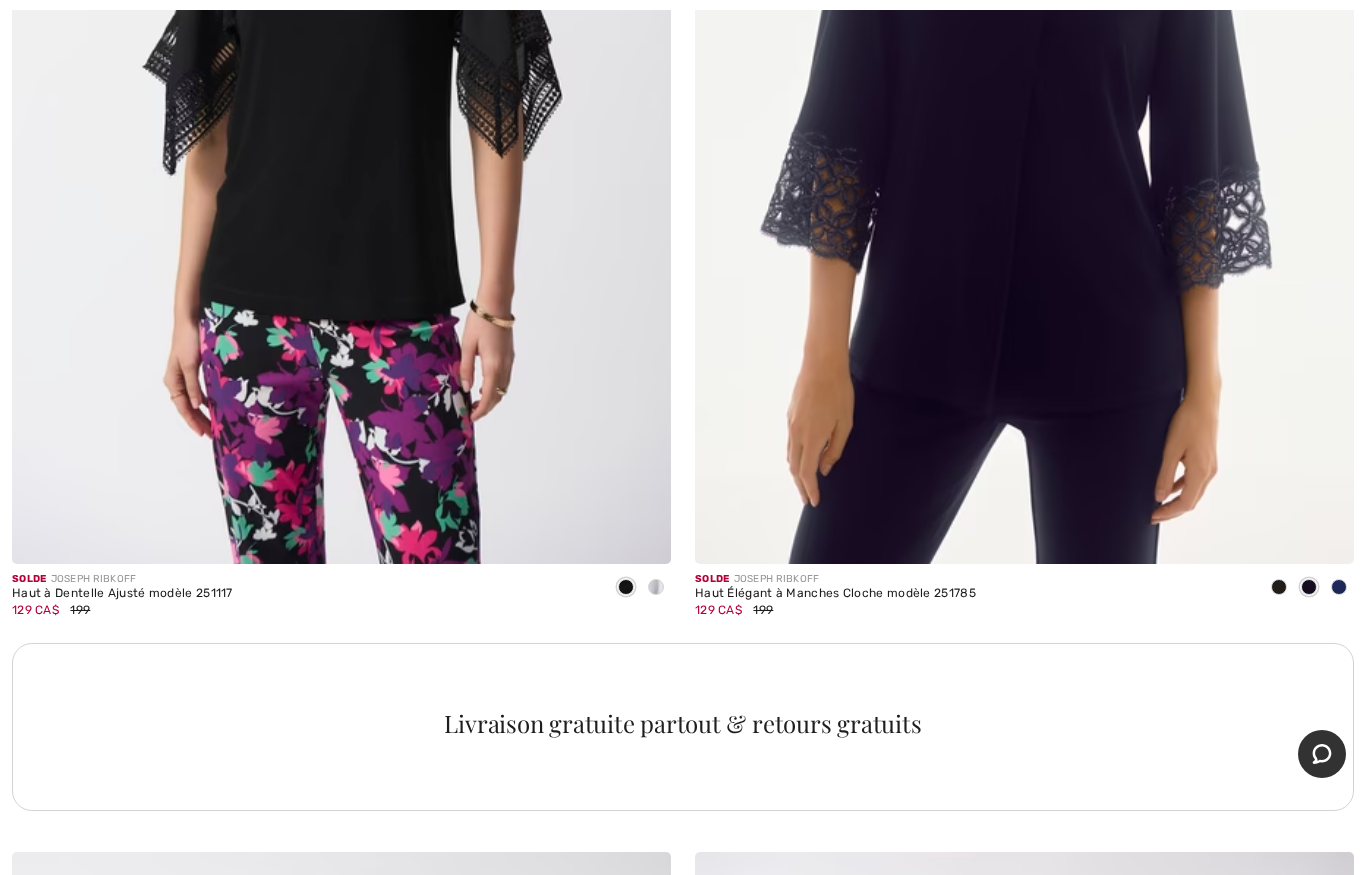click at bounding box center (1339, 587) 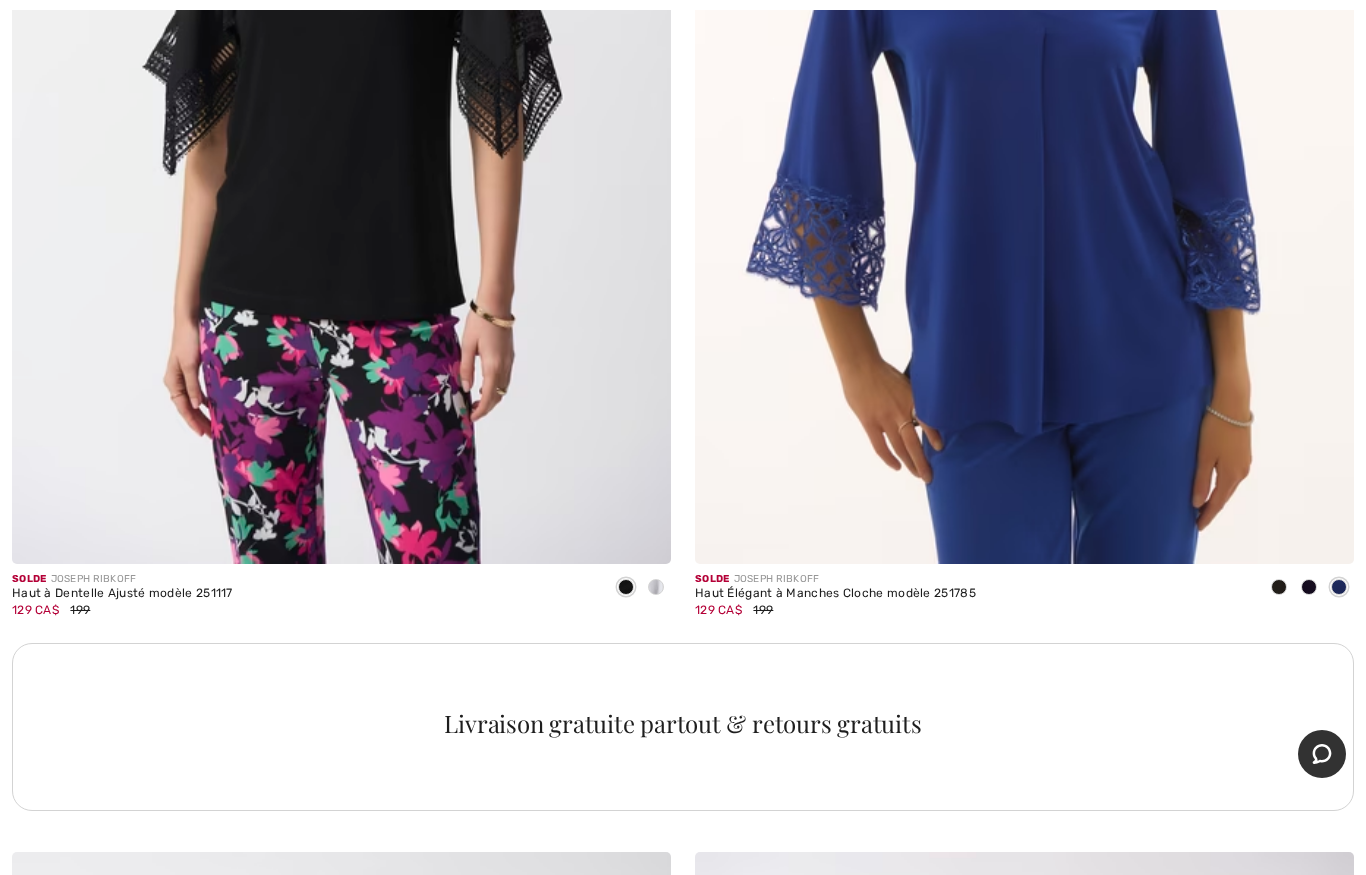 click at bounding box center [1339, 587] 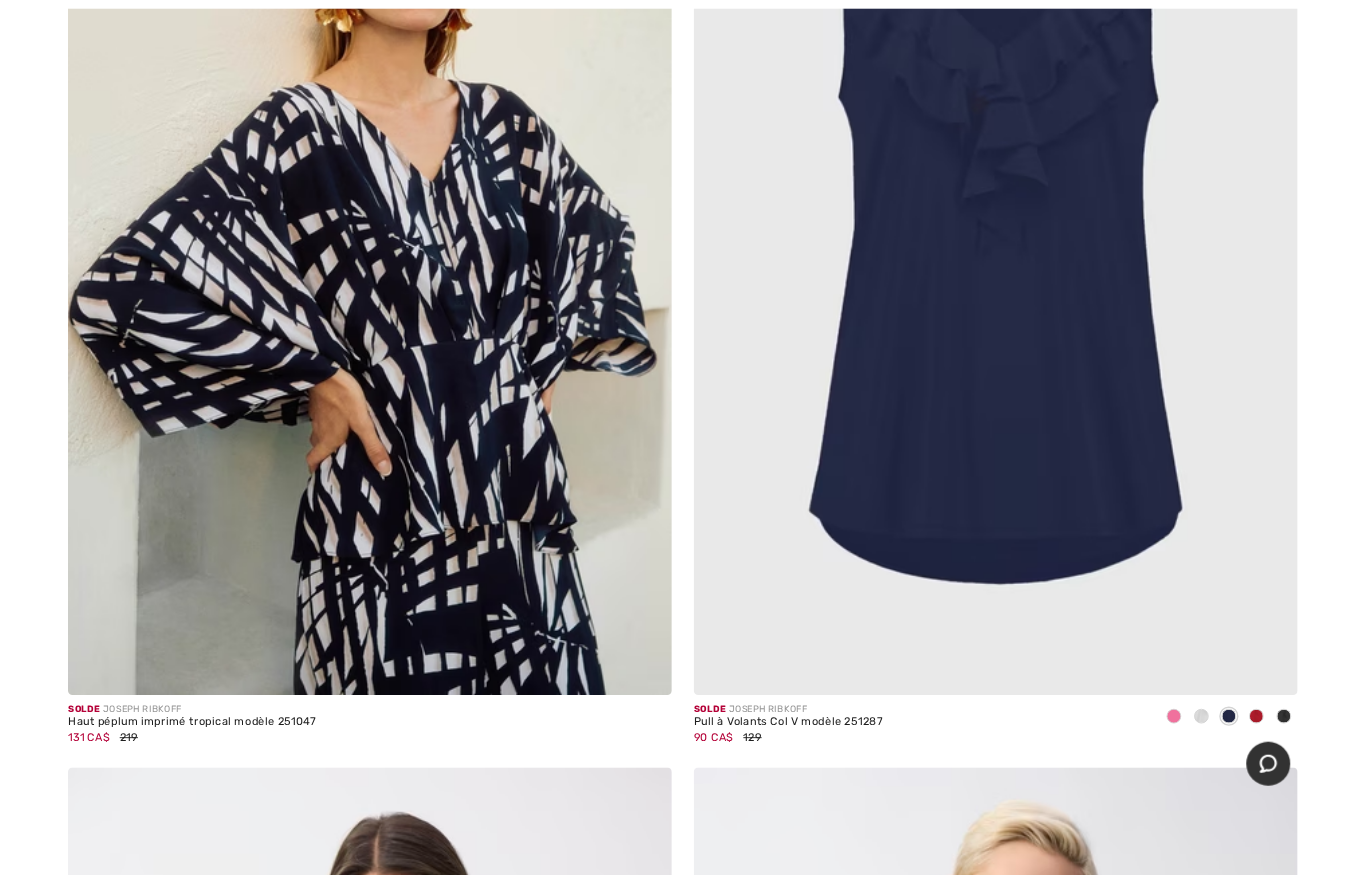 scroll, scrollTop: 17077, scrollLeft: 0, axis: vertical 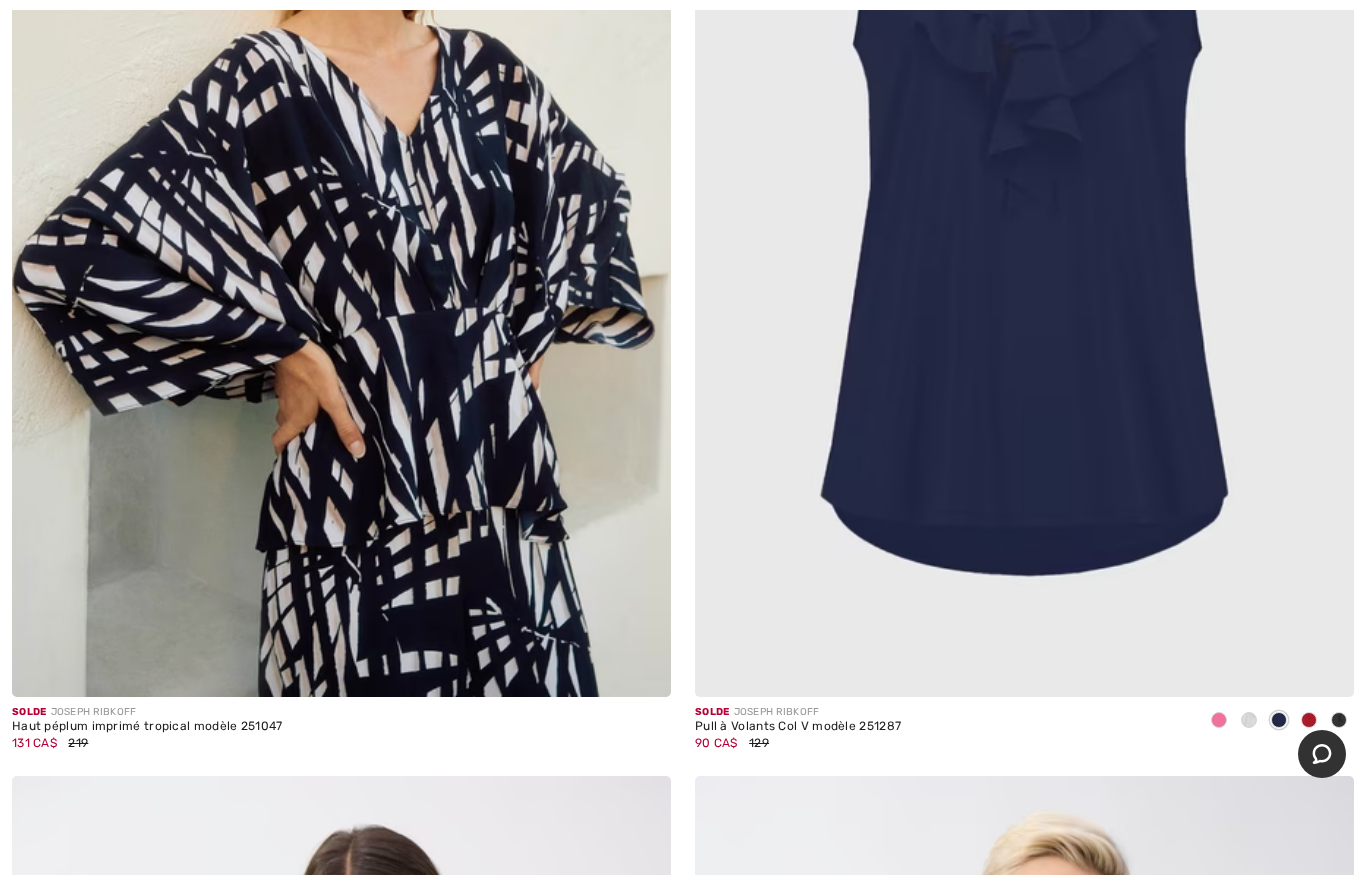 click at bounding box center (1024, 203) 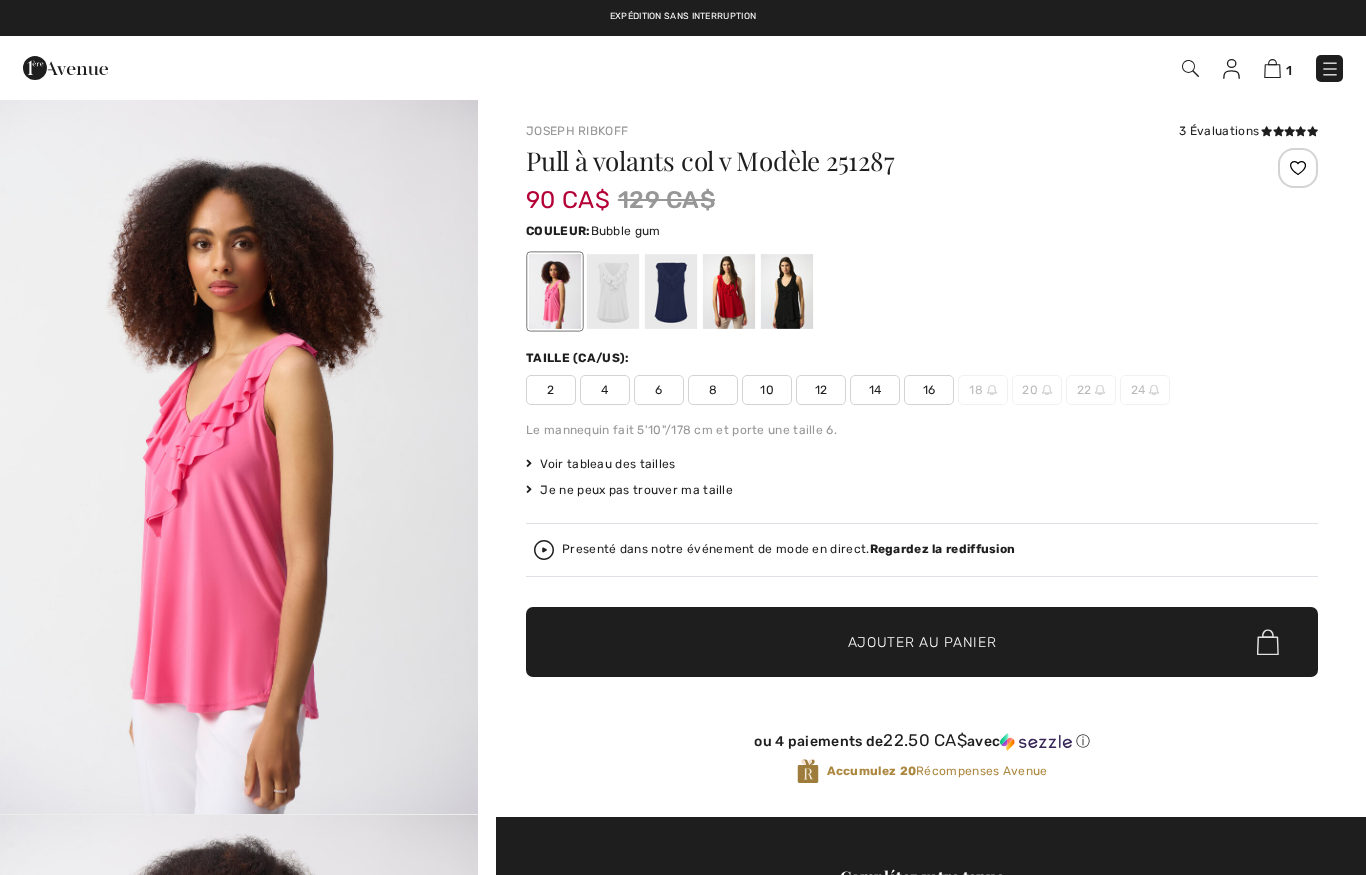 scroll, scrollTop: 0, scrollLeft: 0, axis: both 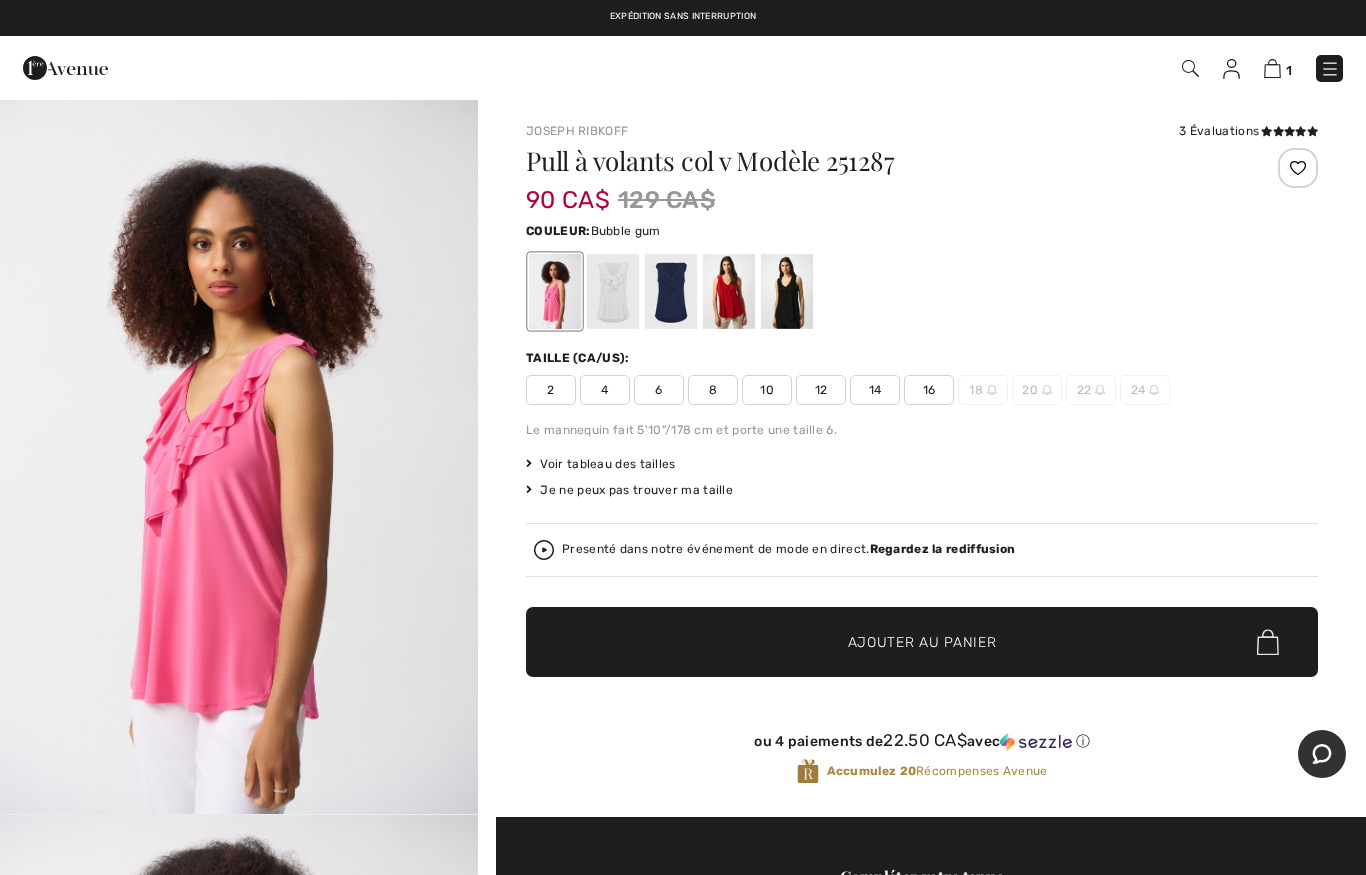 click at bounding box center (613, 291) 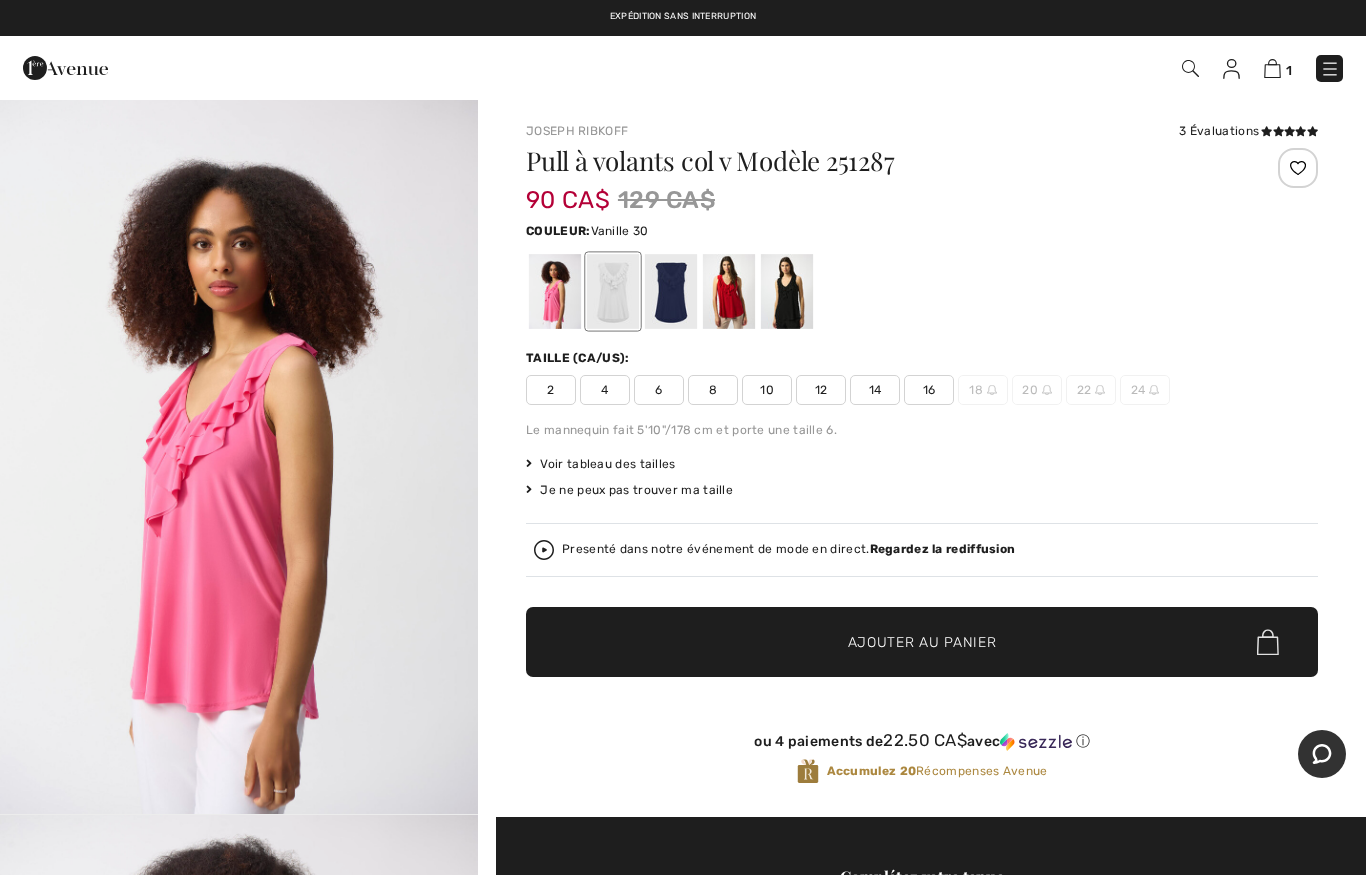 click at bounding box center (613, 291) 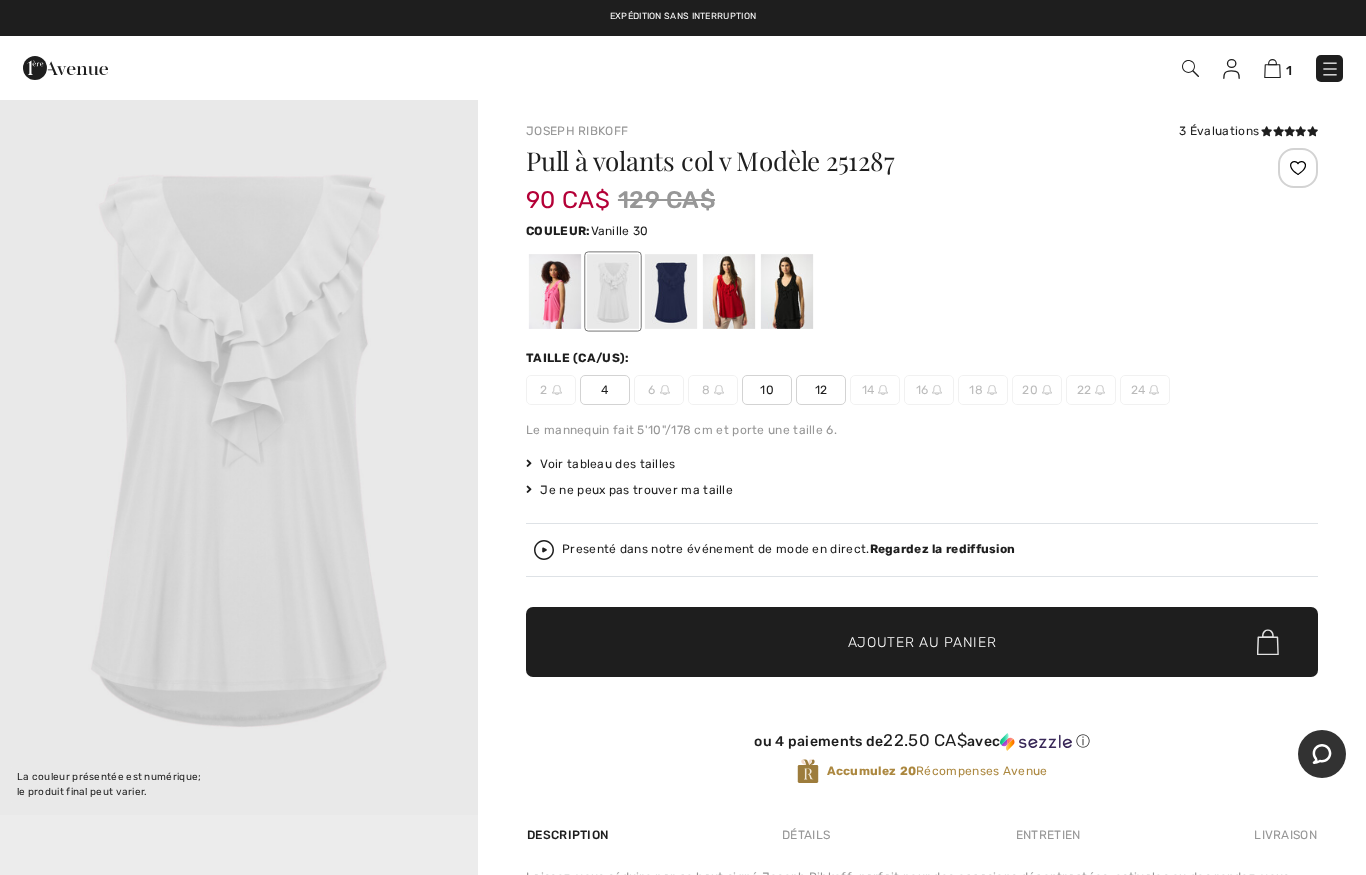 click at bounding box center (671, 291) 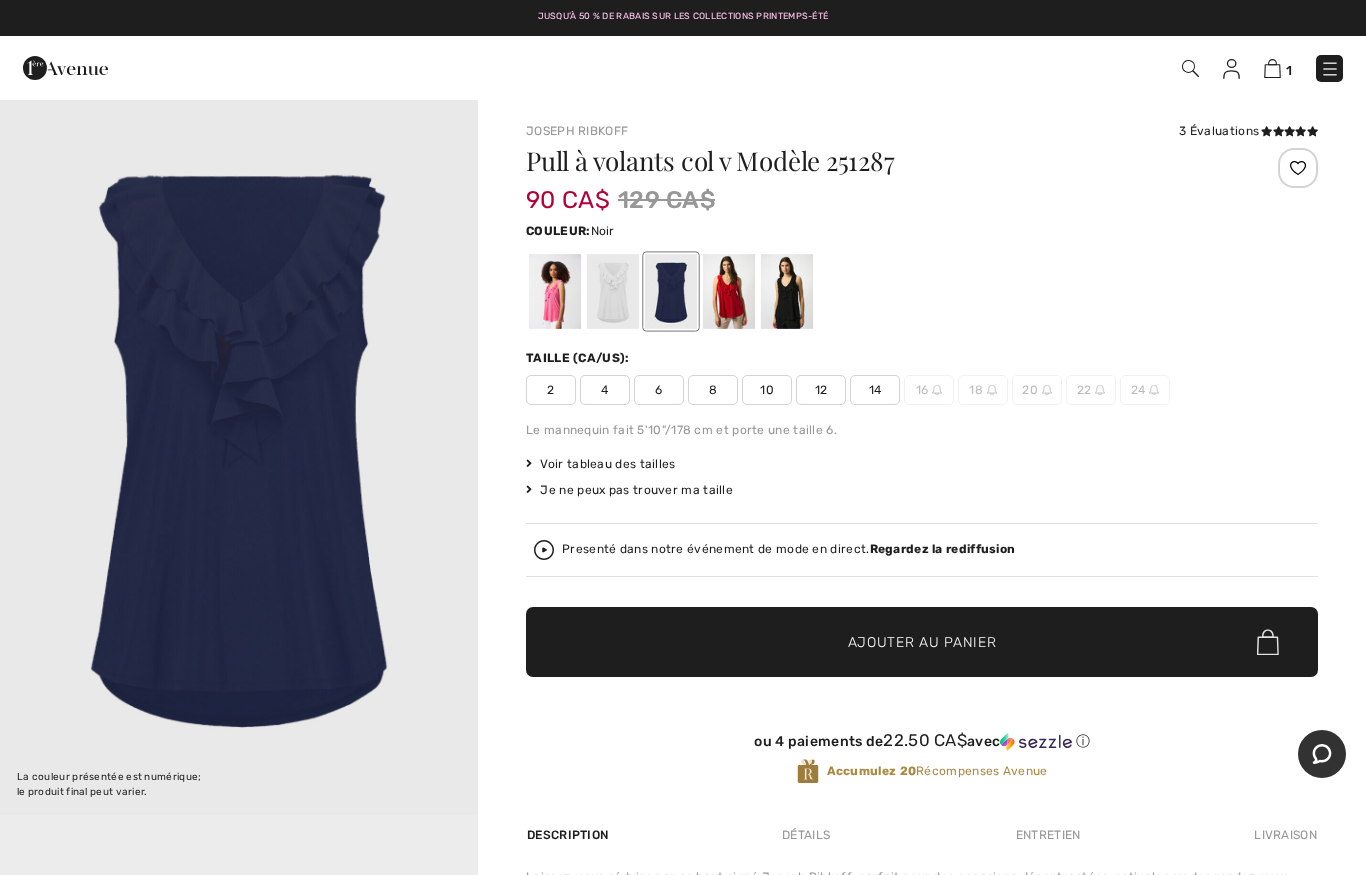 click at bounding box center [787, 291] 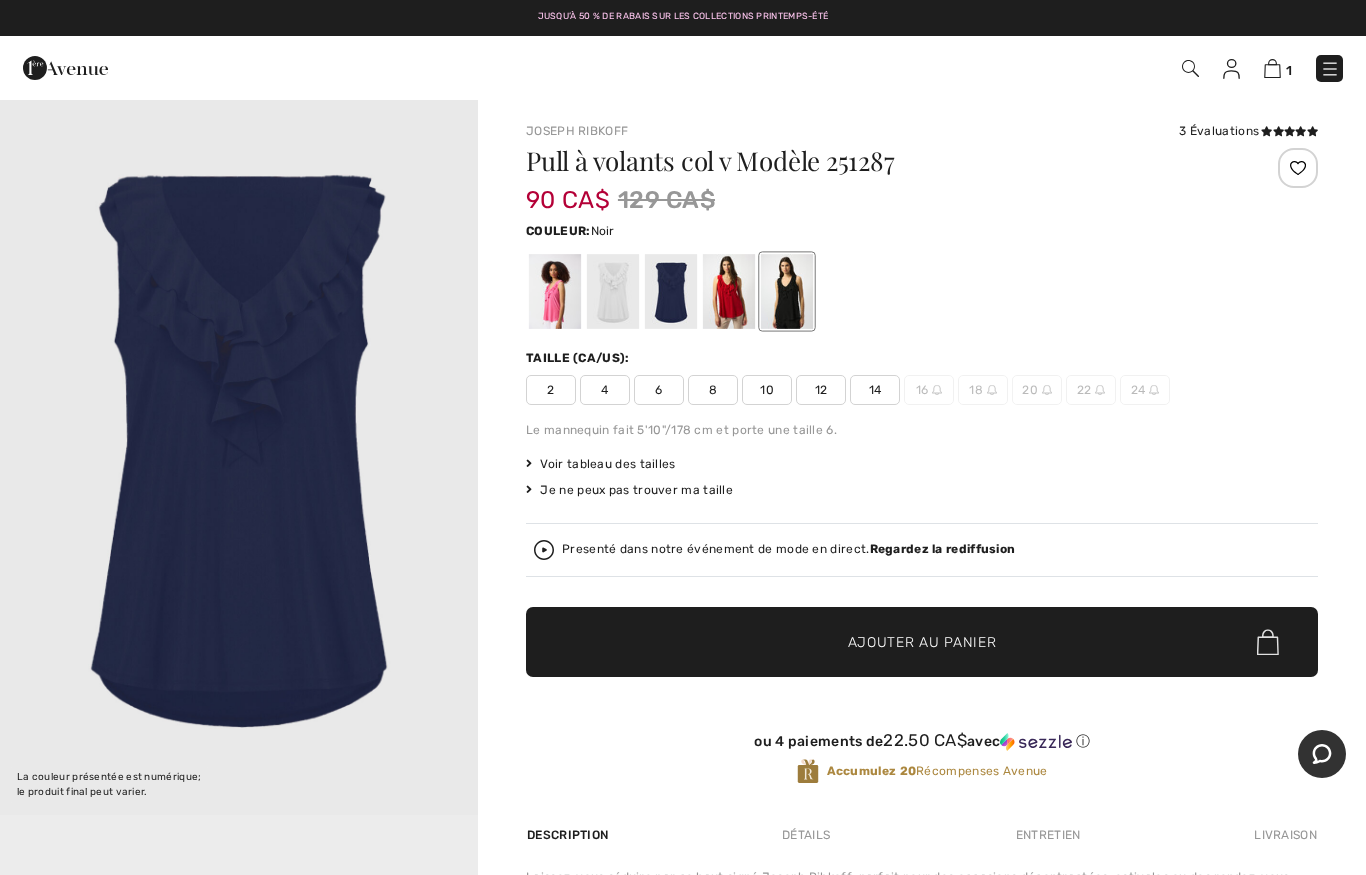 click at bounding box center [787, 291] 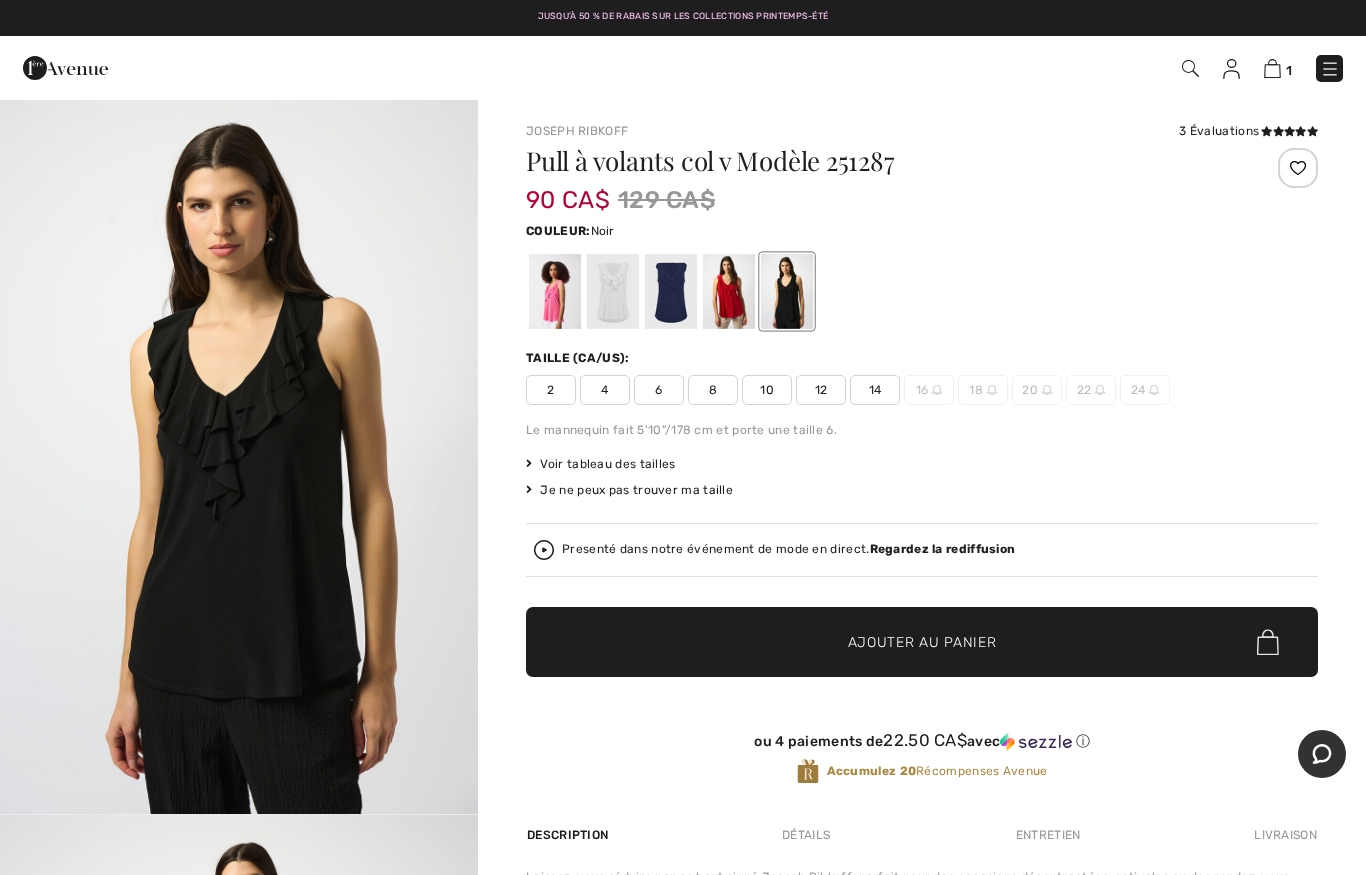 click at bounding box center [729, 291] 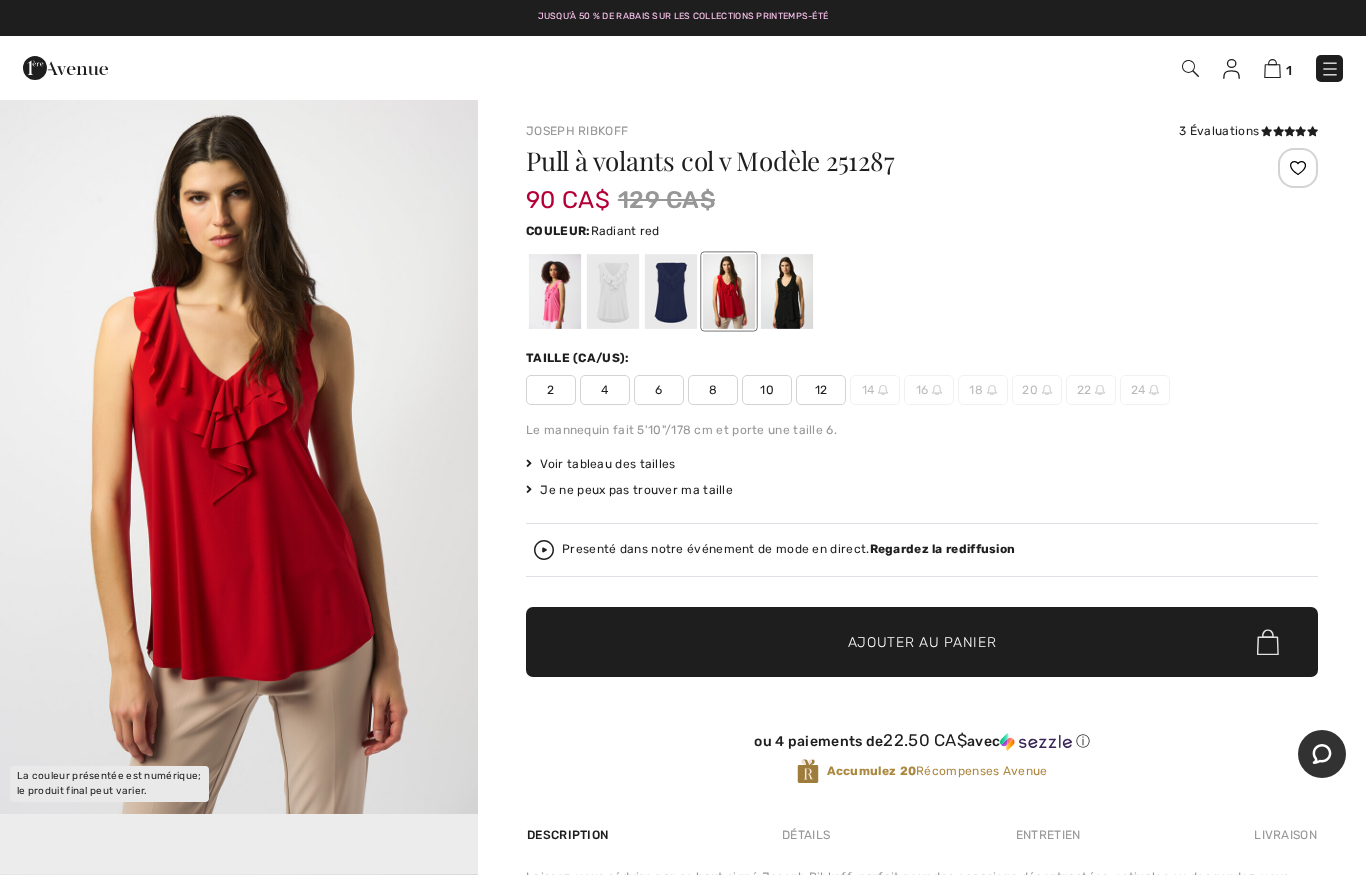click at bounding box center [671, 291] 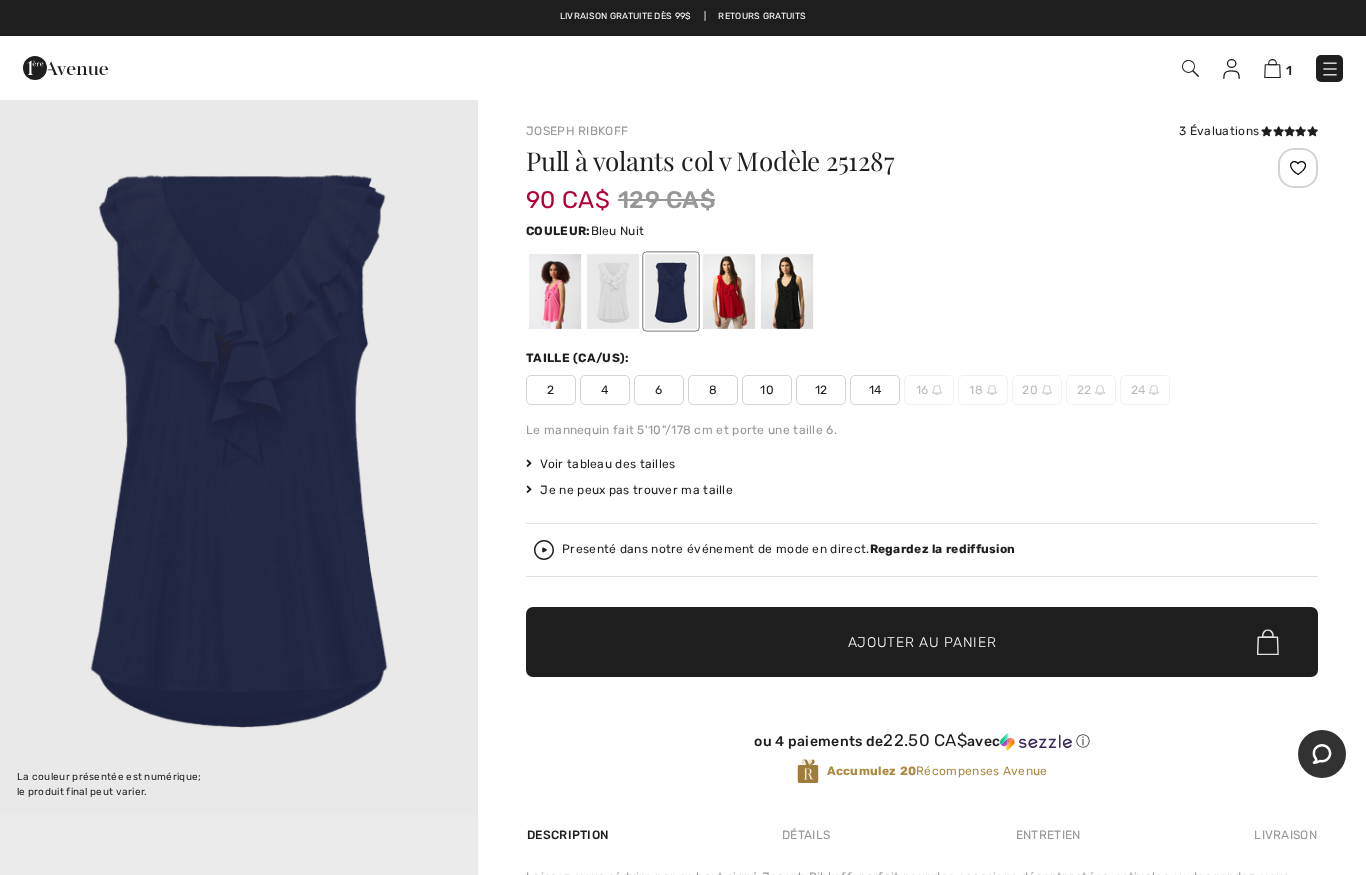 click at bounding box center (613, 291) 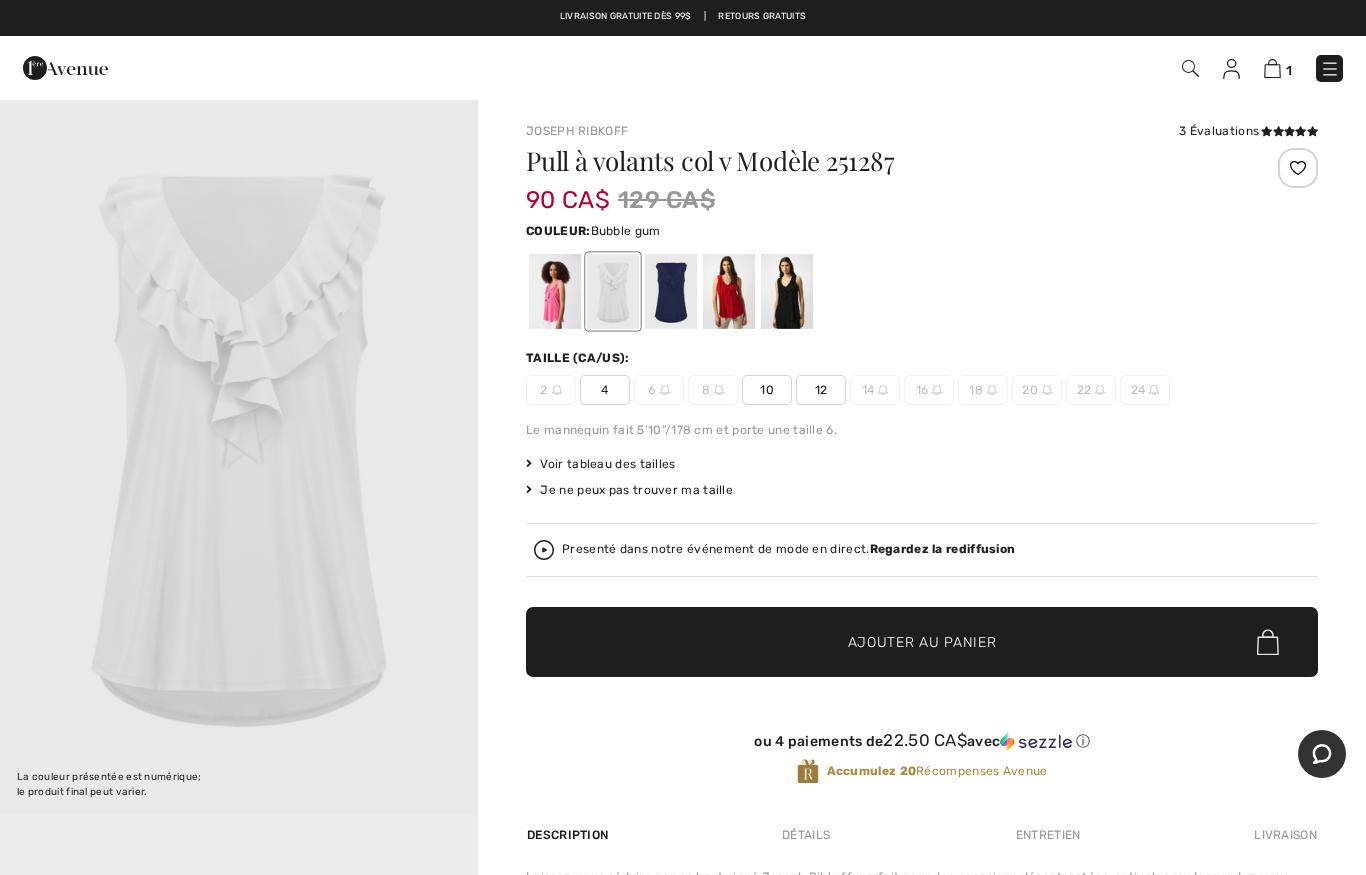 click at bounding box center (555, 291) 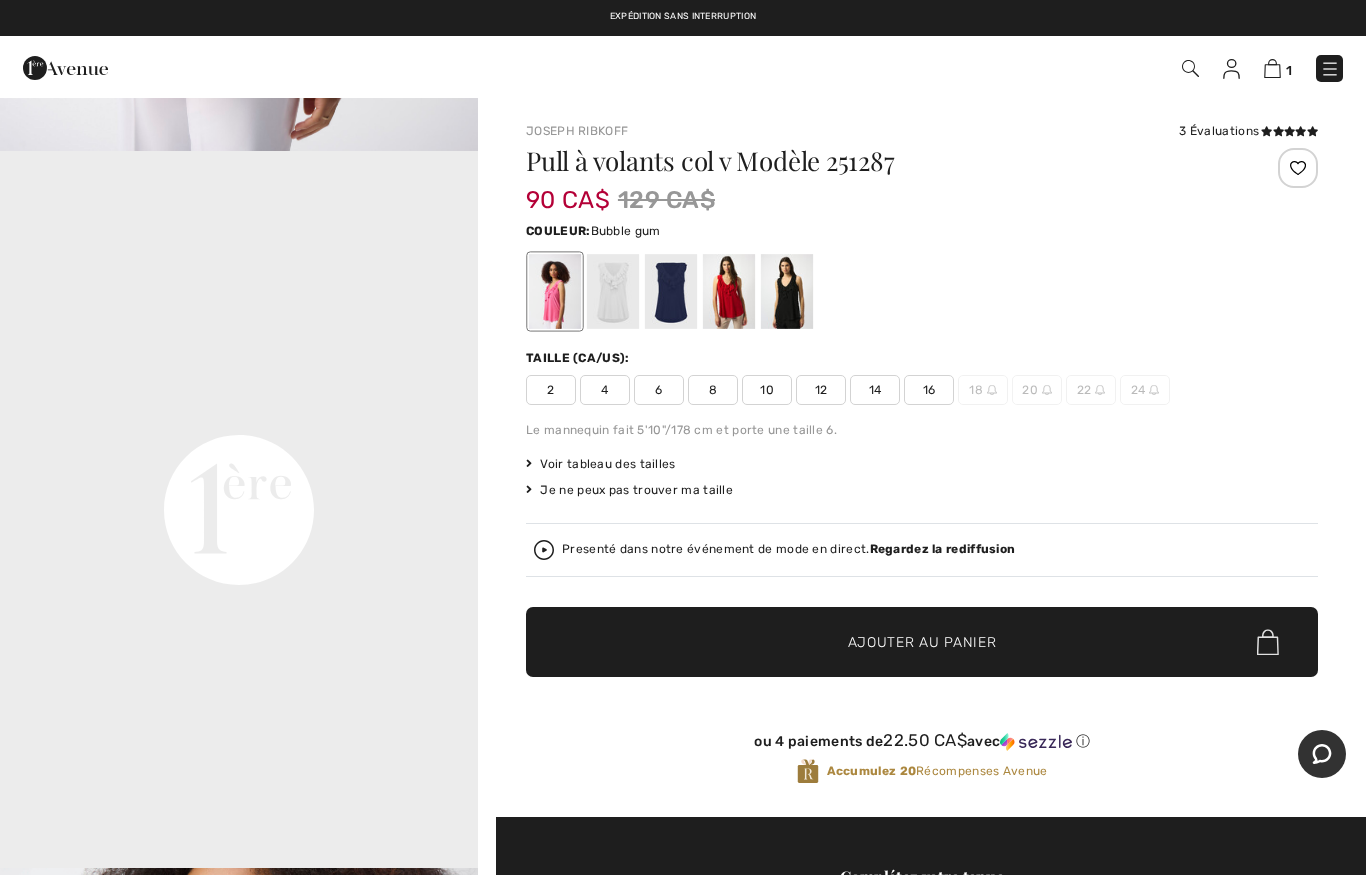 scroll, scrollTop: 1382, scrollLeft: 0, axis: vertical 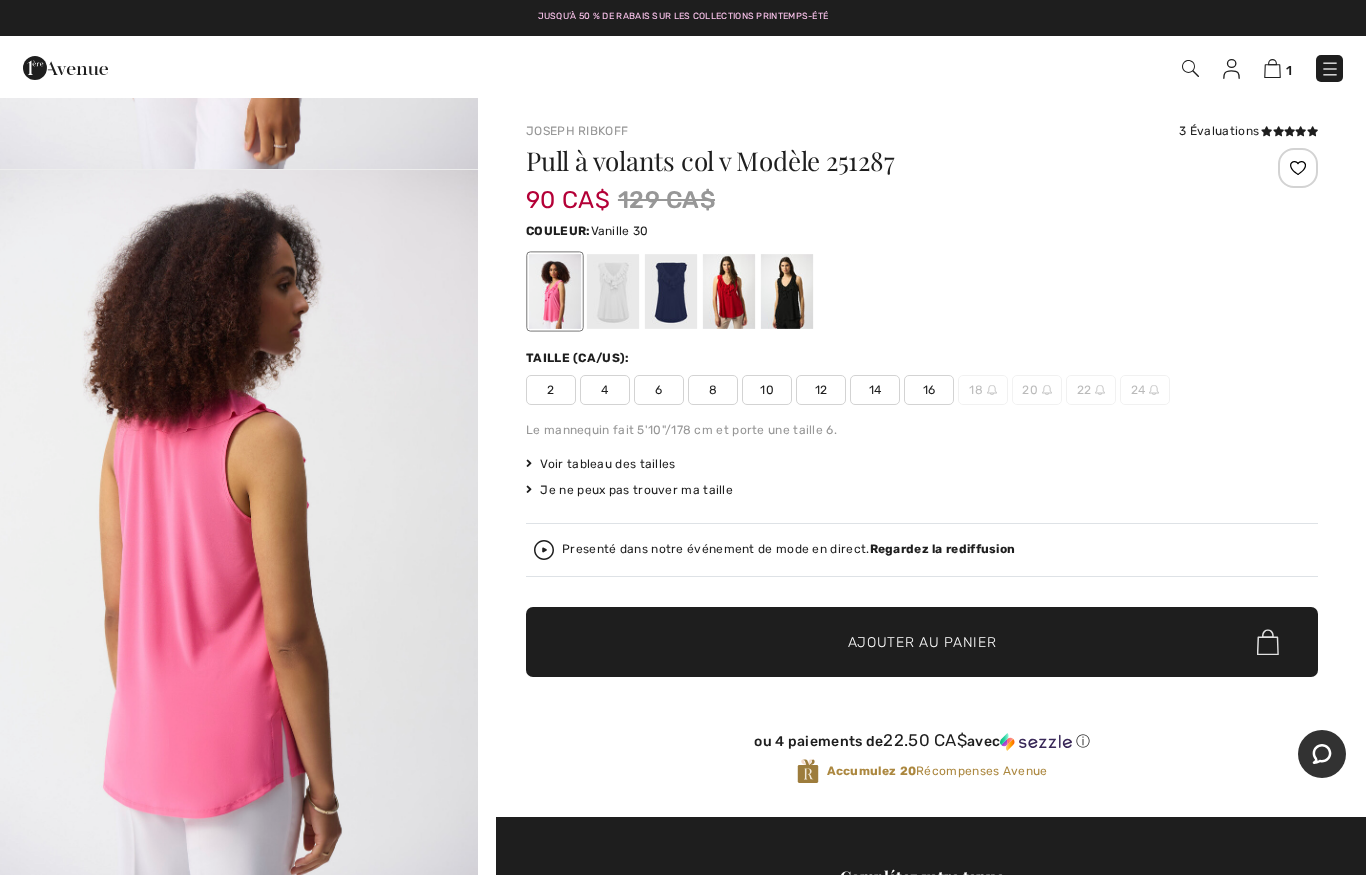 click at bounding box center (613, 291) 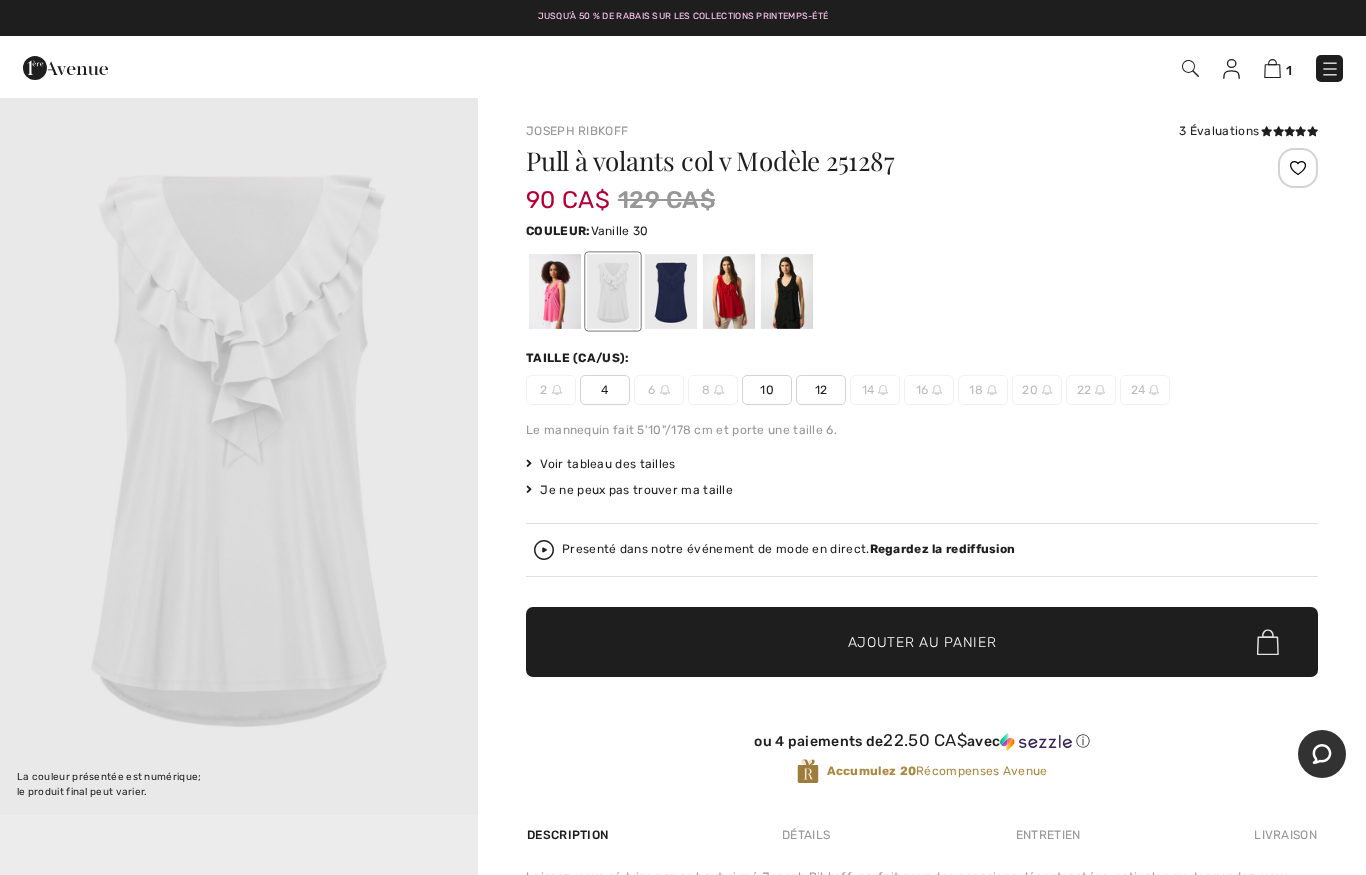 scroll, scrollTop: 0, scrollLeft: 0, axis: both 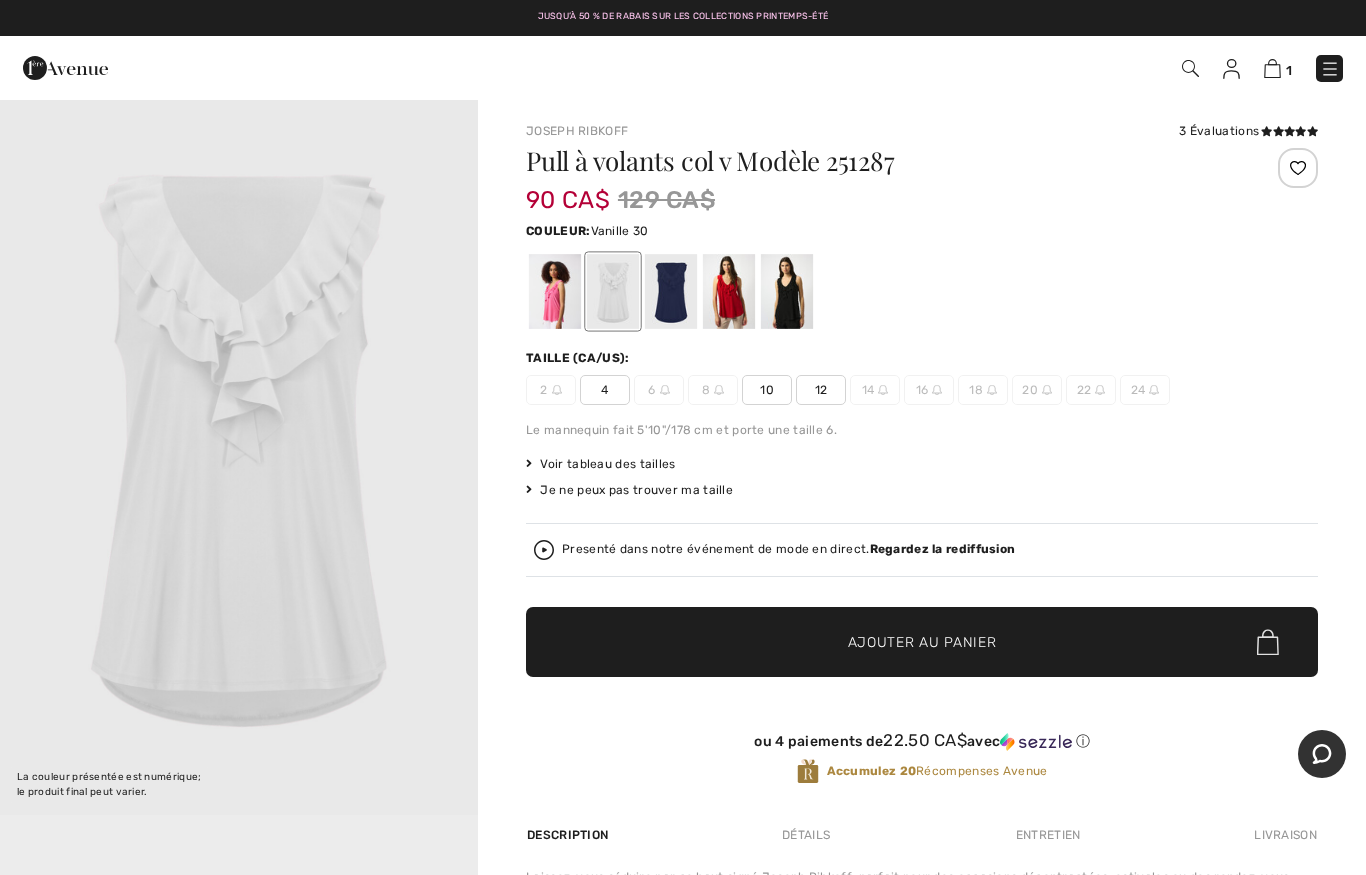click at bounding box center (787, 291) 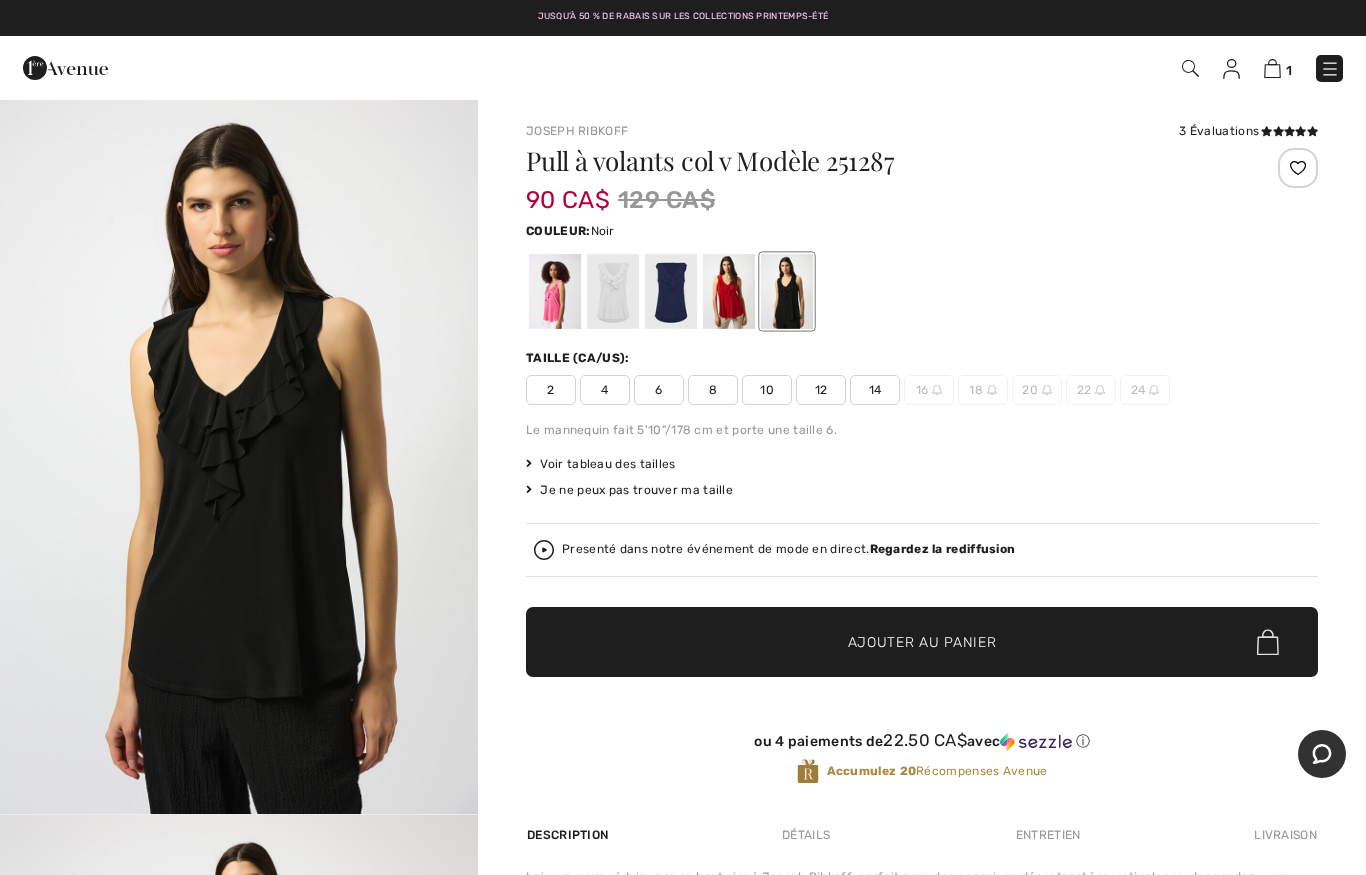 click at bounding box center [787, 291] 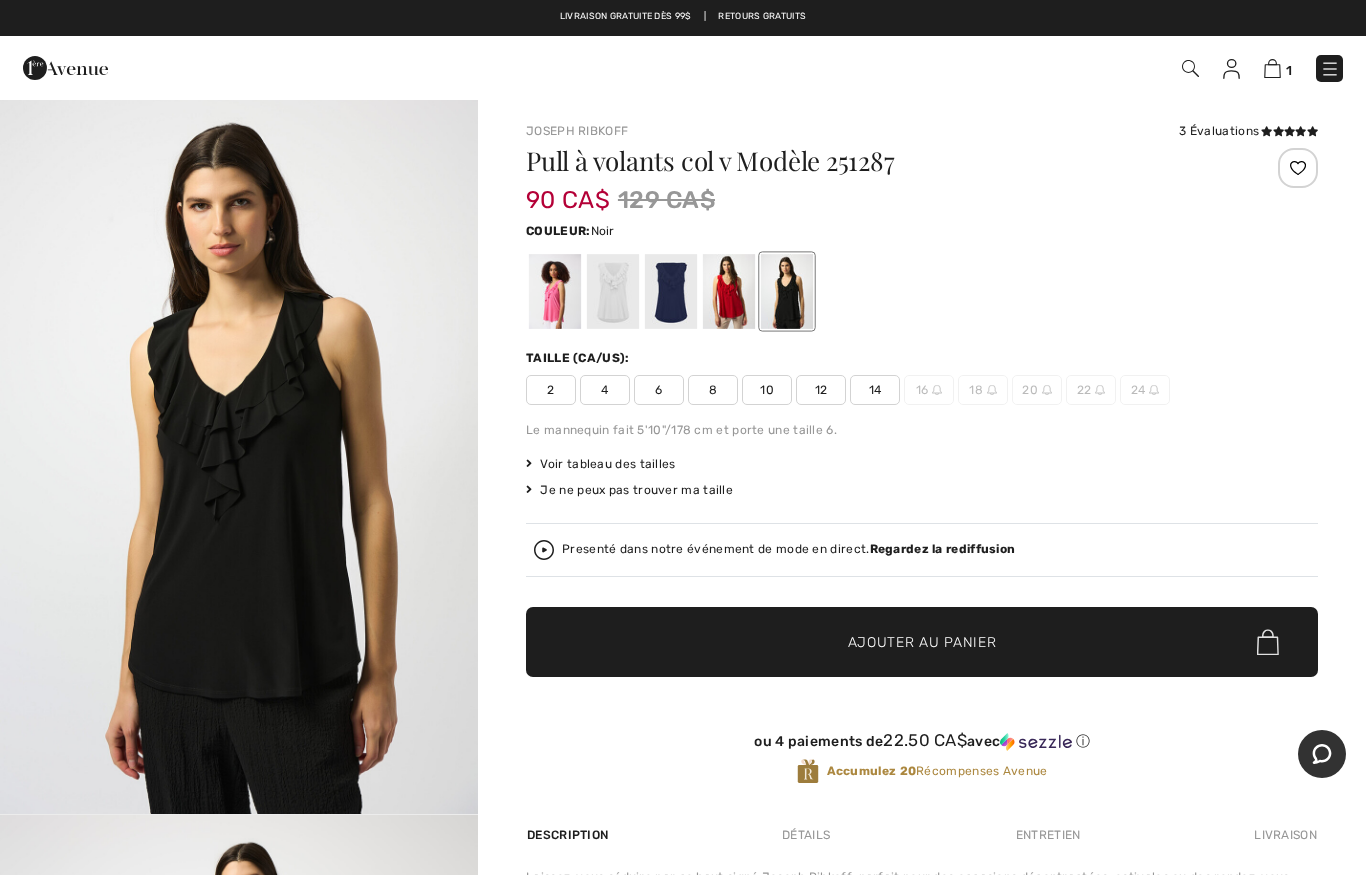 click at bounding box center [613, 291] 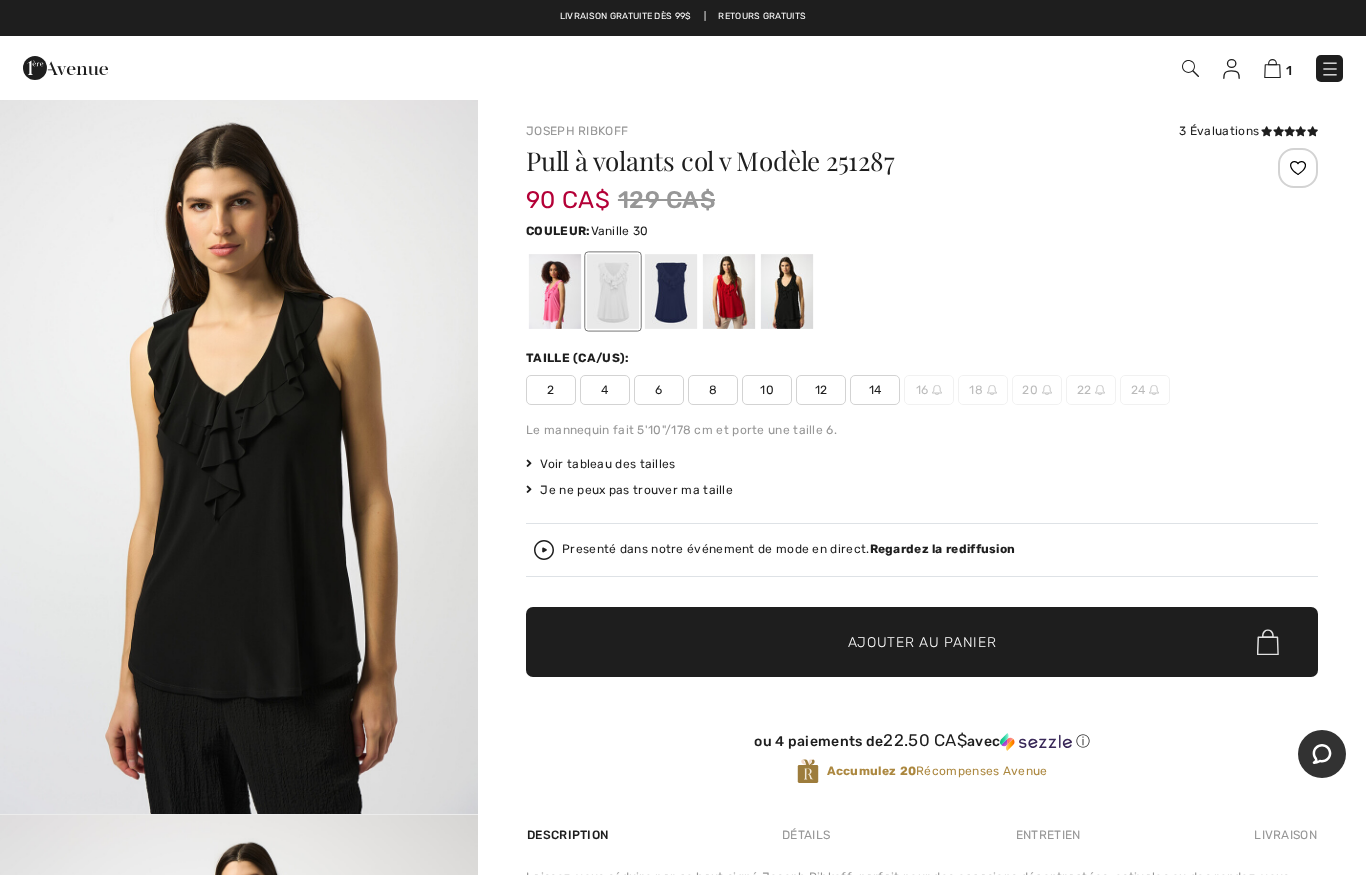 click at bounding box center [613, 291] 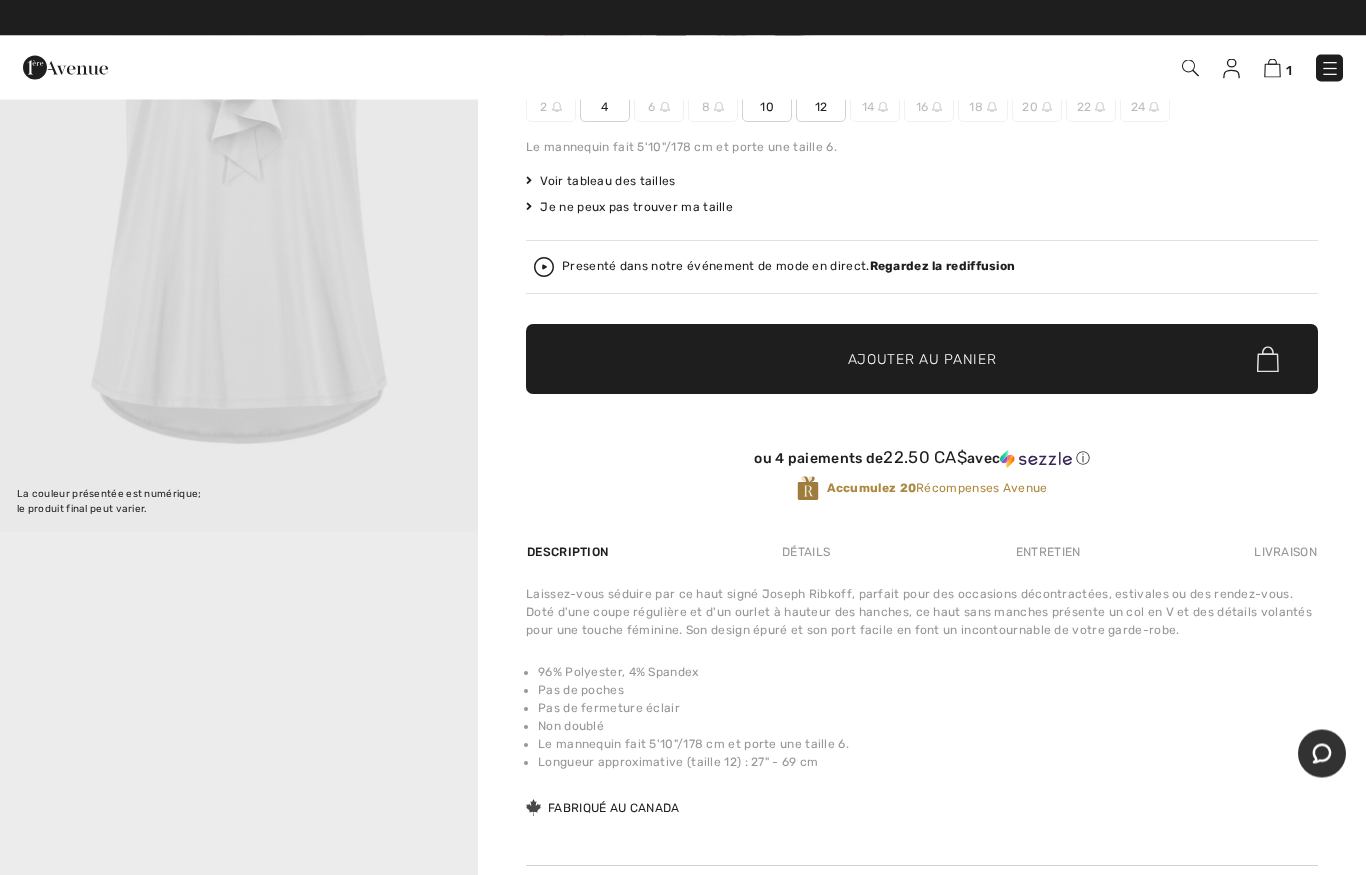 scroll, scrollTop: 0, scrollLeft: 0, axis: both 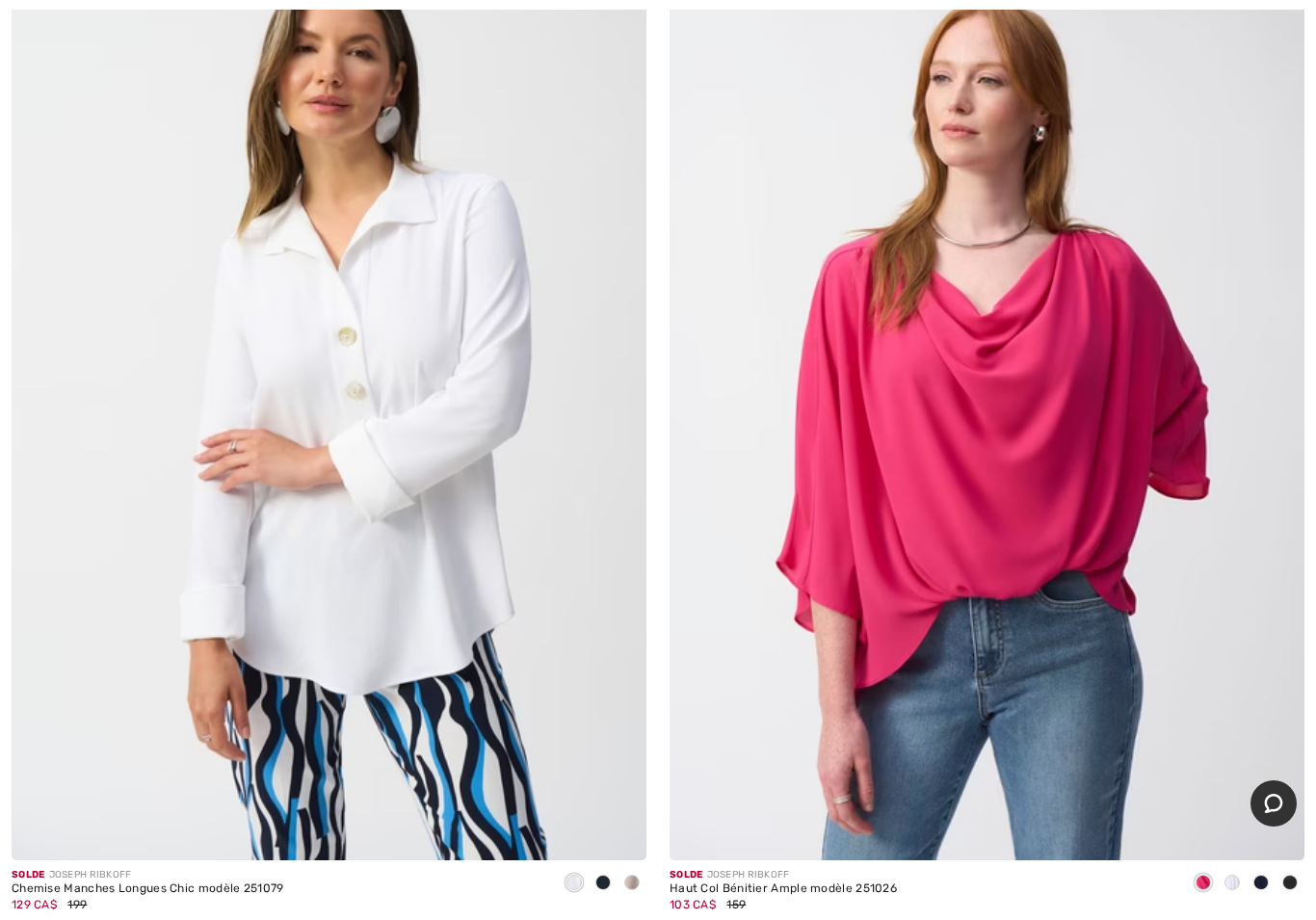 click at bounding box center [603, 882] 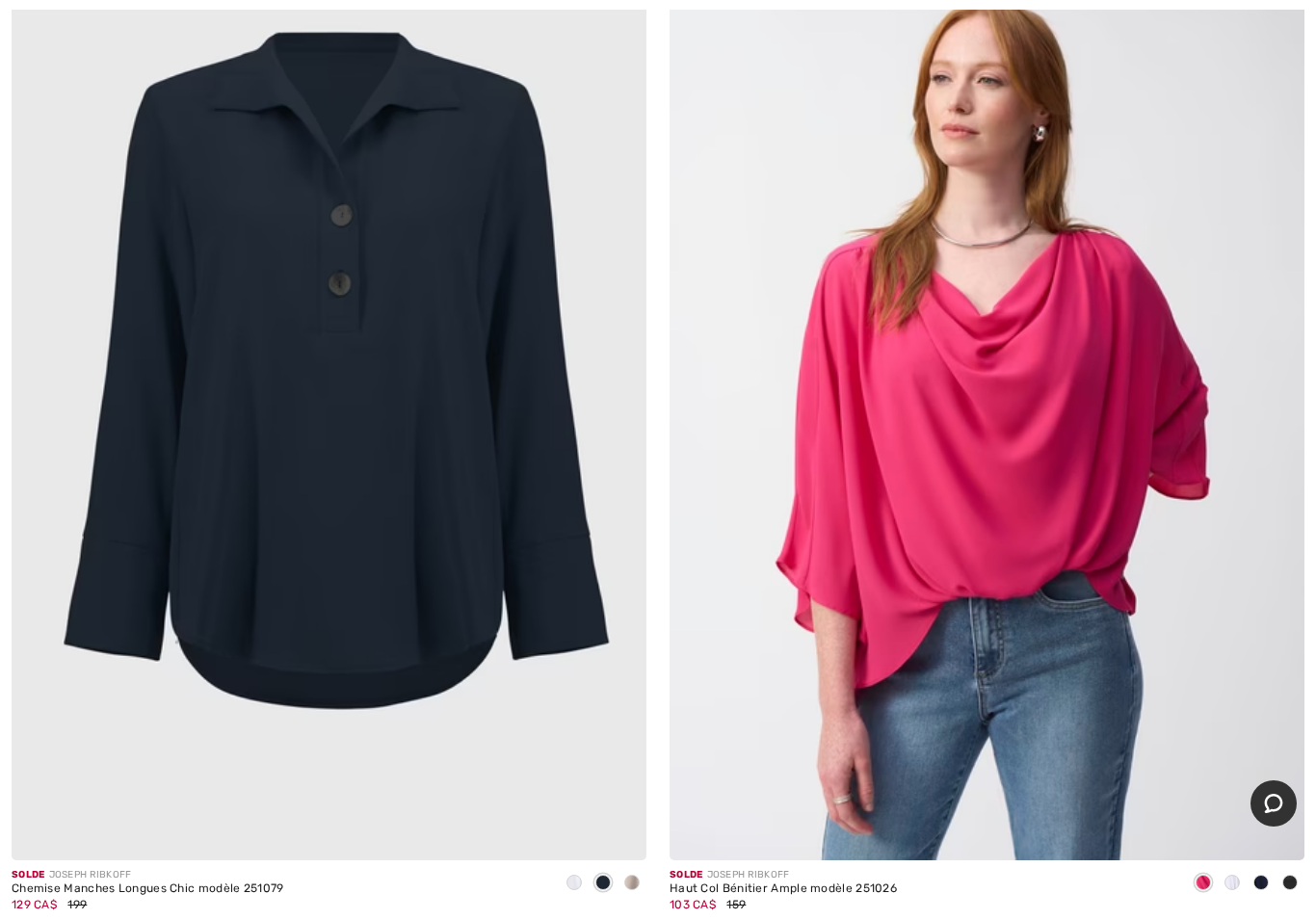 click at bounding box center [632, 882] 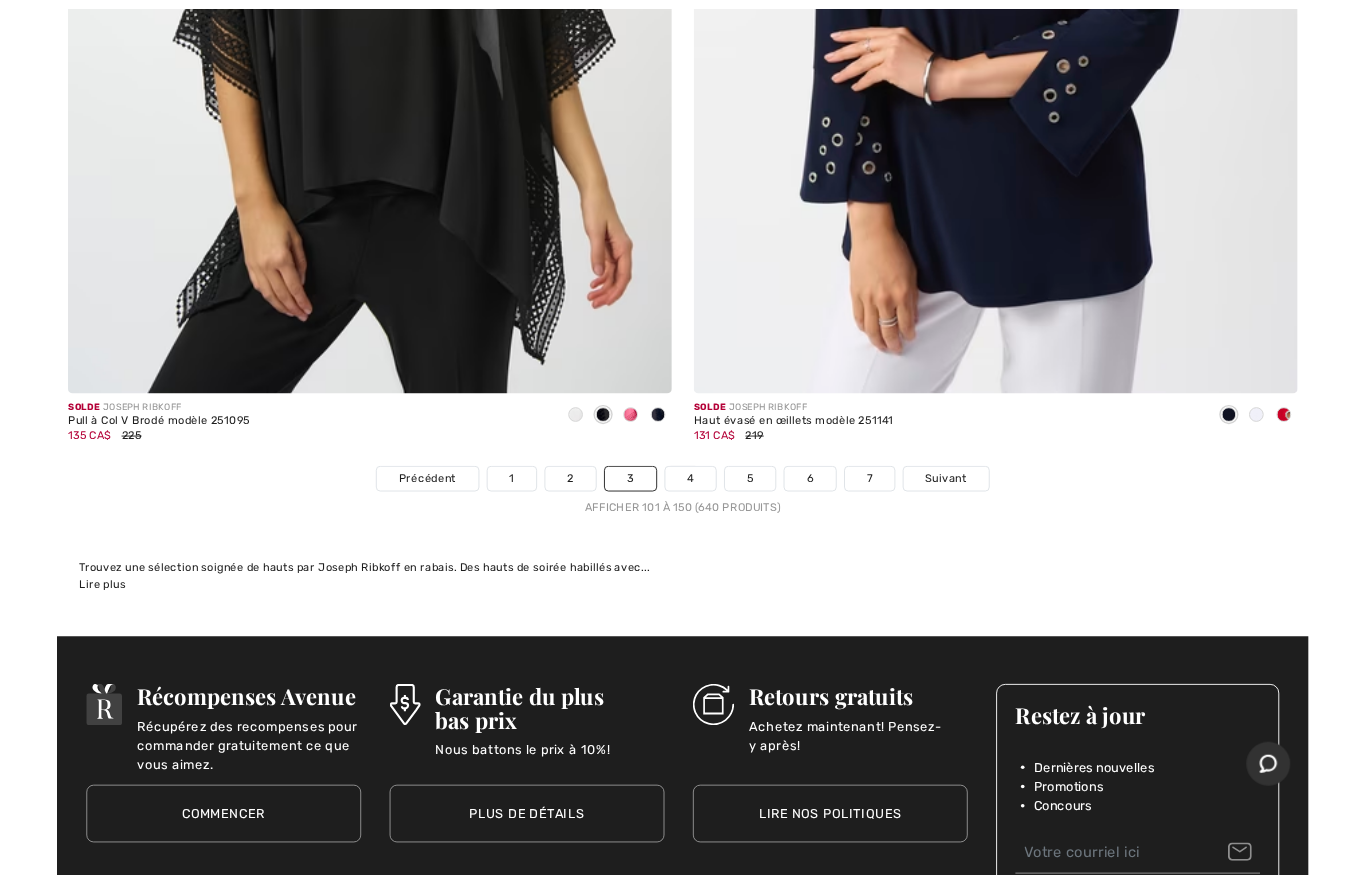 scroll, scrollTop: 27450, scrollLeft: 0, axis: vertical 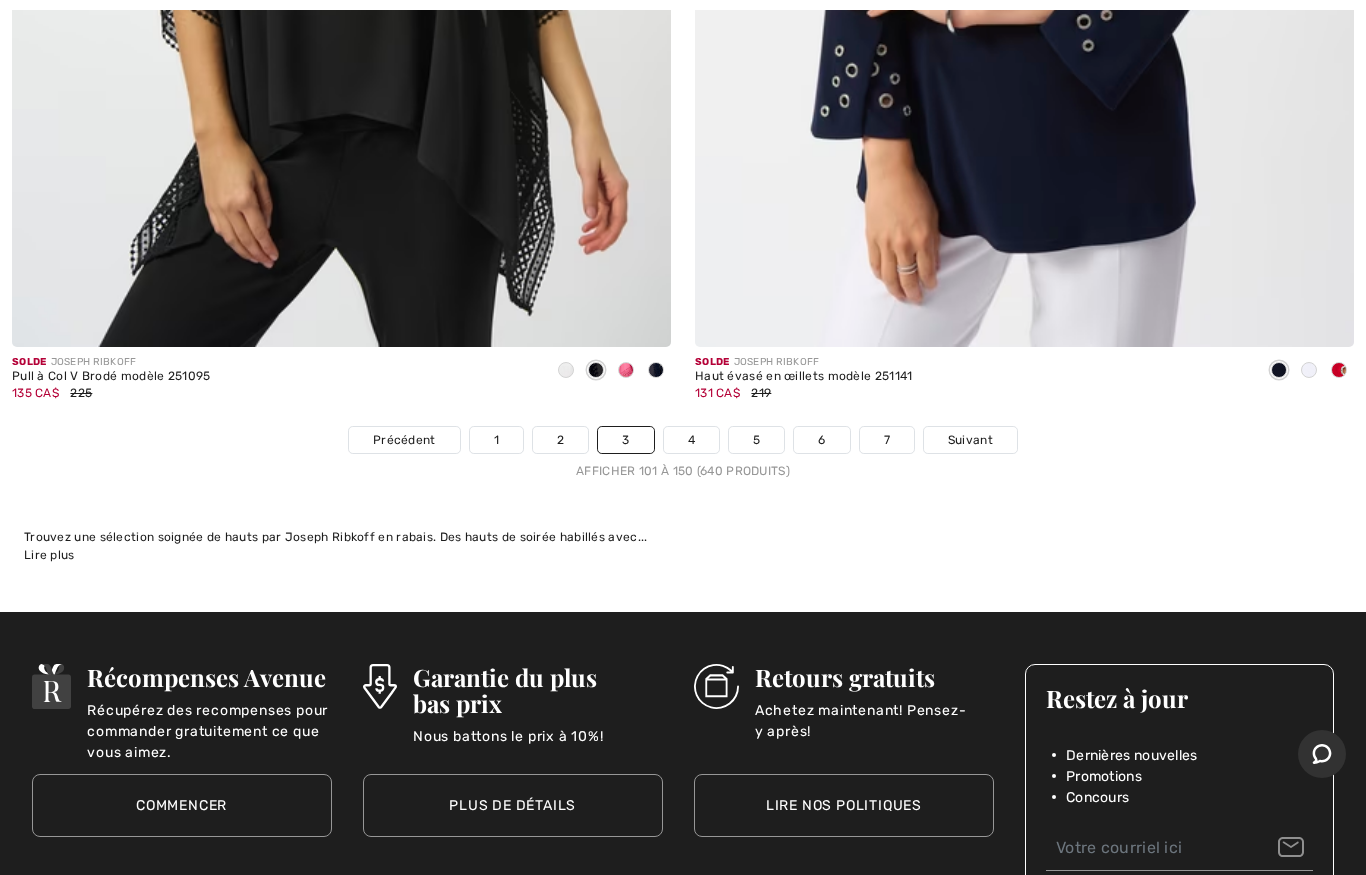 click on "Suivant" at bounding box center [970, 440] 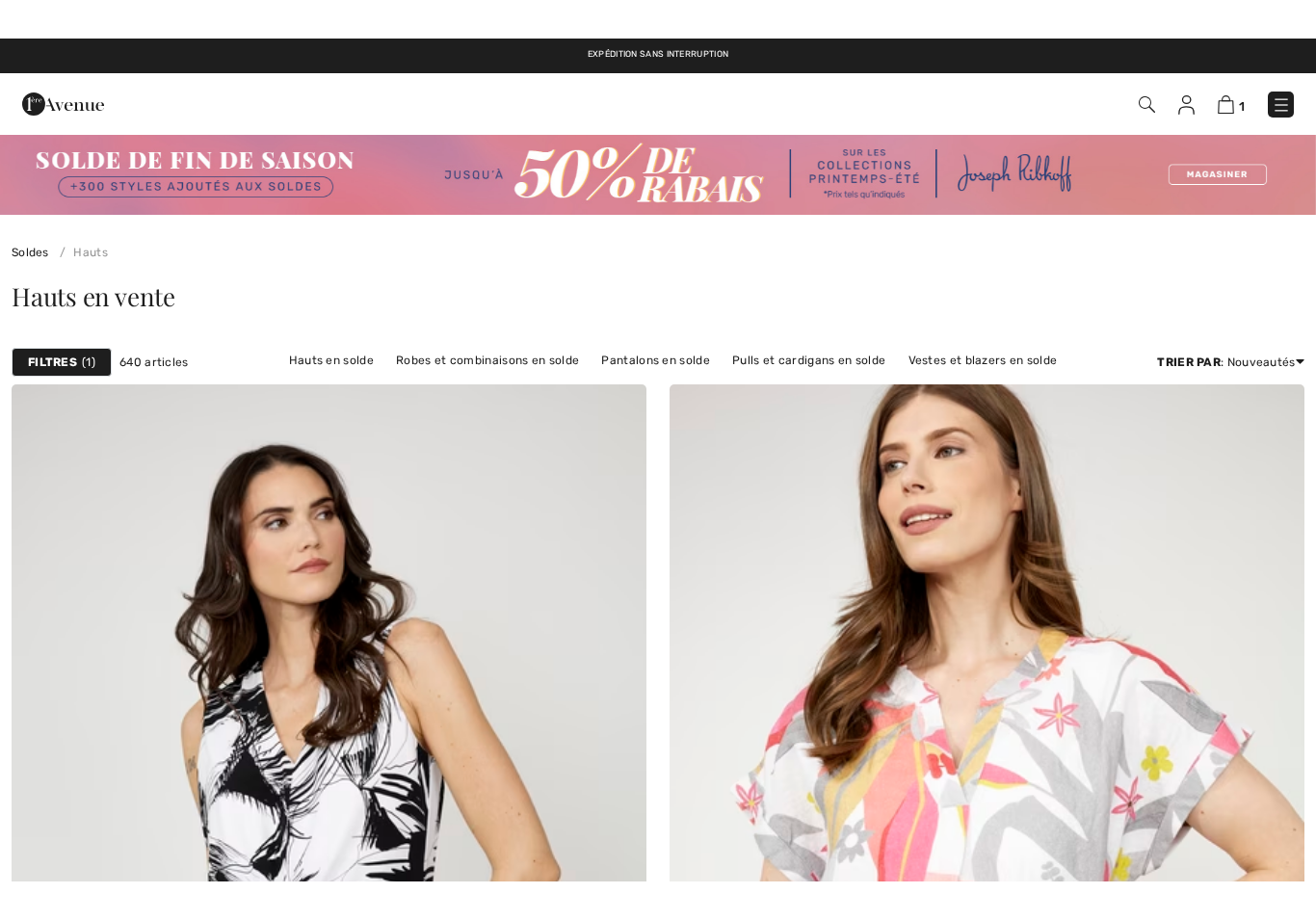 scroll, scrollTop: 526, scrollLeft: 0, axis: vertical 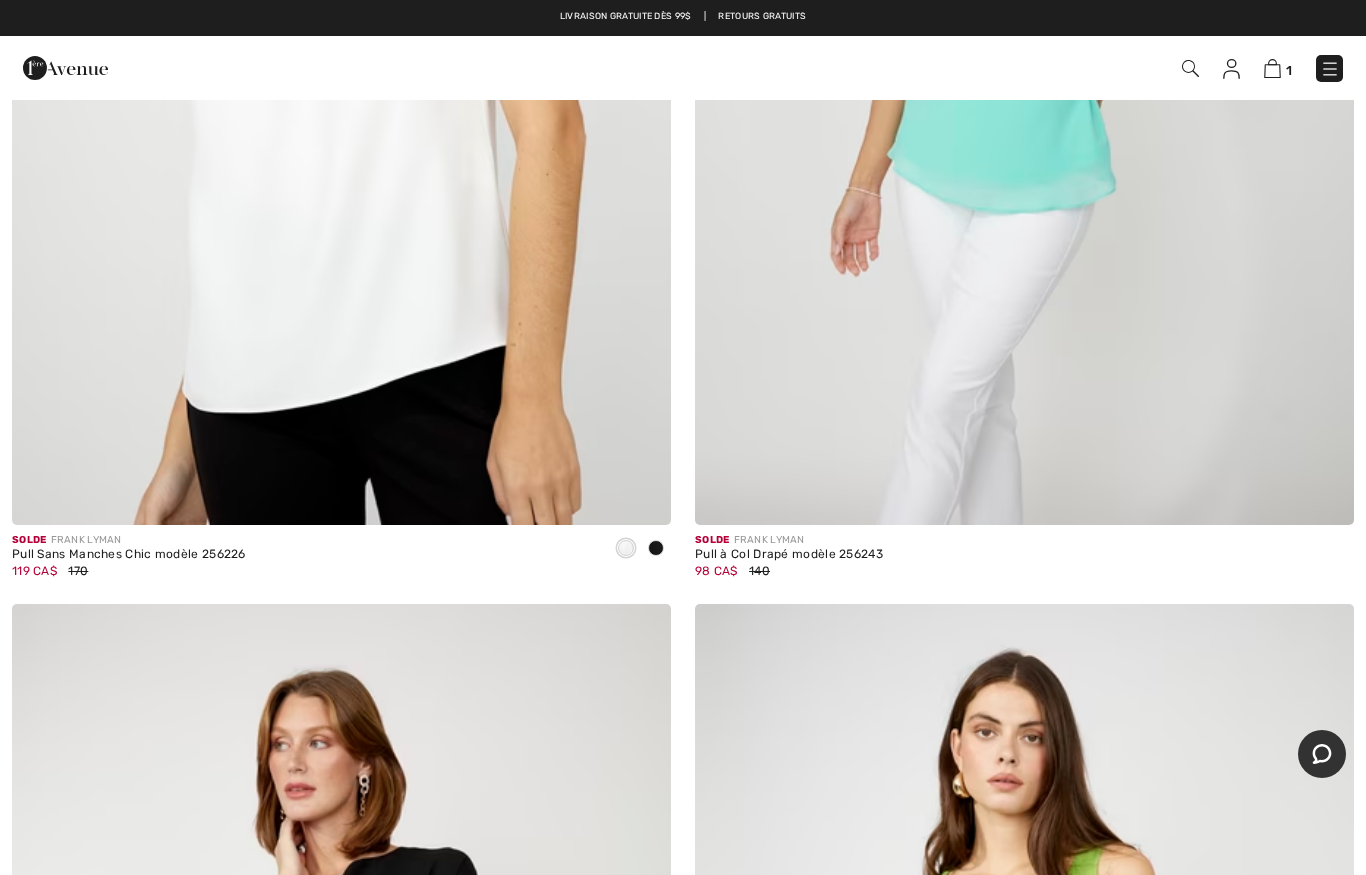 click at bounding box center (1330, 69) 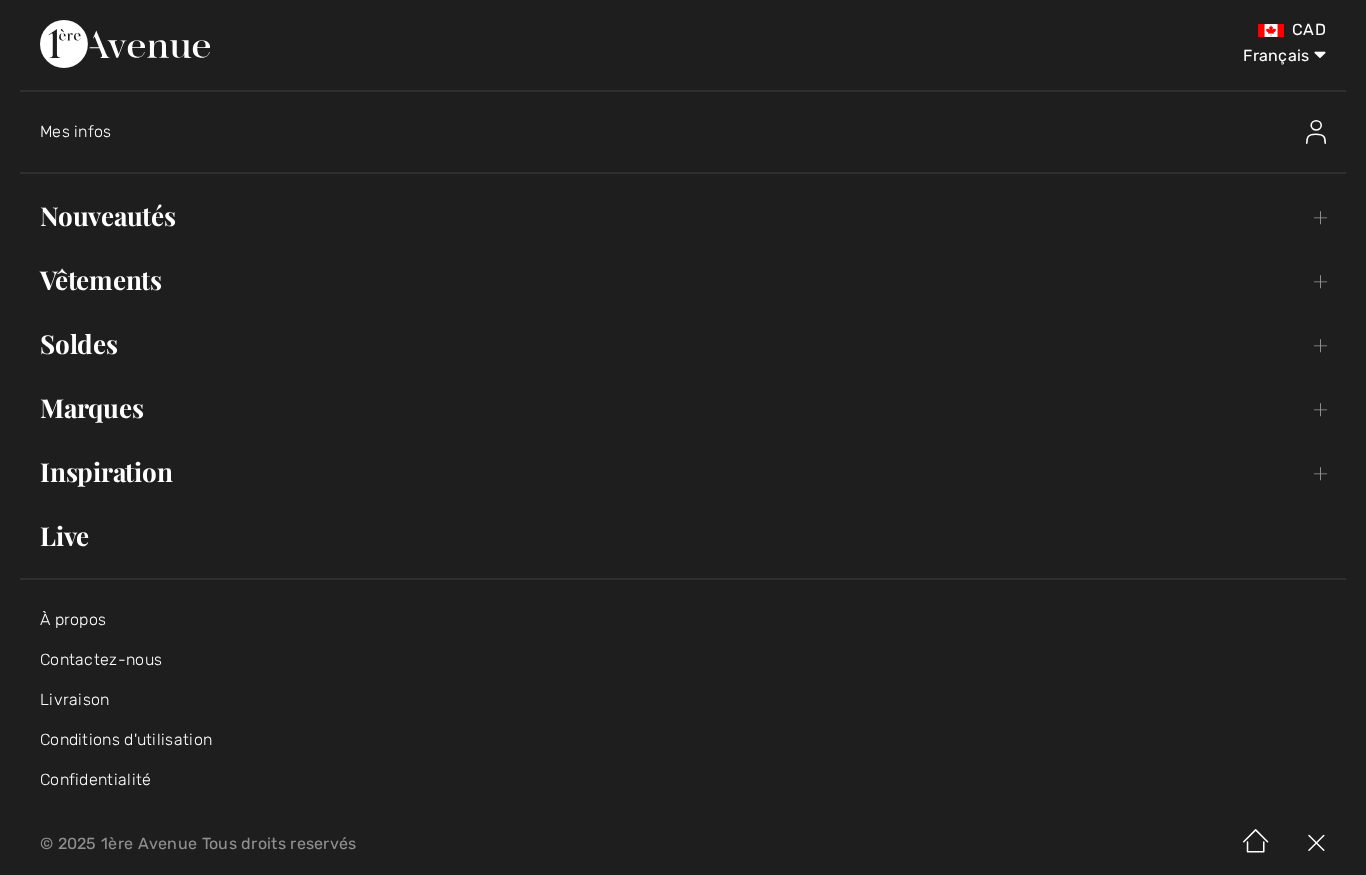 click on "Nouveautés Toggle submenu" at bounding box center (683, 216) 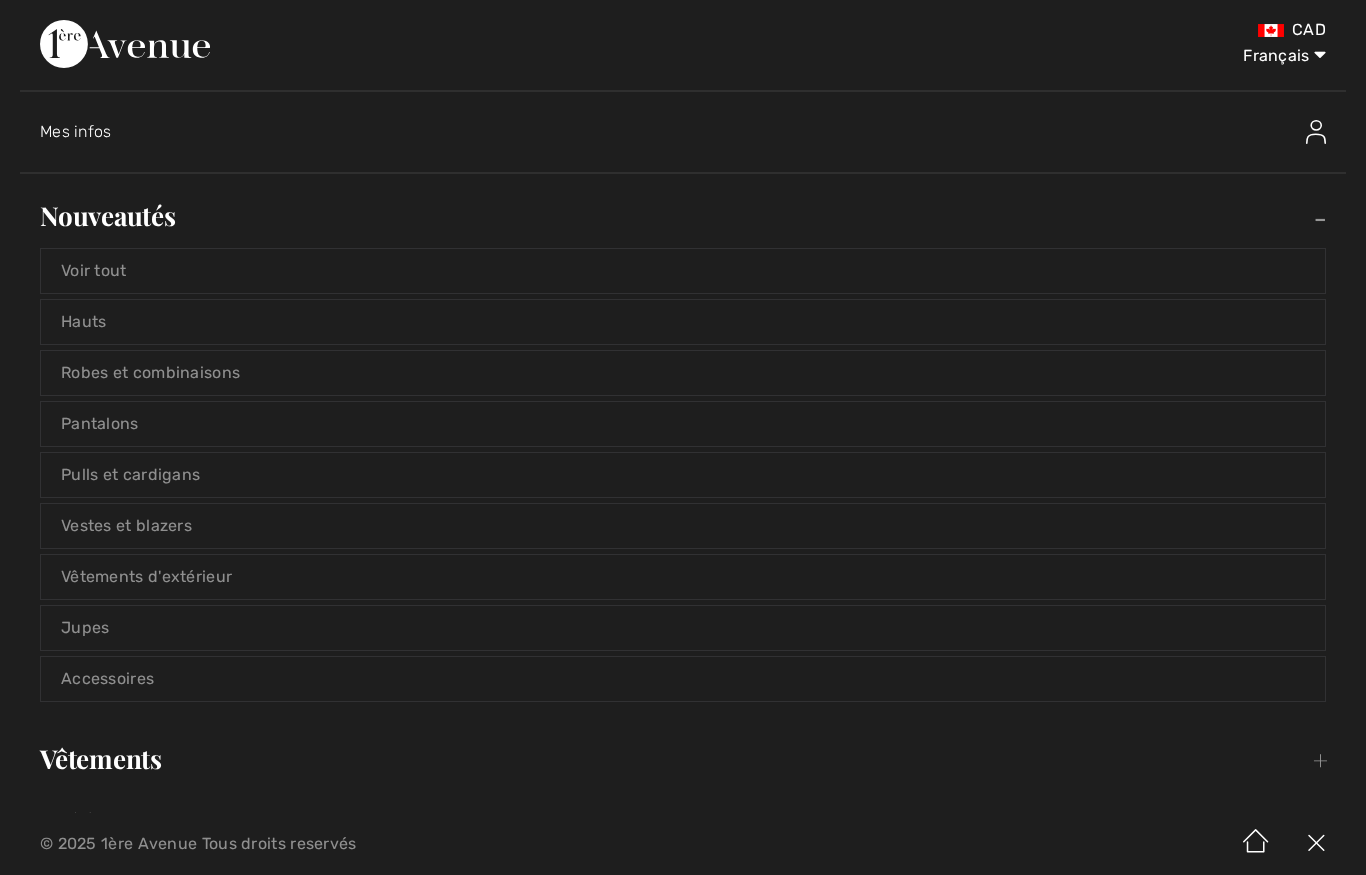 click on "Accessoires" at bounding box center (683, 679) 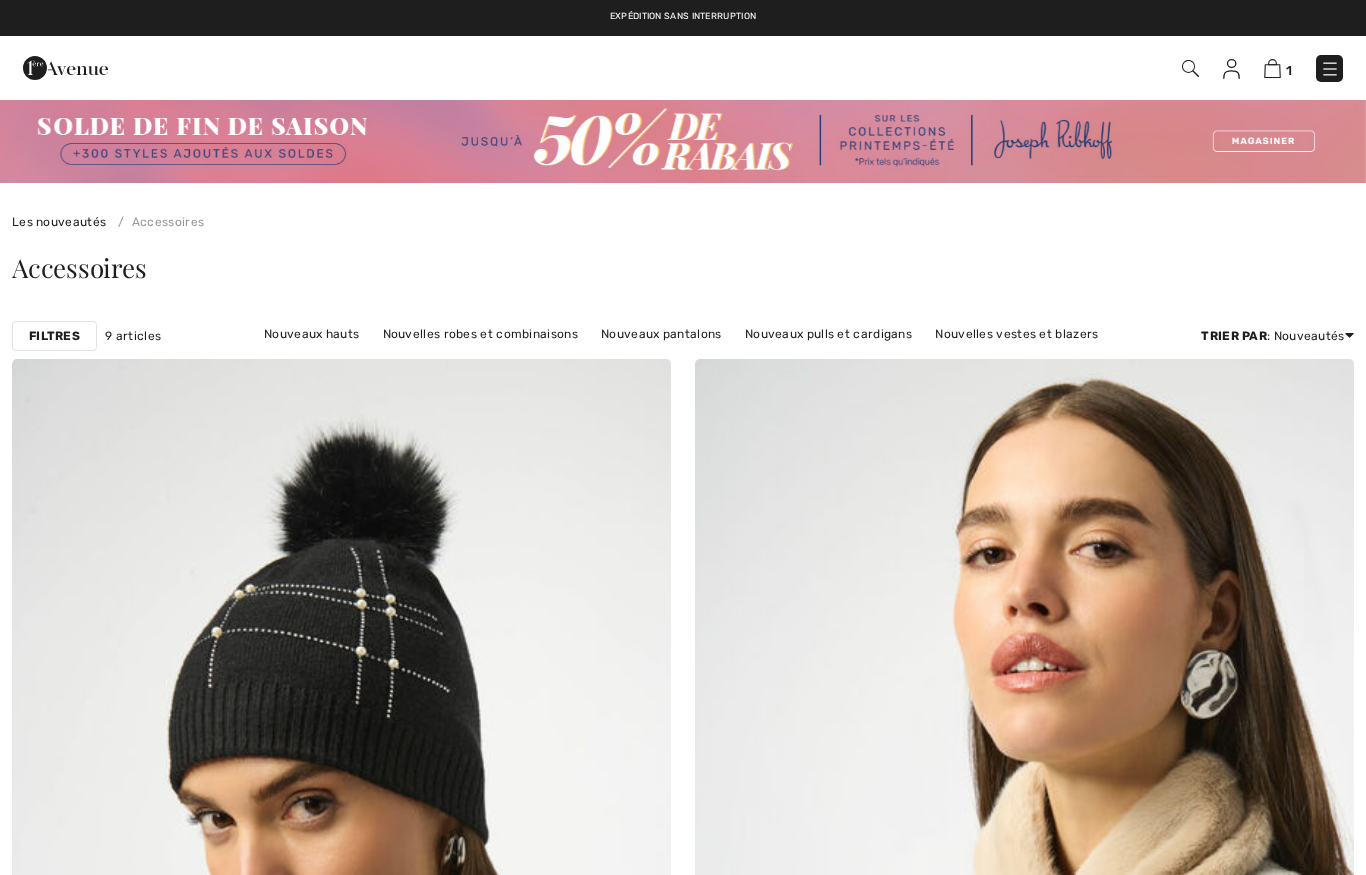 scroll, scrollTop: 0, scrollLeft: 0, axis: both 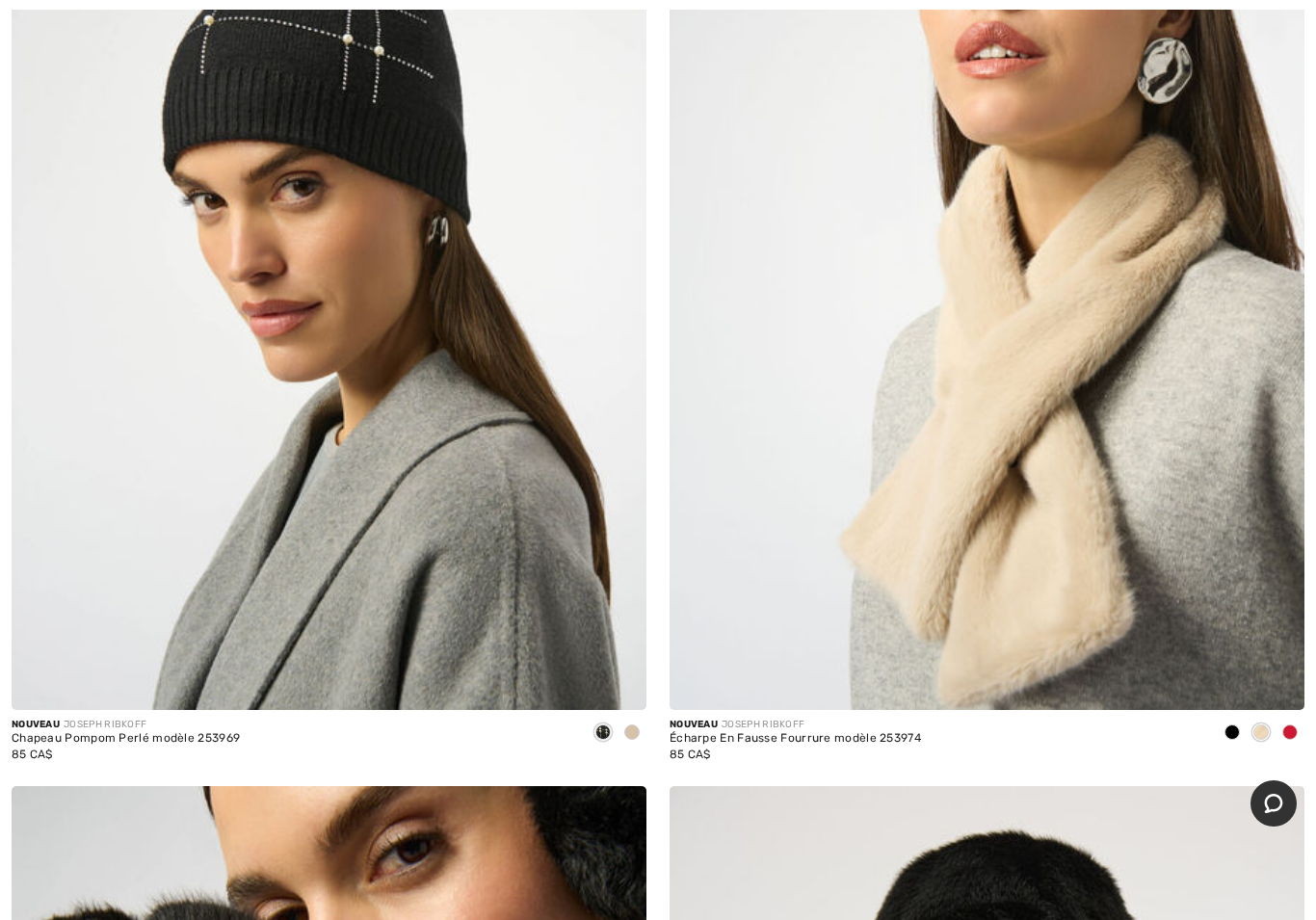 click at bounding box center [987, 233] 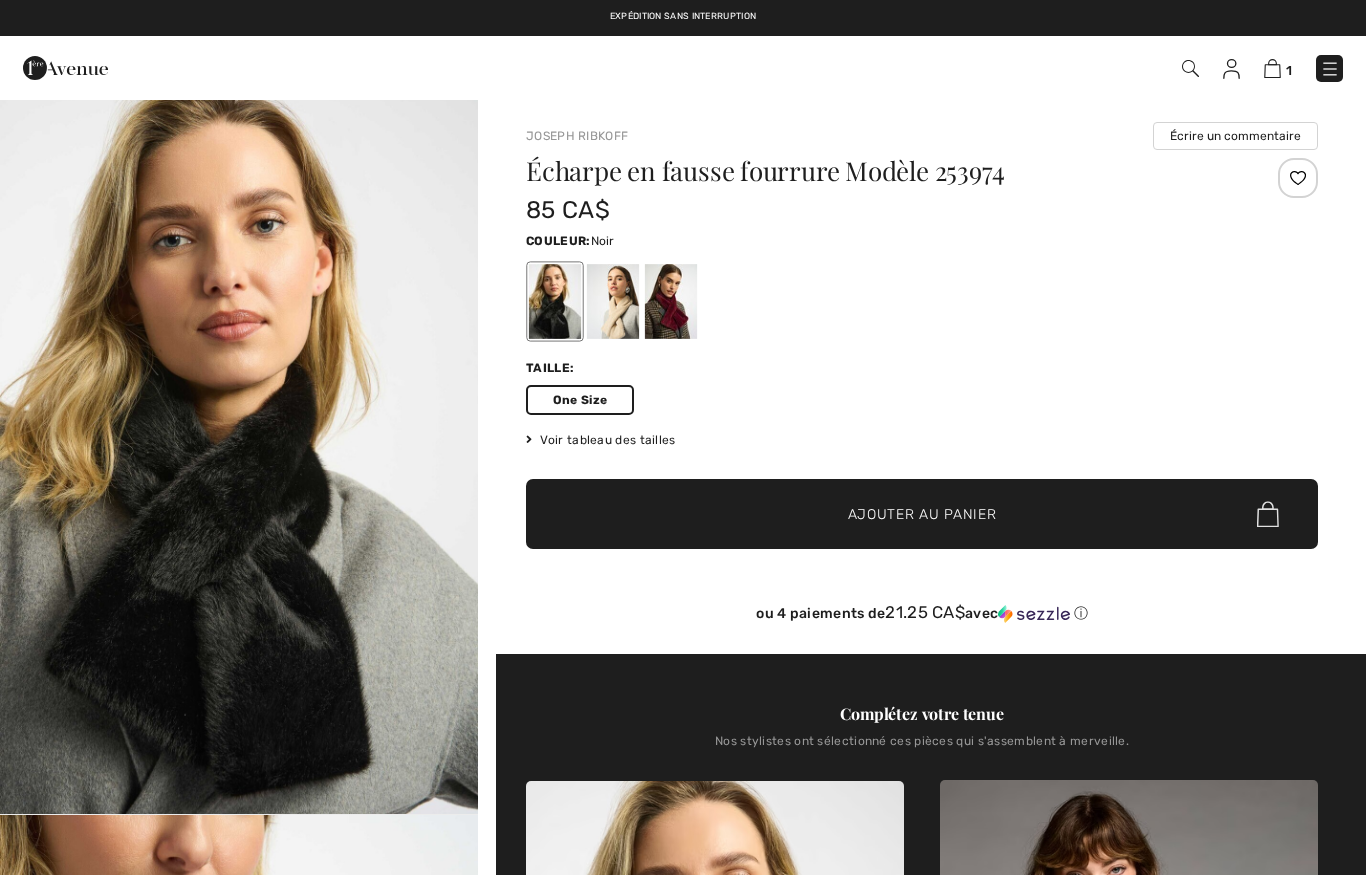 scroll, scrollTop: 0, scrollLeft: 0, axis: both 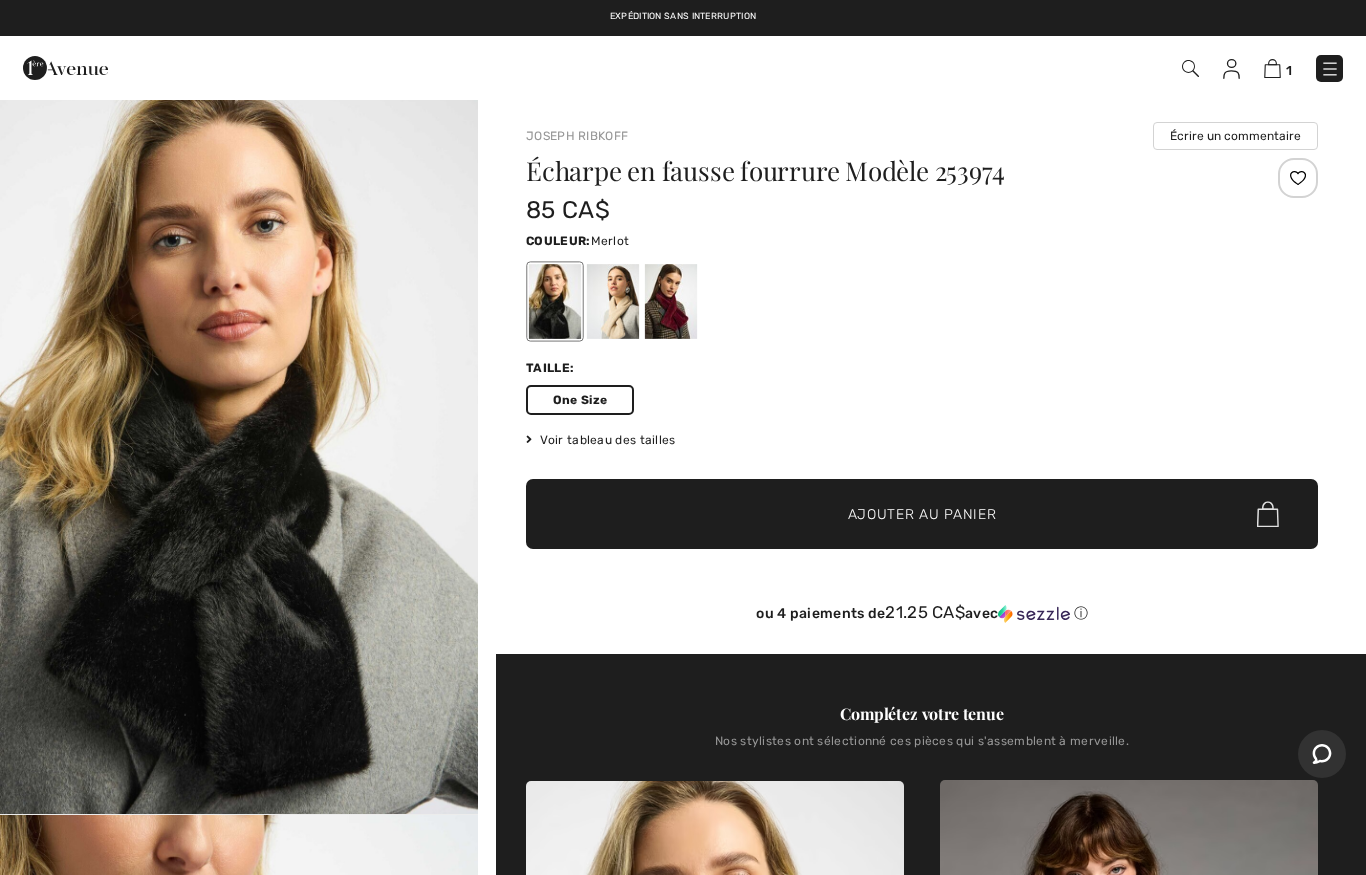 click at bounding box center [671, 301] 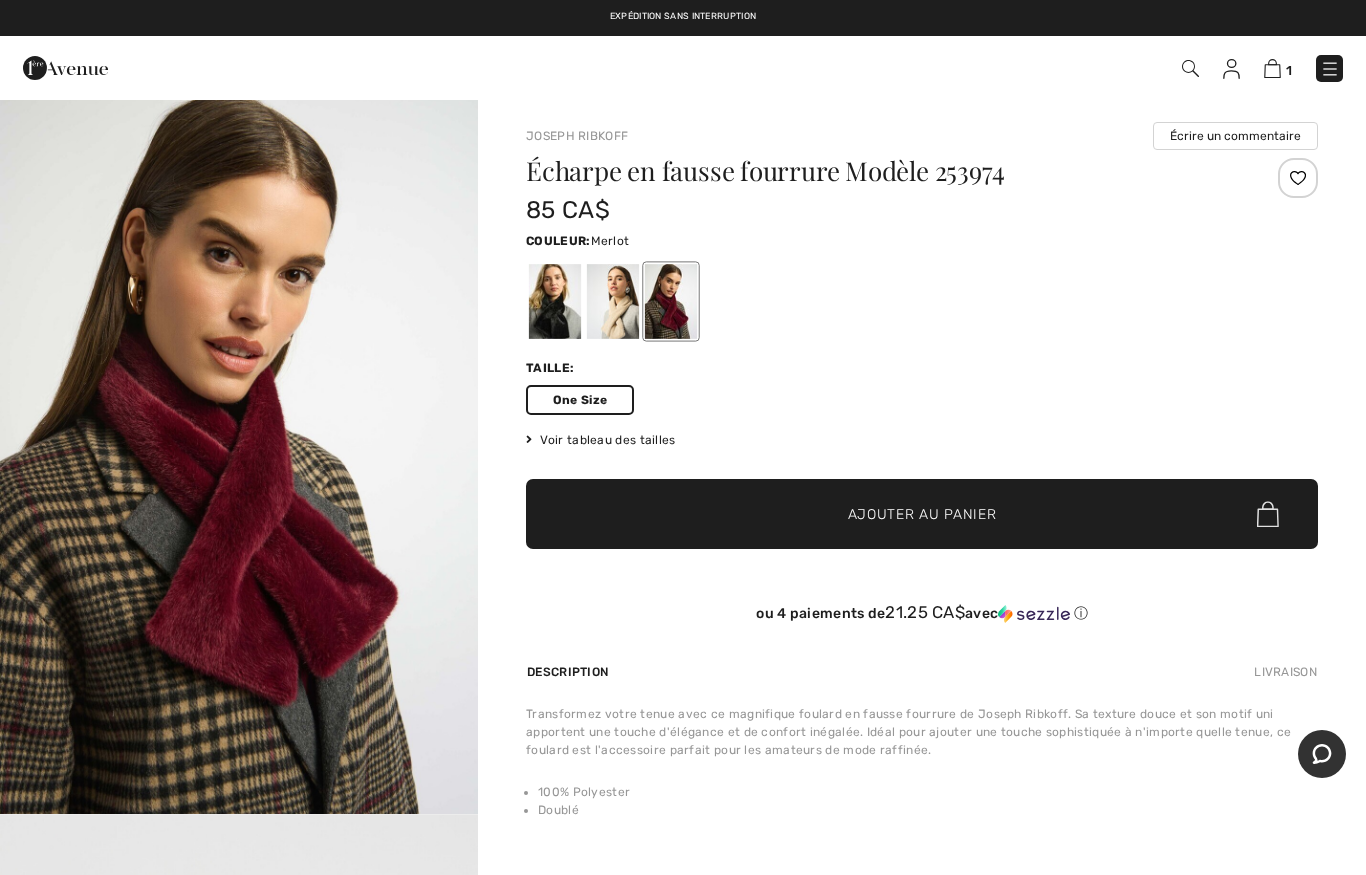 click on "One Size" at bounding box center [580, 400] 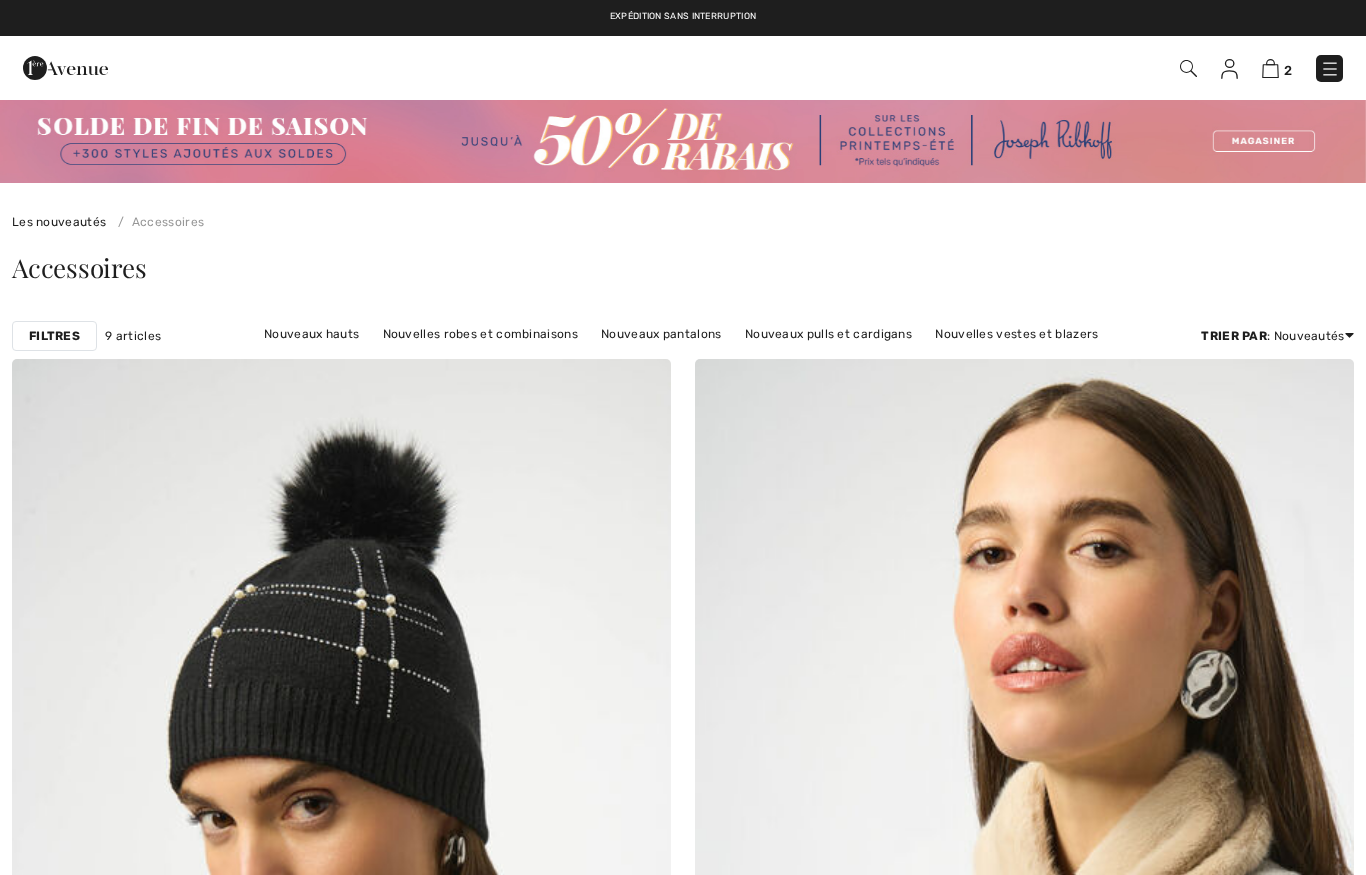 scroll, scrollTop: 691, scrollLeft: 0, axis: vertical 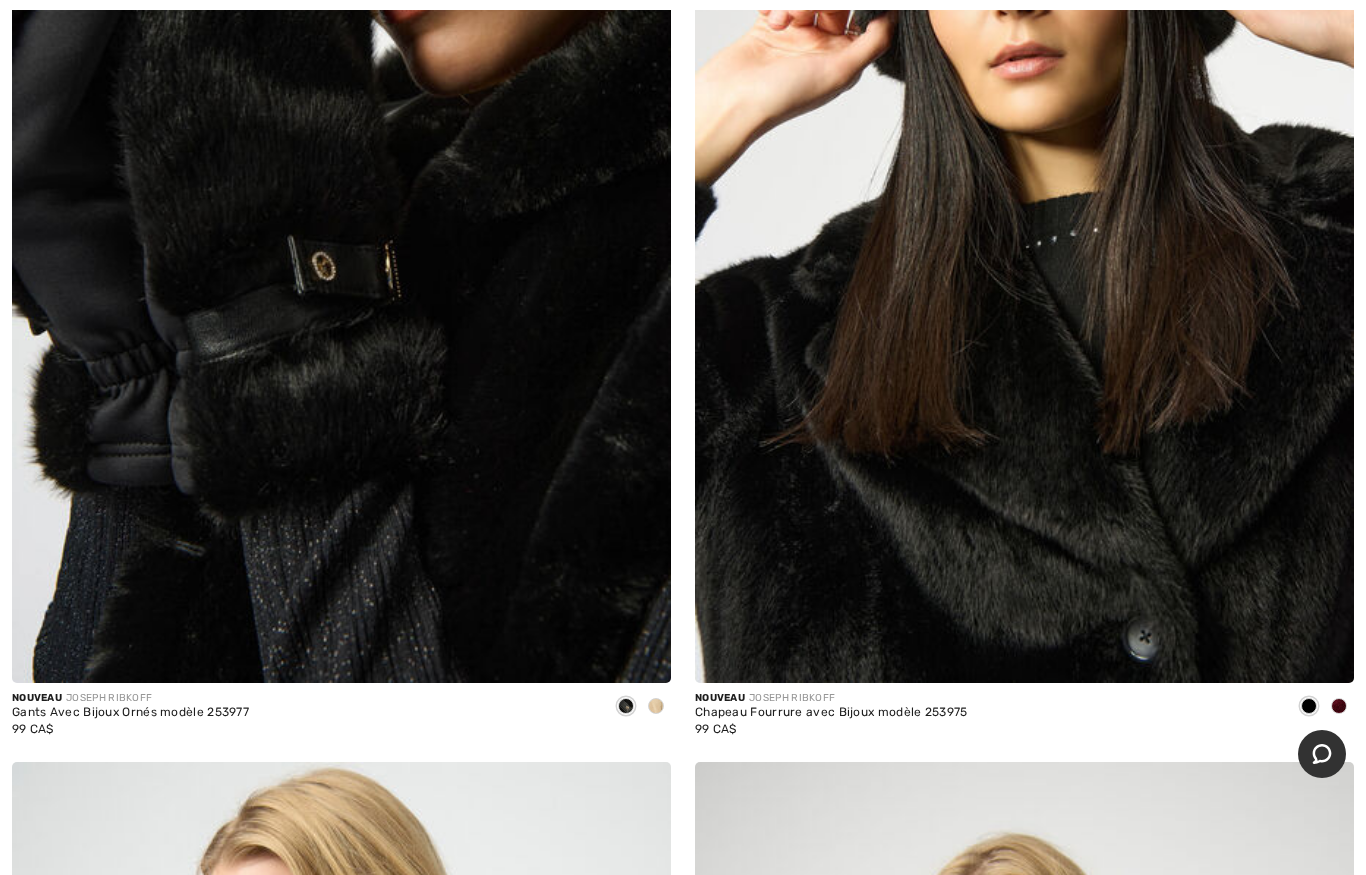 click at bounding box center (1024, 189) 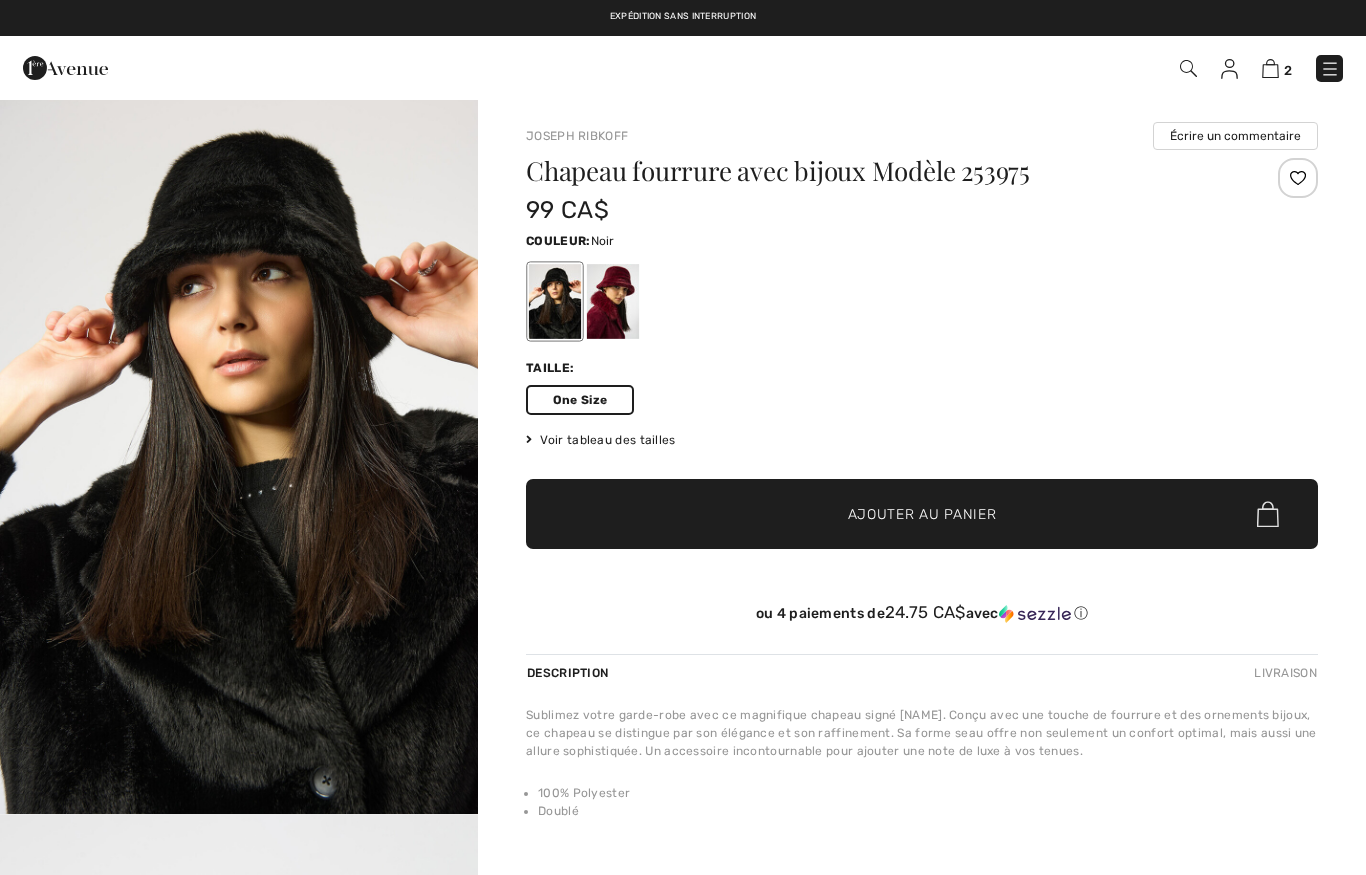 scroll, scrollTop: 0, scrollLeft: 0, axis: both 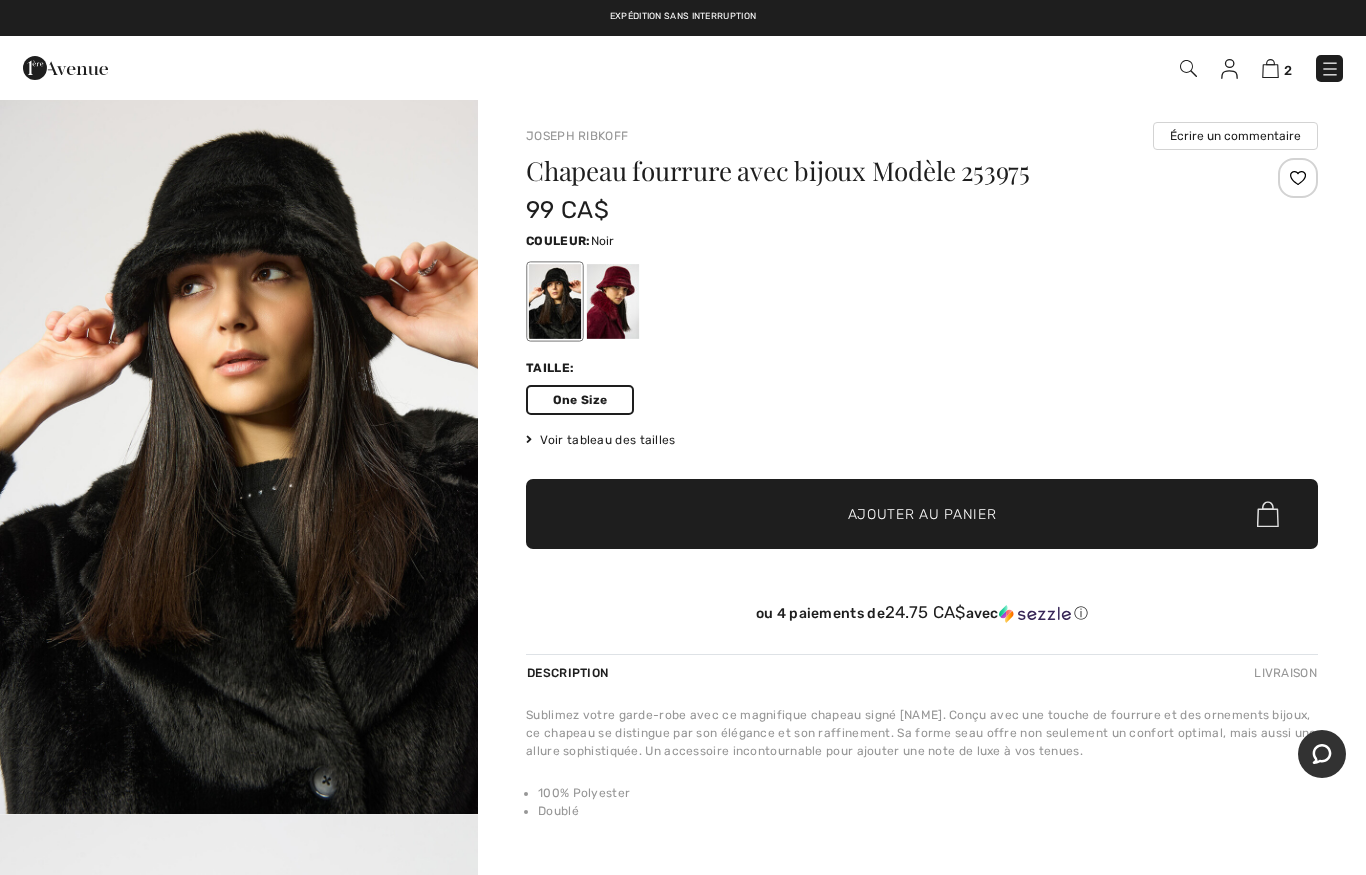 click at bounding box center (613, 301) 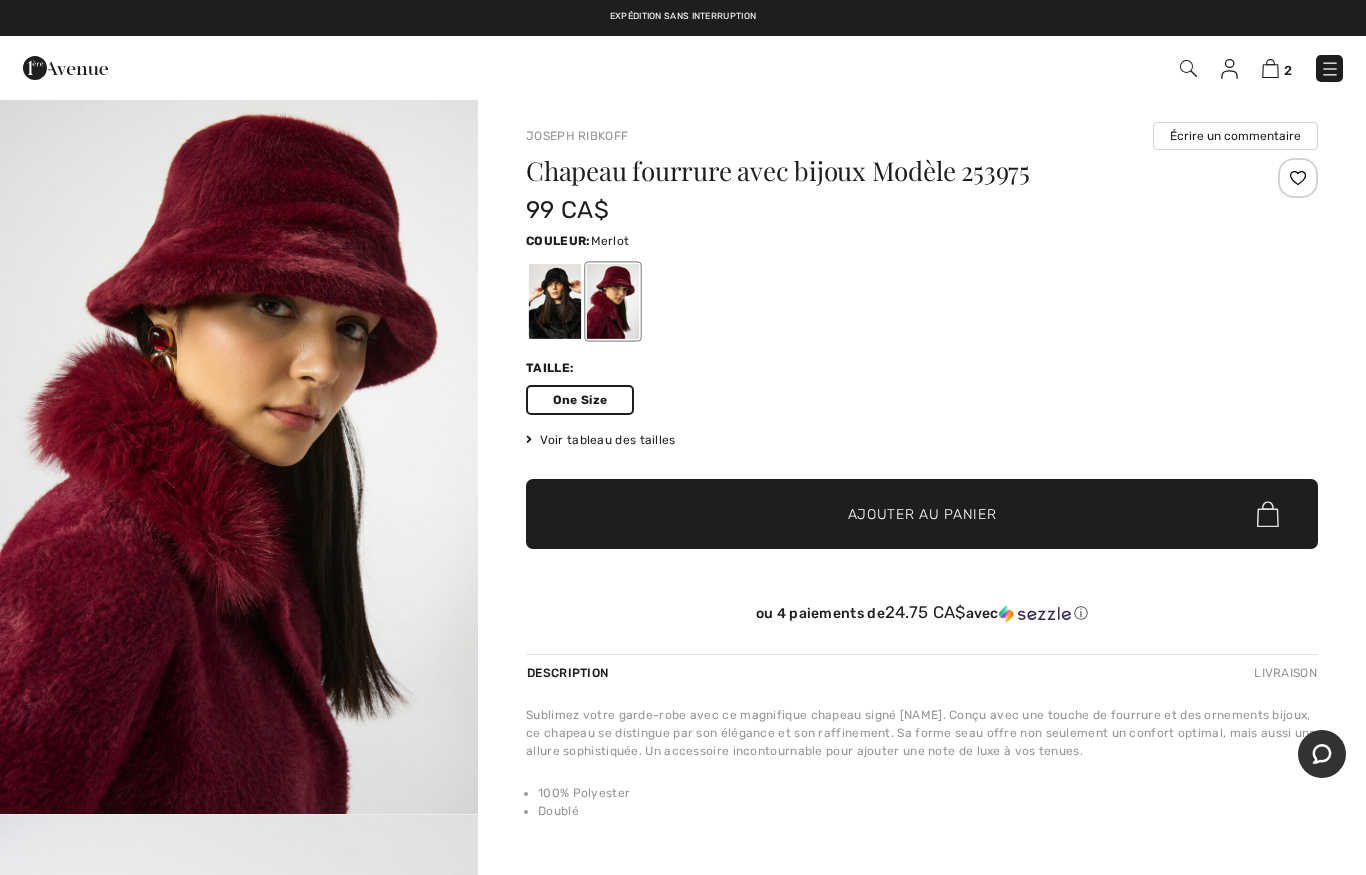 click on "✔ Ajouté au panier
Ajouter au panier" at bounding box center (922, 514) 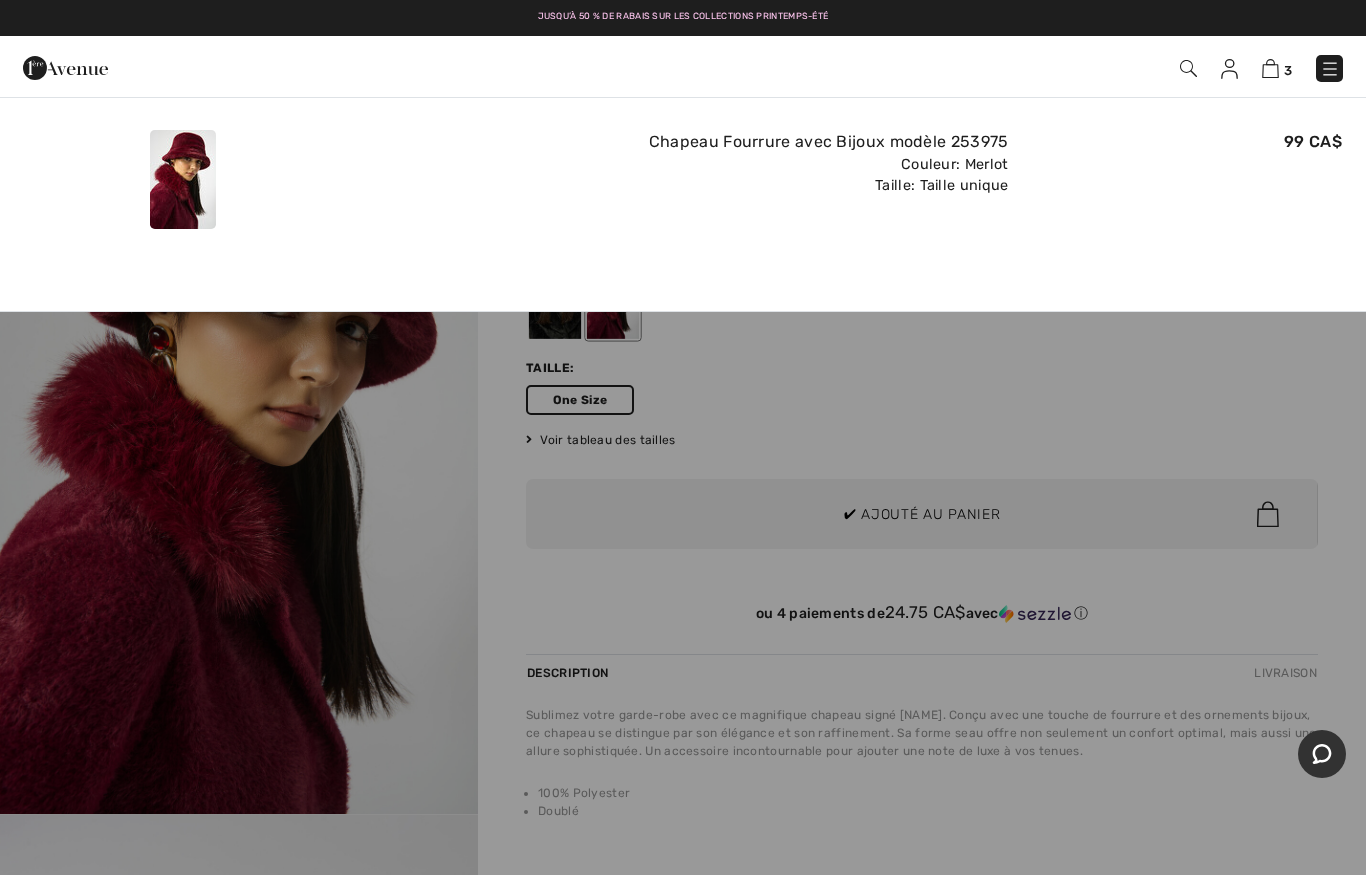 click on "3" at bounding box center (965, 68) 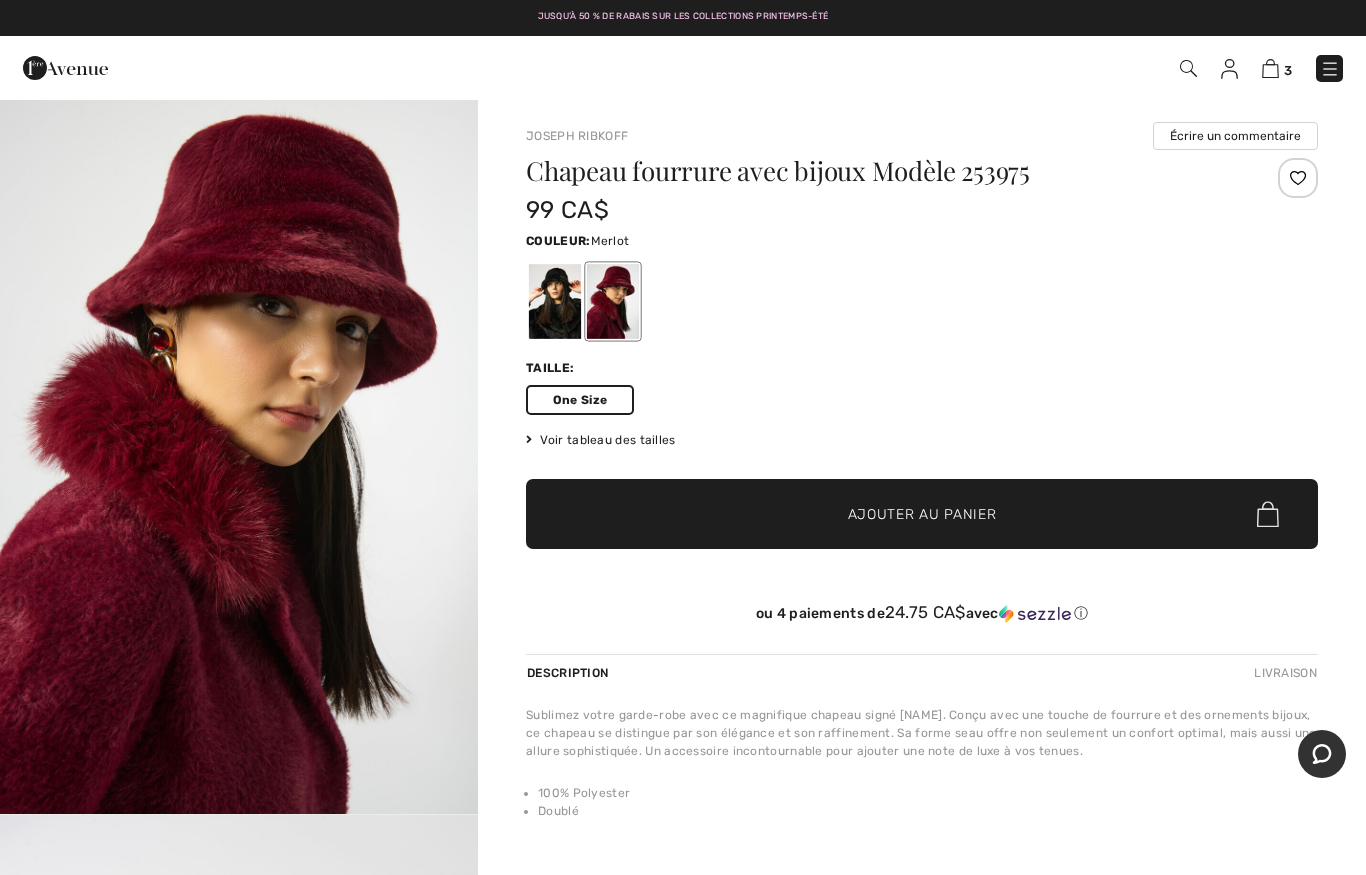 click at bounding box center [1270, 68] 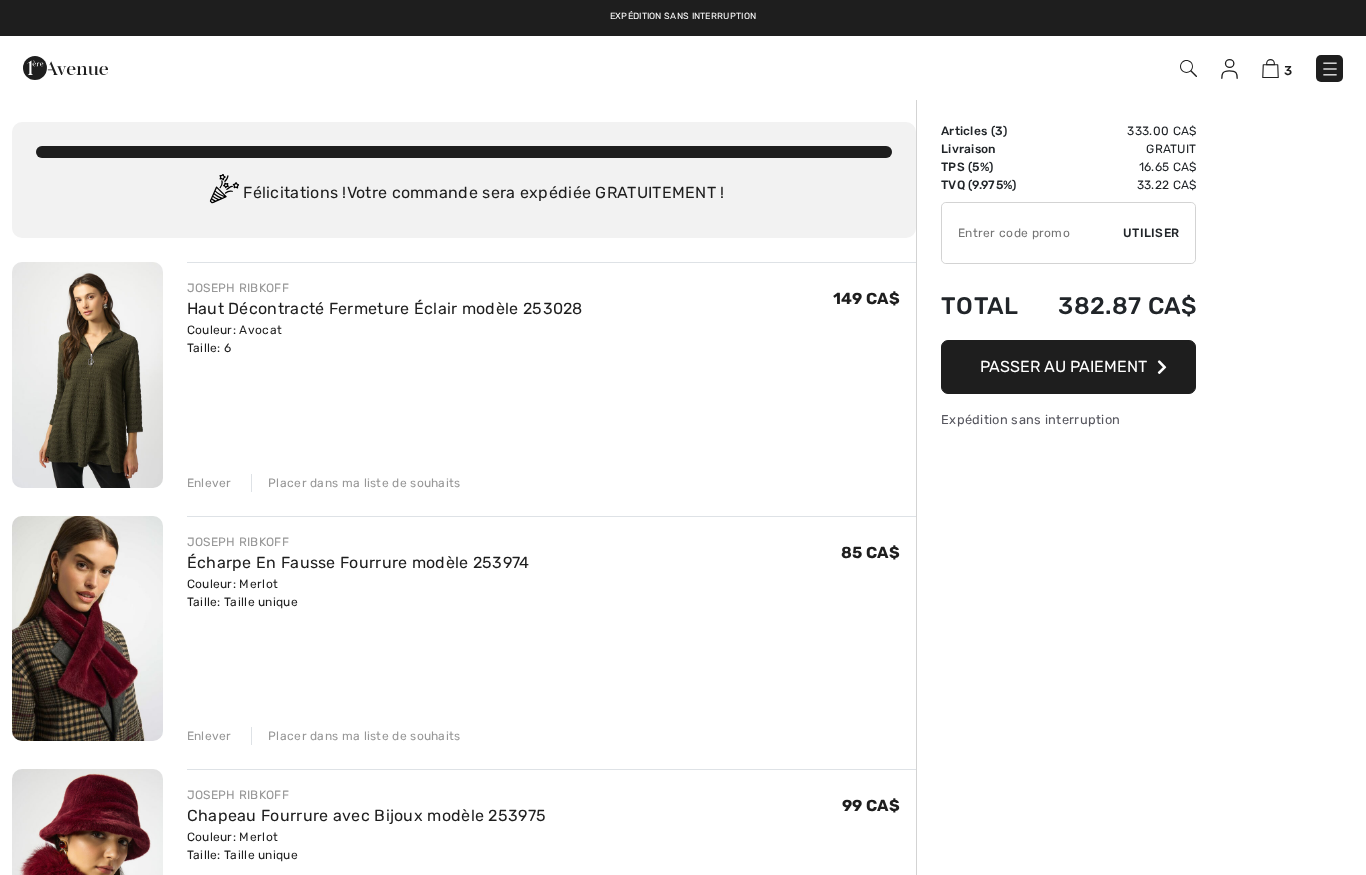 scroll, scrollTop: 0, scrollLeft: 0, axis: both 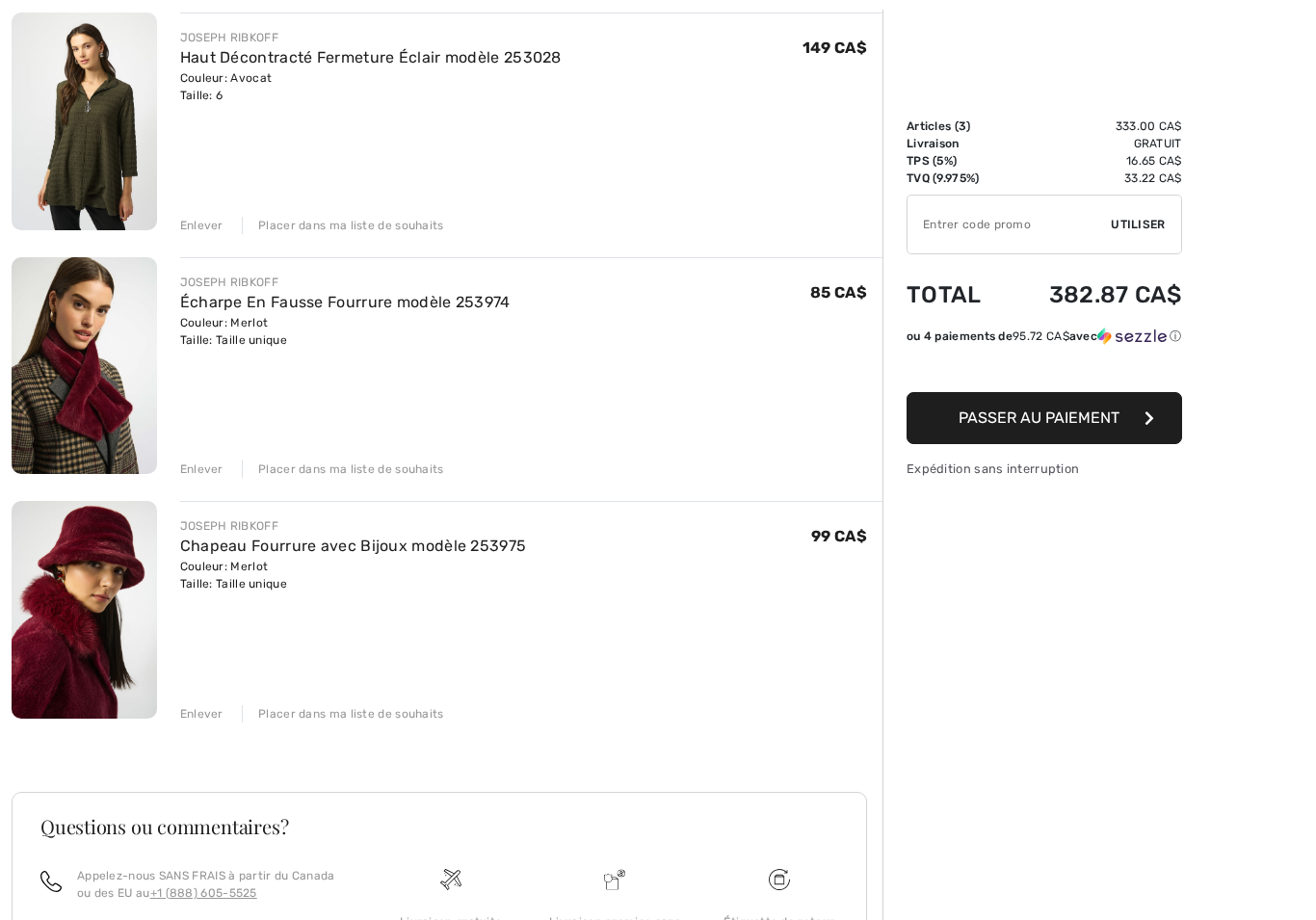 click at bounding box center [1009, 224] 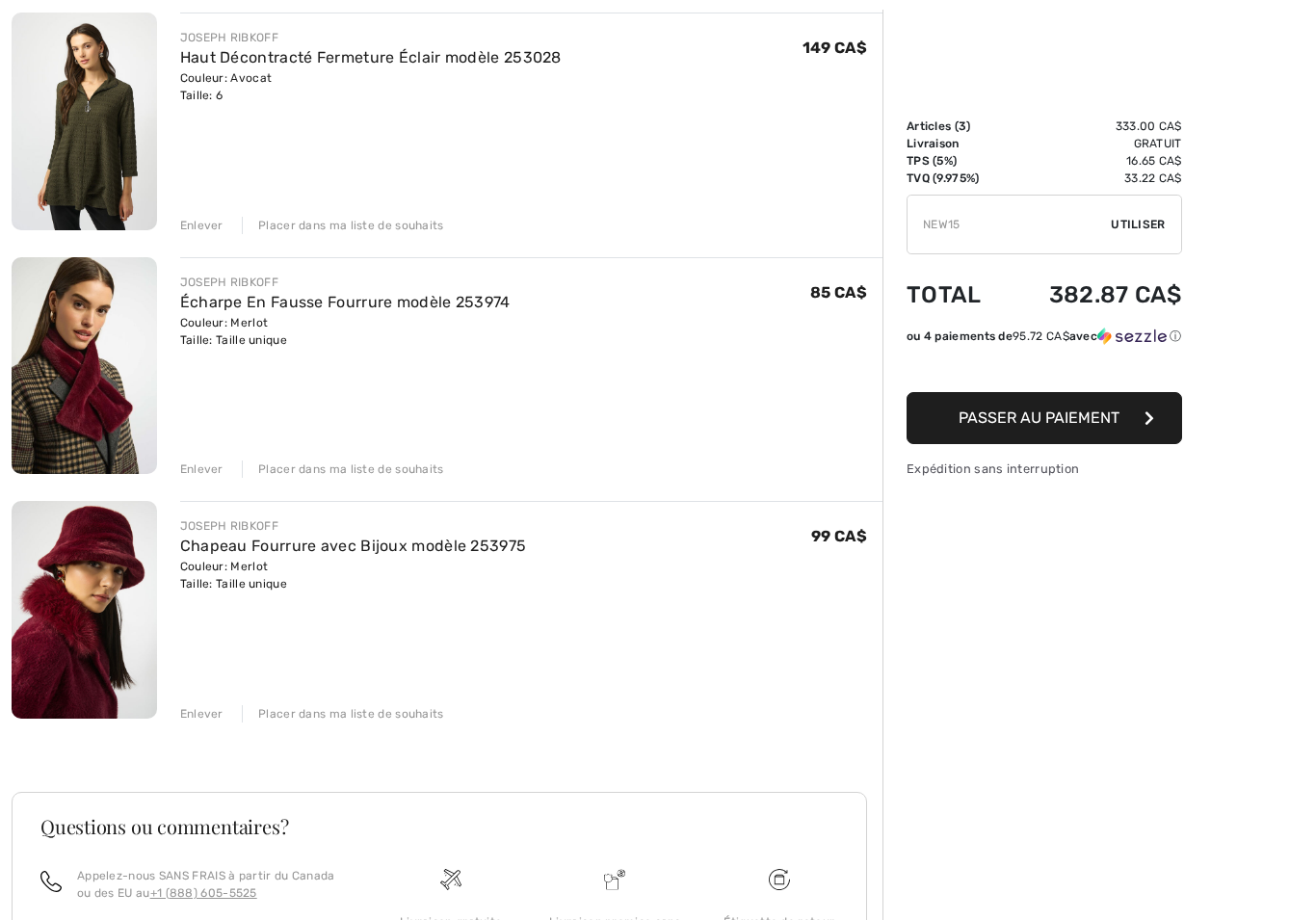 type on "NEW15" 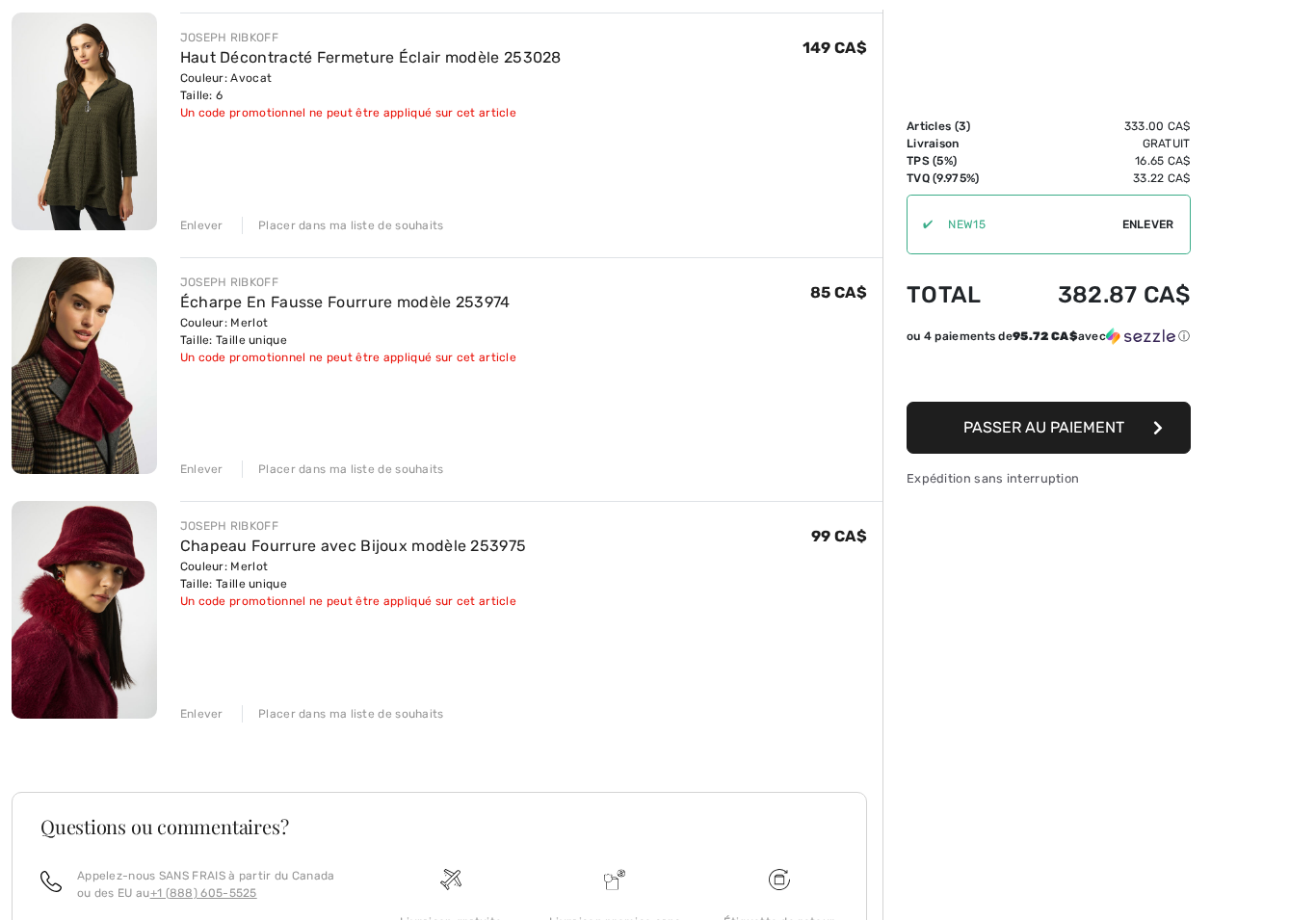 click on "Enlever" at bounding box center [1148, 224] 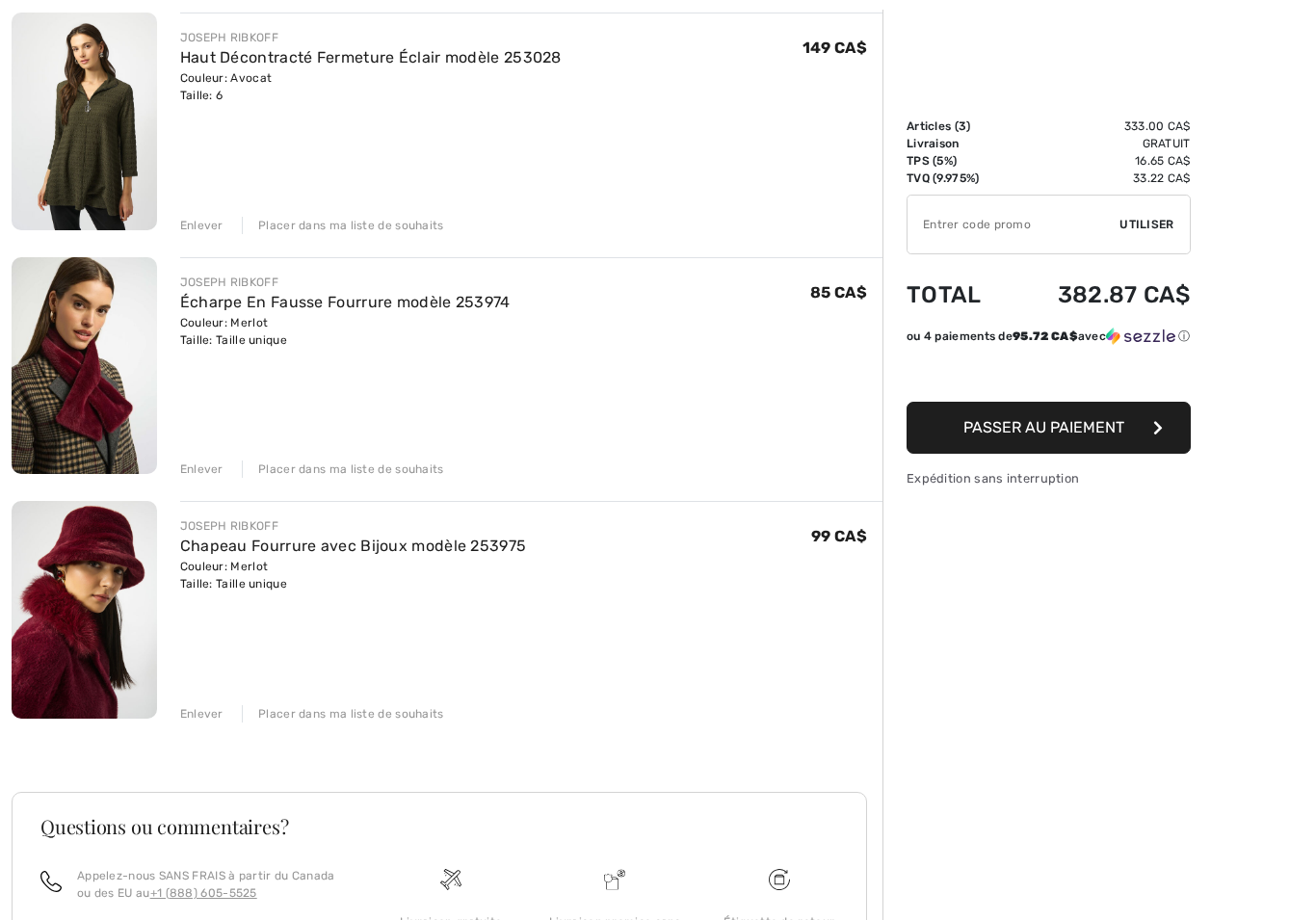 click on "Passer au paiement" at bounding box center [1048, 428] 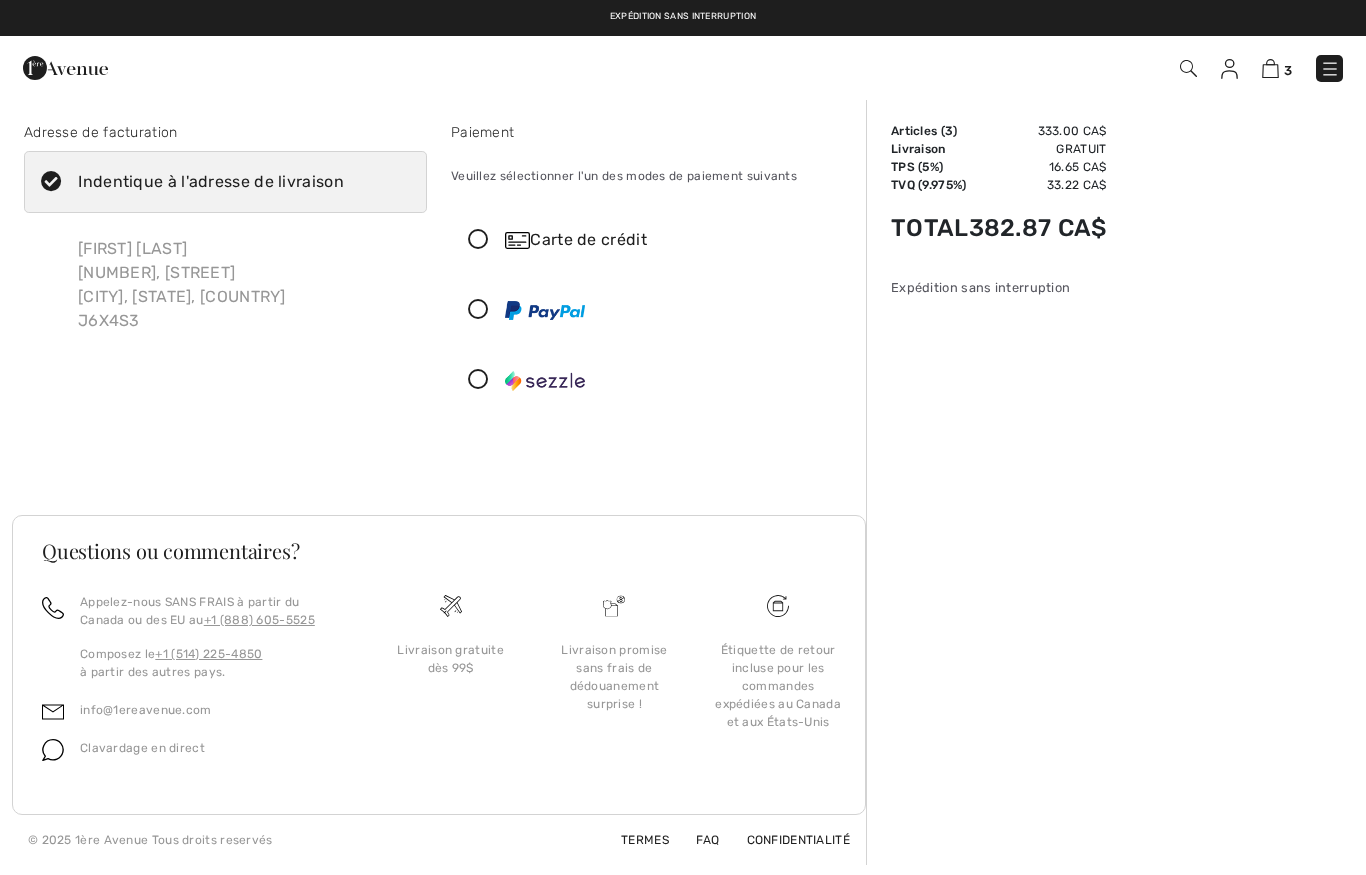 scroll, scrollTop: 0, scrollLeft: 0, axis: both 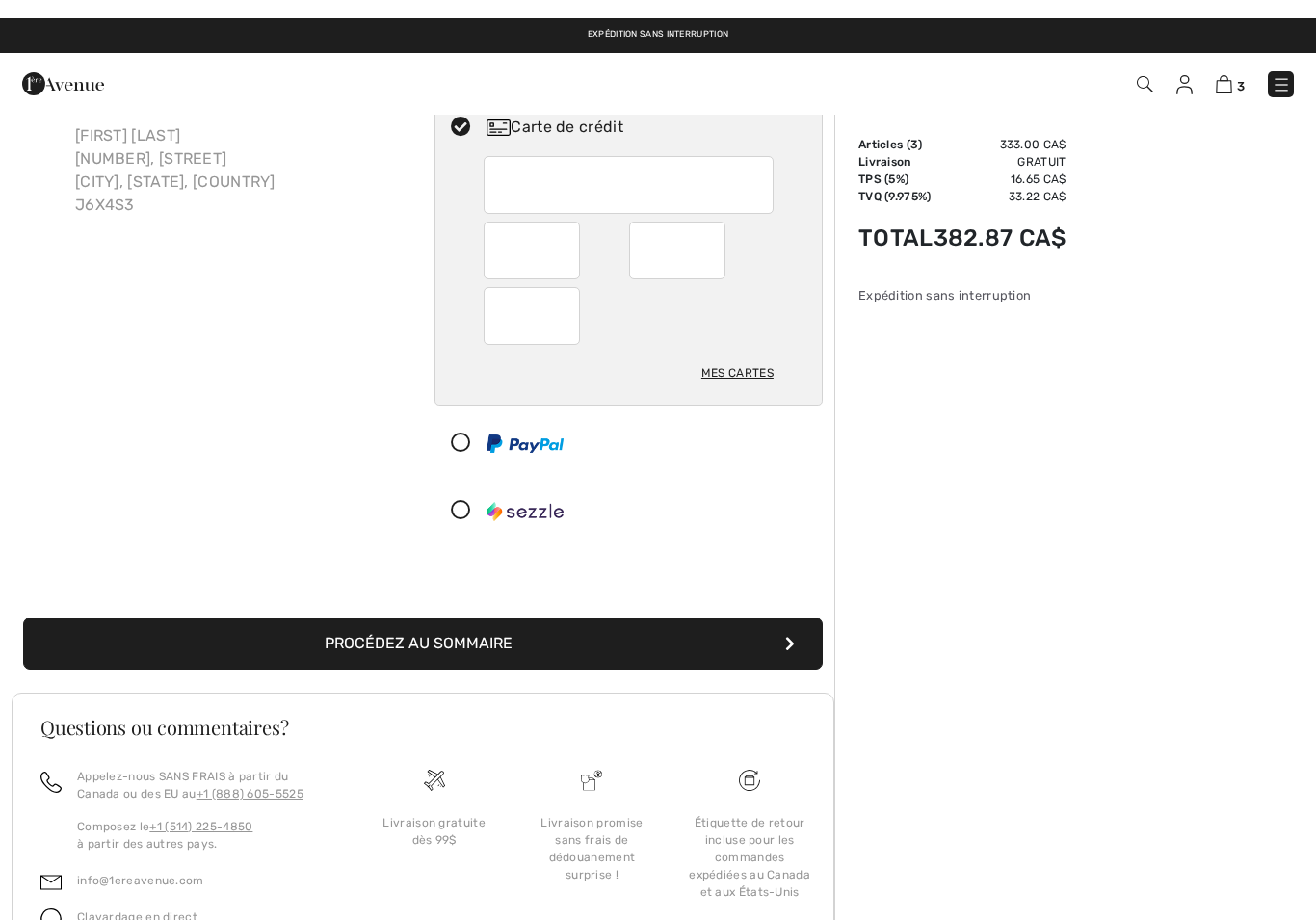 click on "Procédez au sommaire" at bounding box center [423, 625] 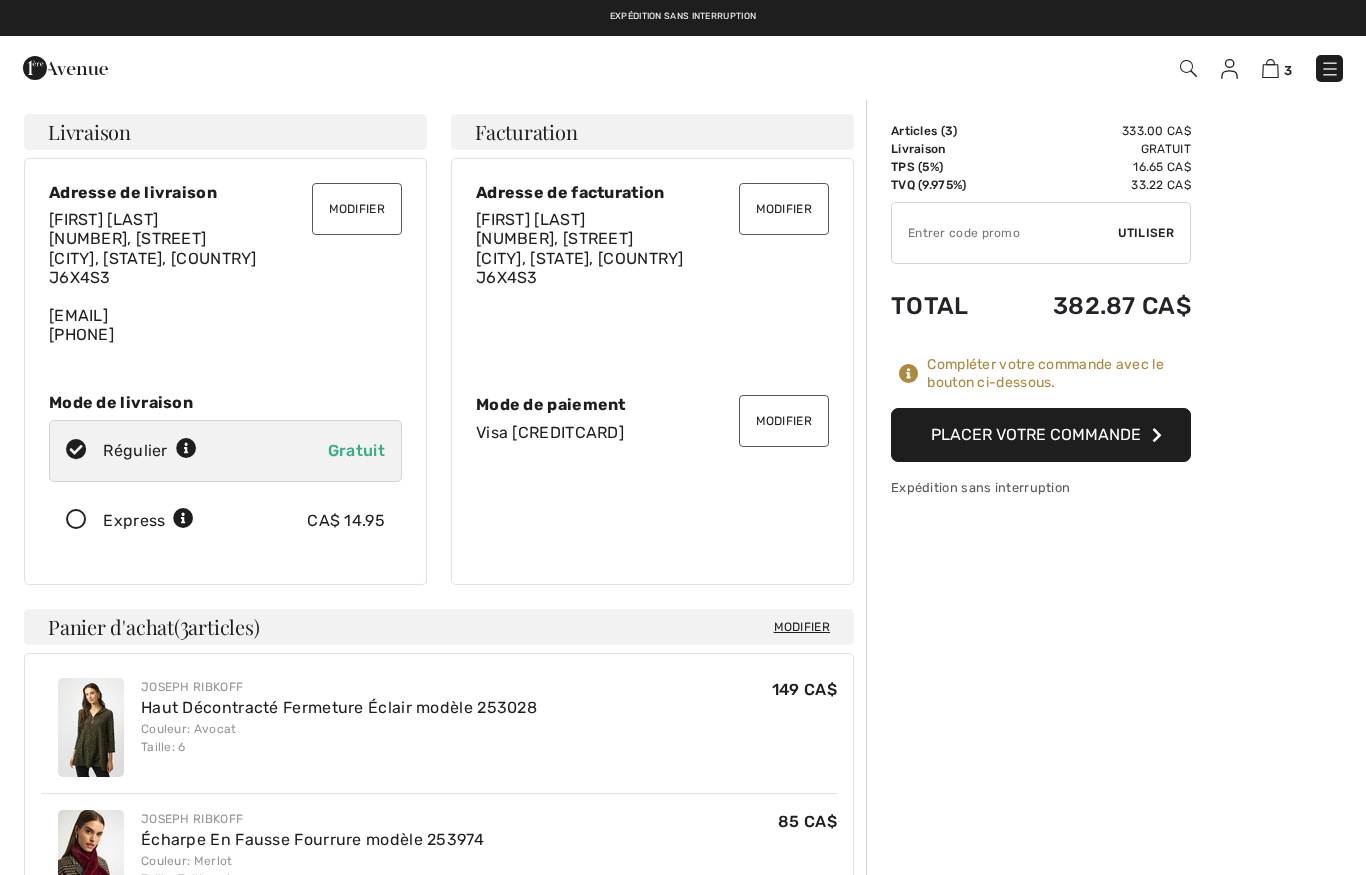 scroll, scrollTop: 0, scrollLeft: 0, axis: both 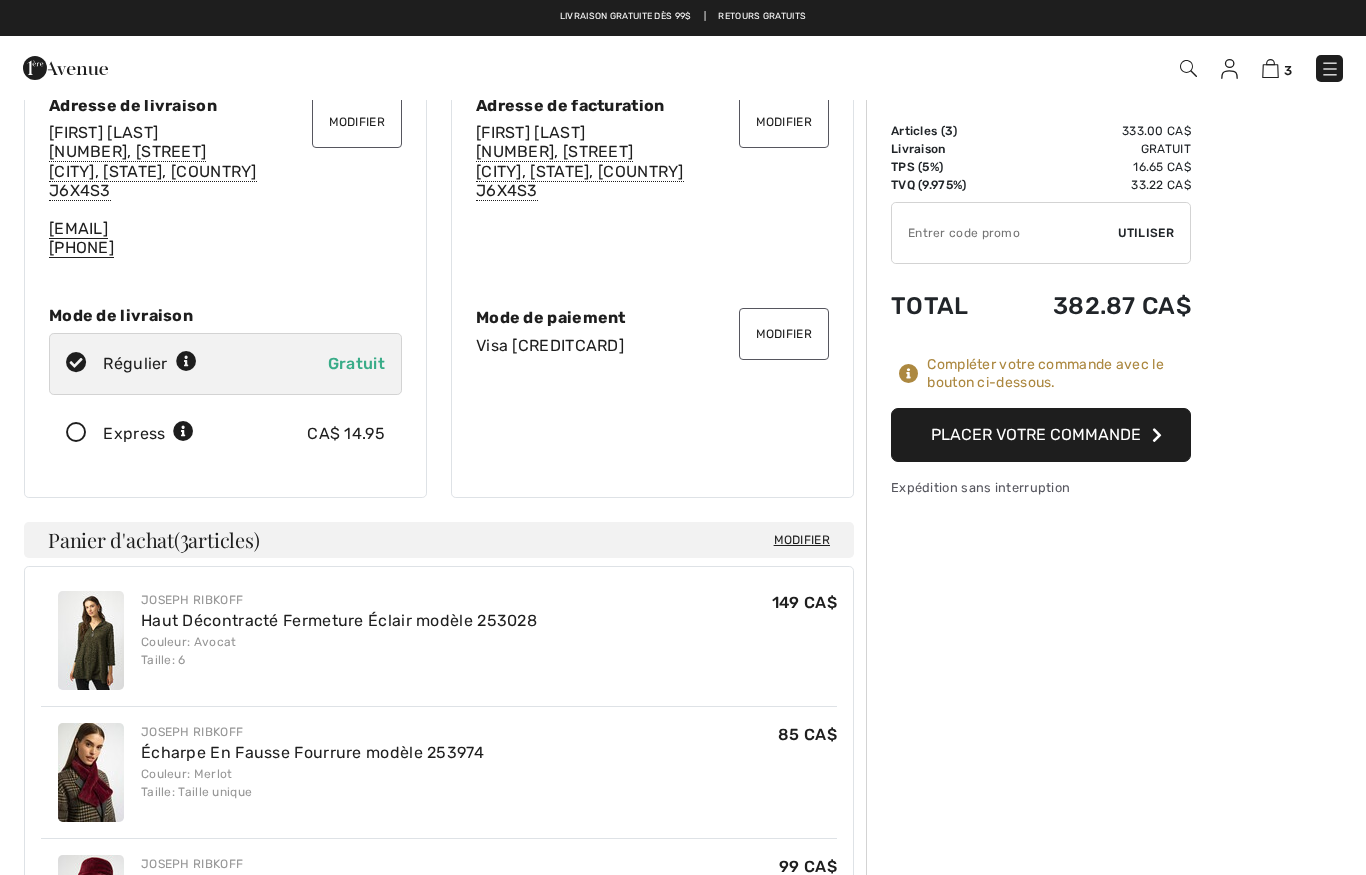 click on "Placer votre commande" at bounding box center [1041, 435] 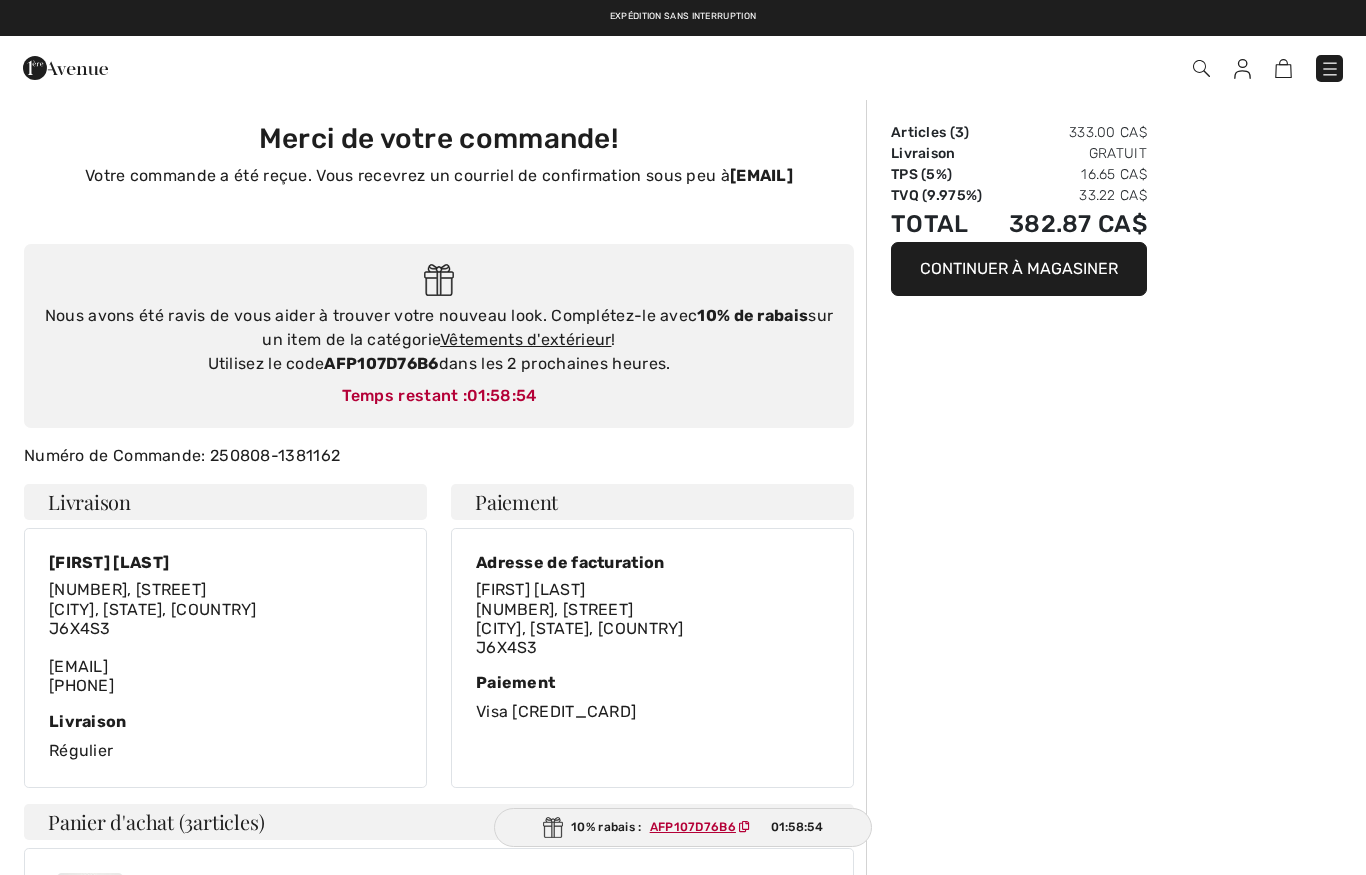 scroll, scrollTop: 0, scrollLeft: 0, axis: both 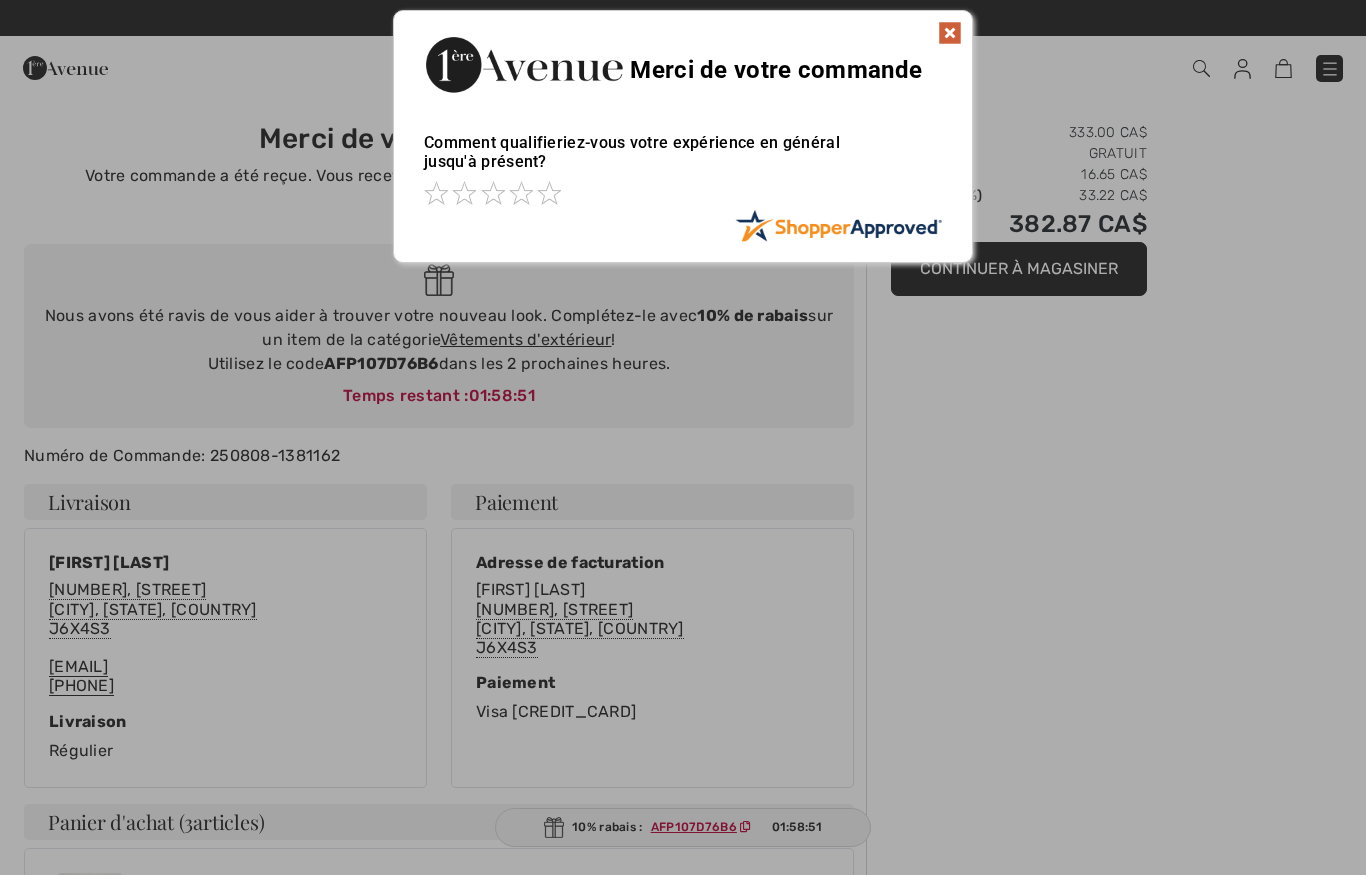 click at bounding box center [950, 33] 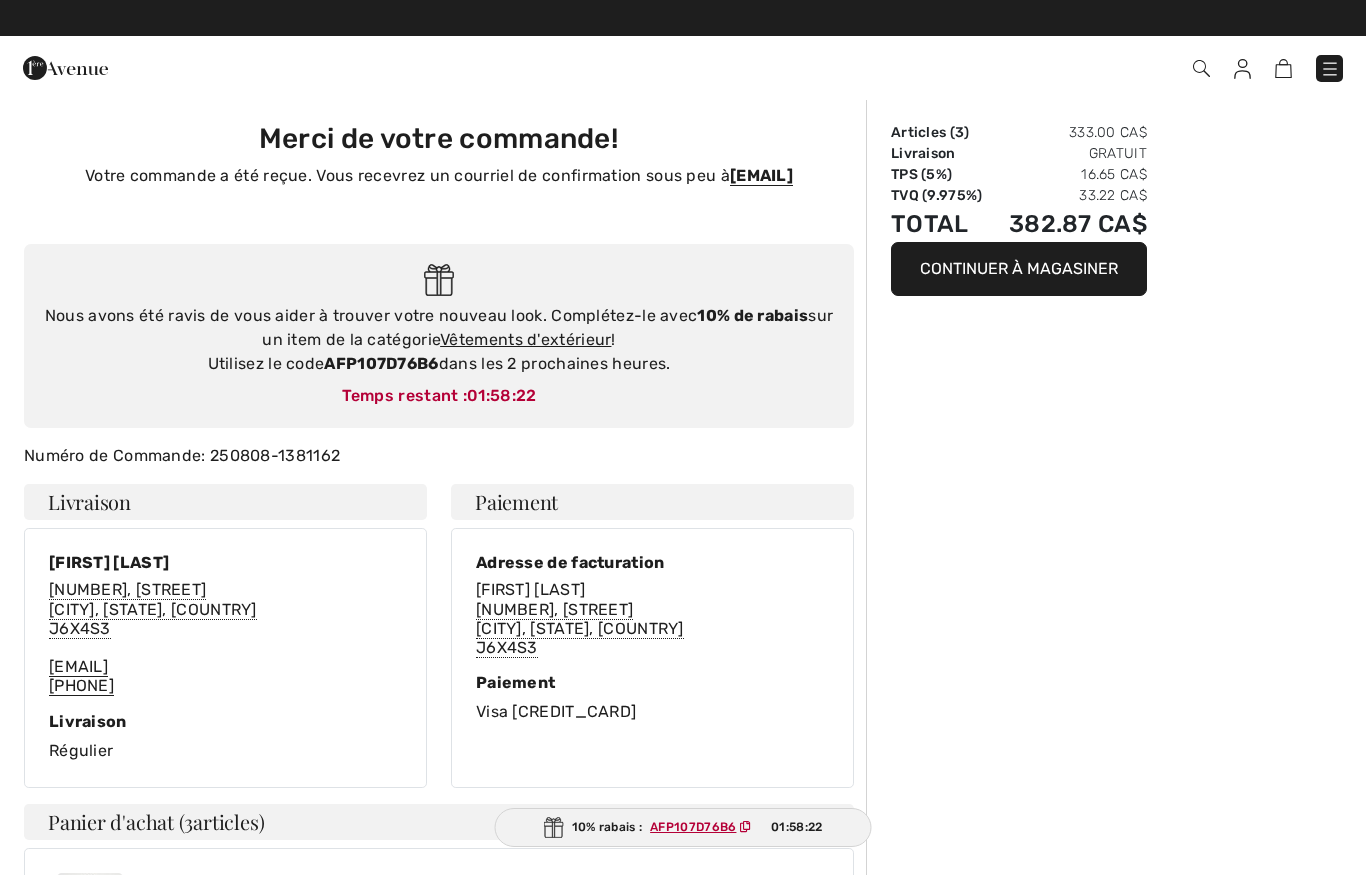 click on "Vêtements d'extérieur" at bounding box center [525, 339] 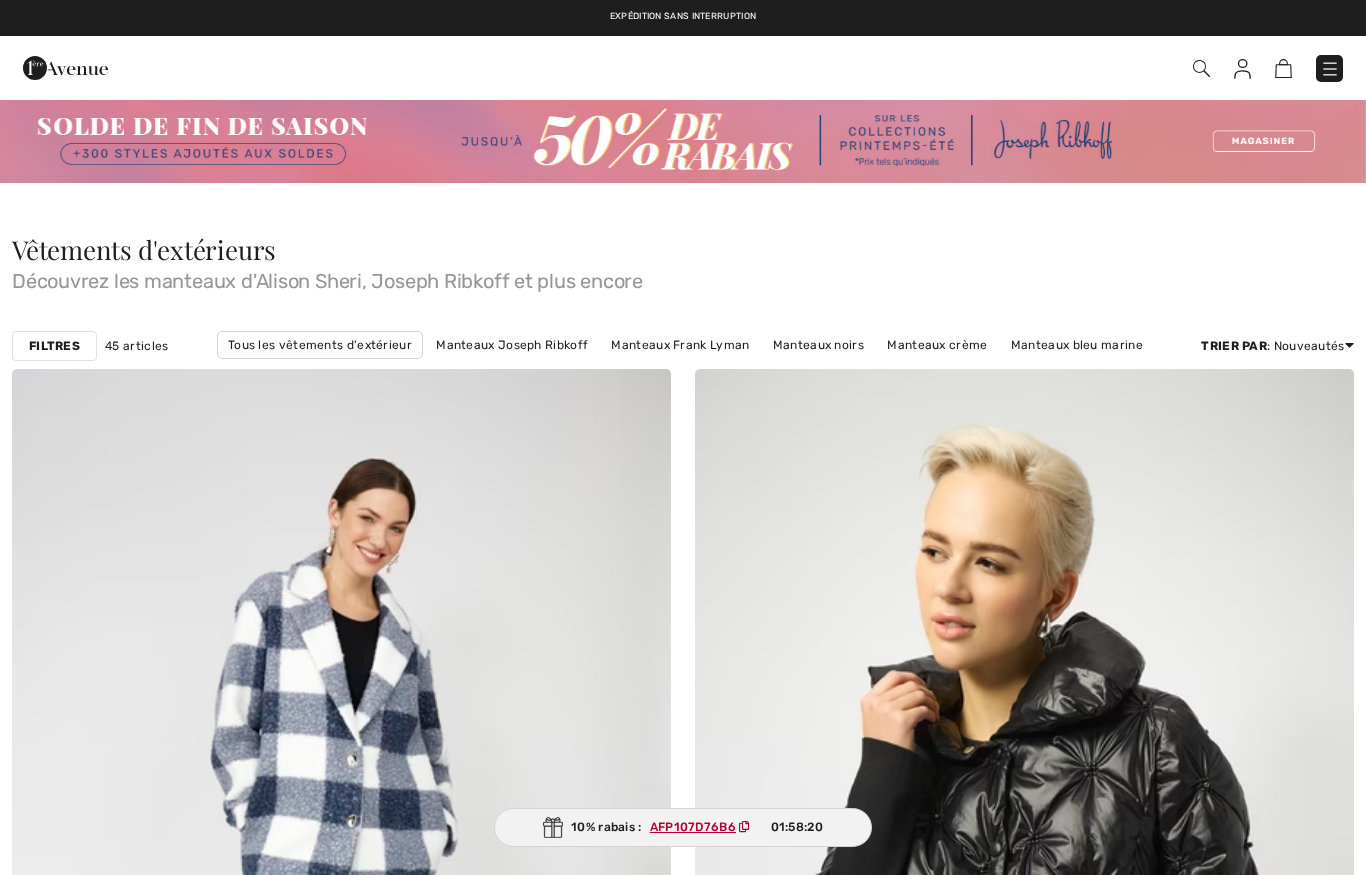 scroll, scrollTop: 0, scrollLeft: 0, axis: both 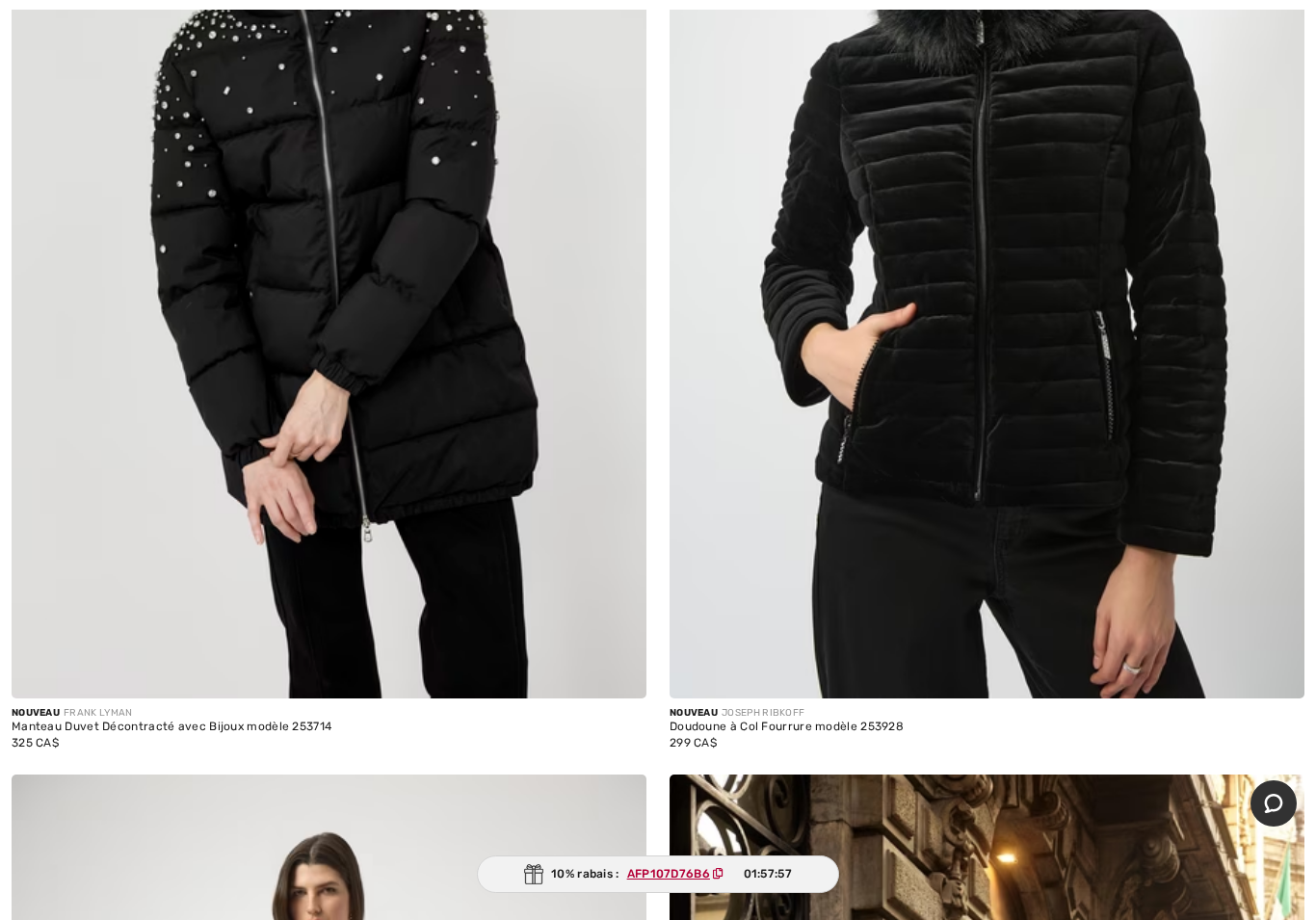 click at bounding box center [718, 874] 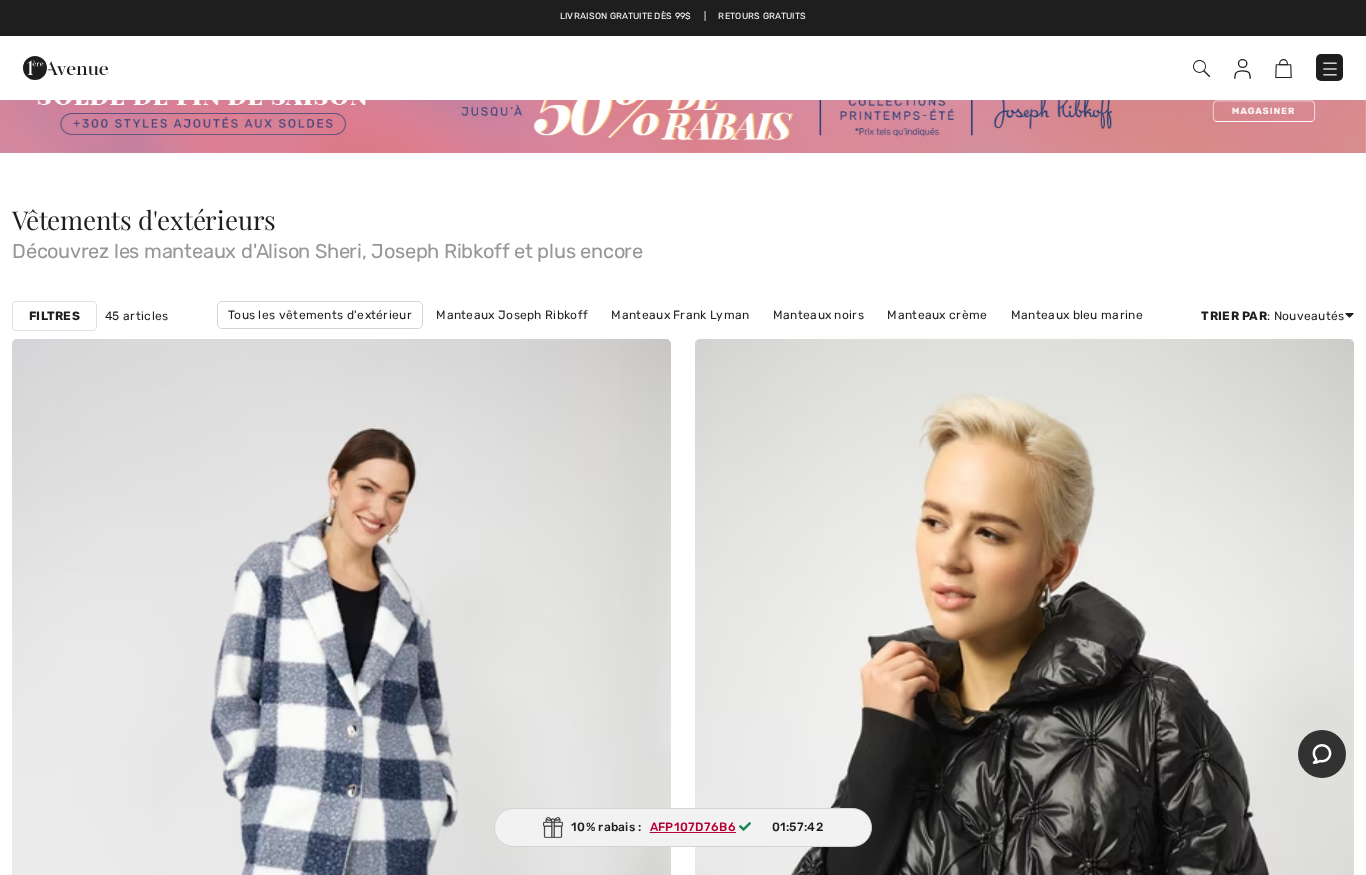 scroll, scrollTop: 0, scrollLeft: 0, axis: both 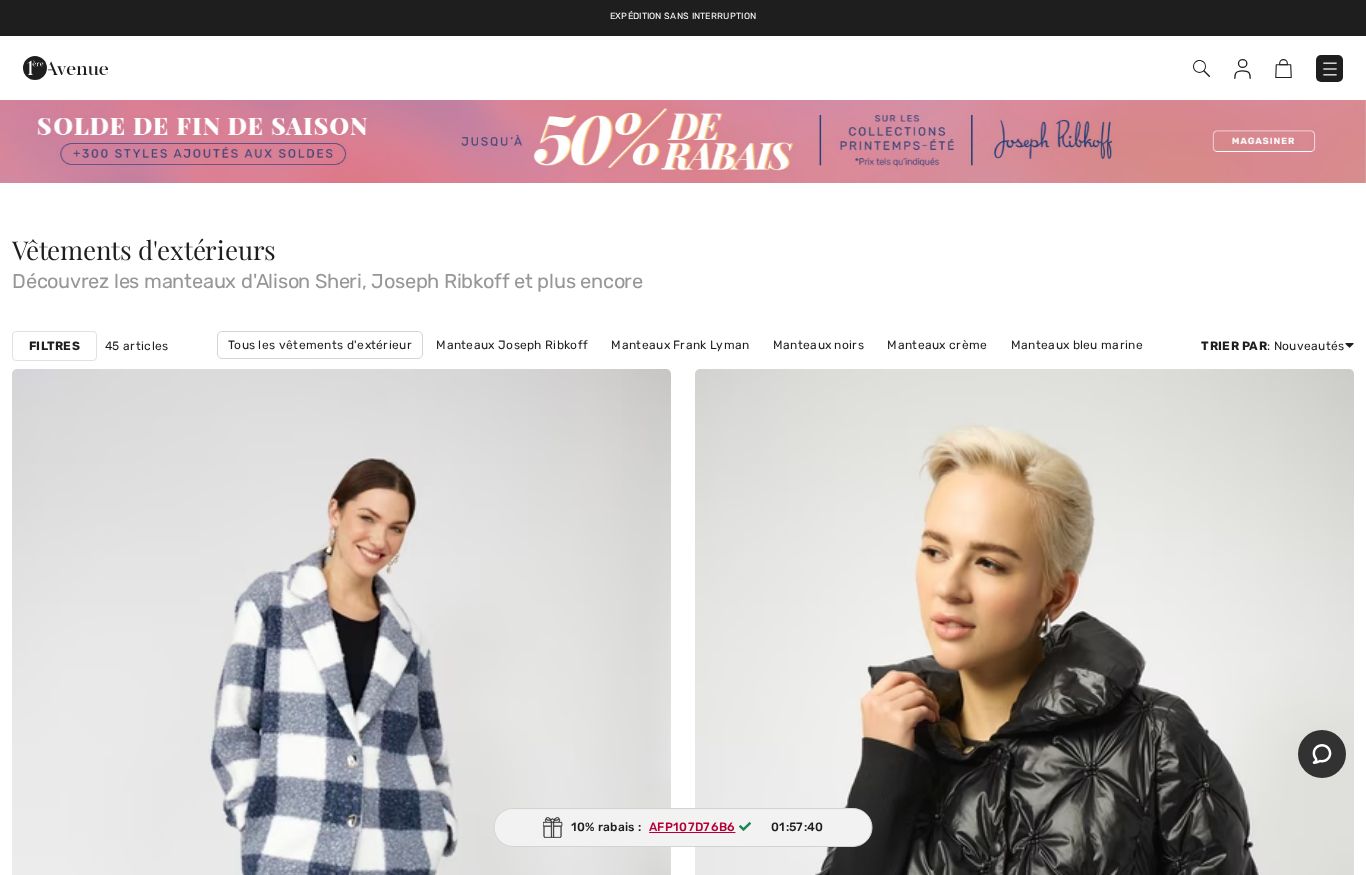 click at bounding box center (1330, 69) 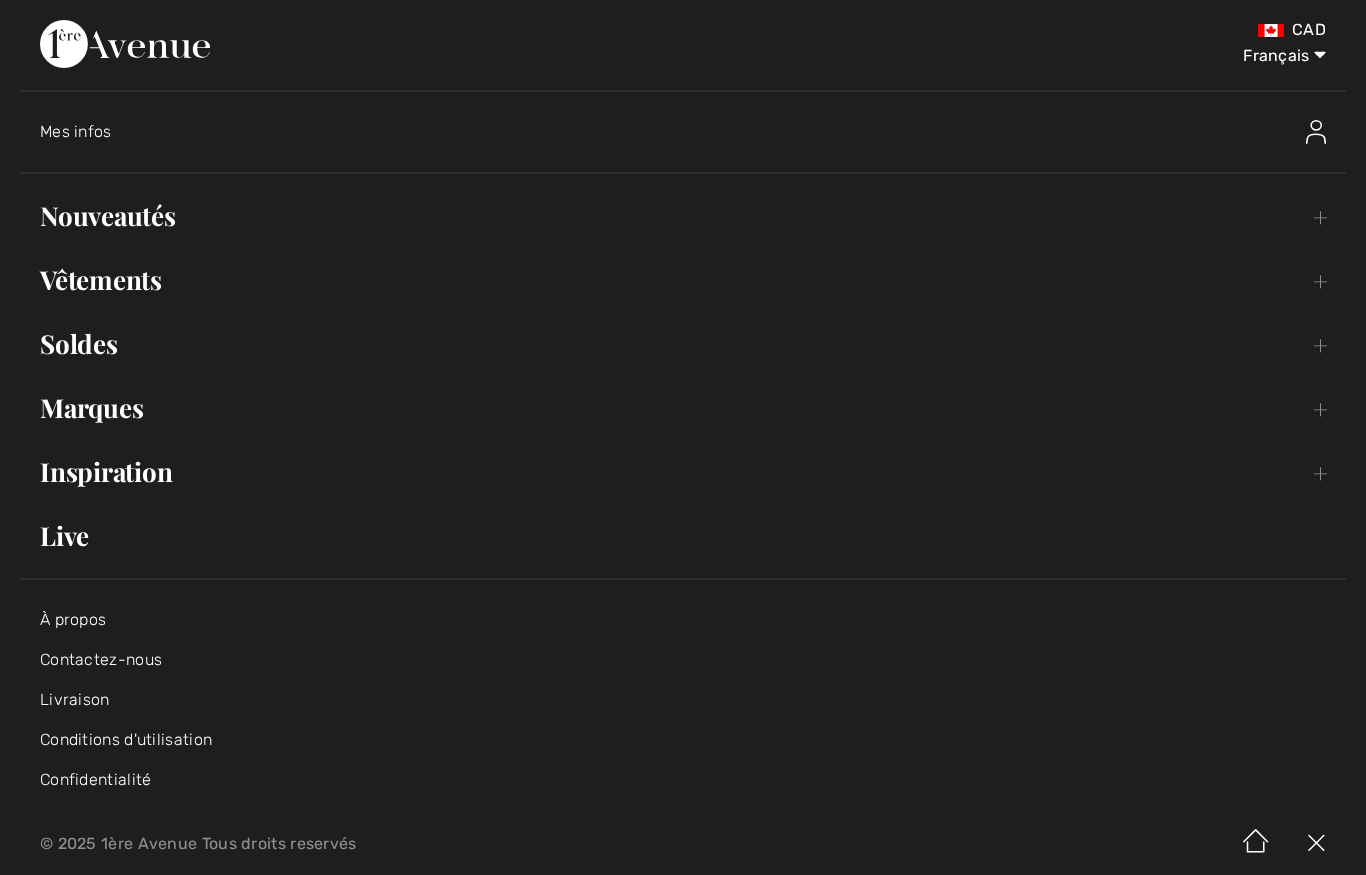 click at bounding box center [1316, 132] 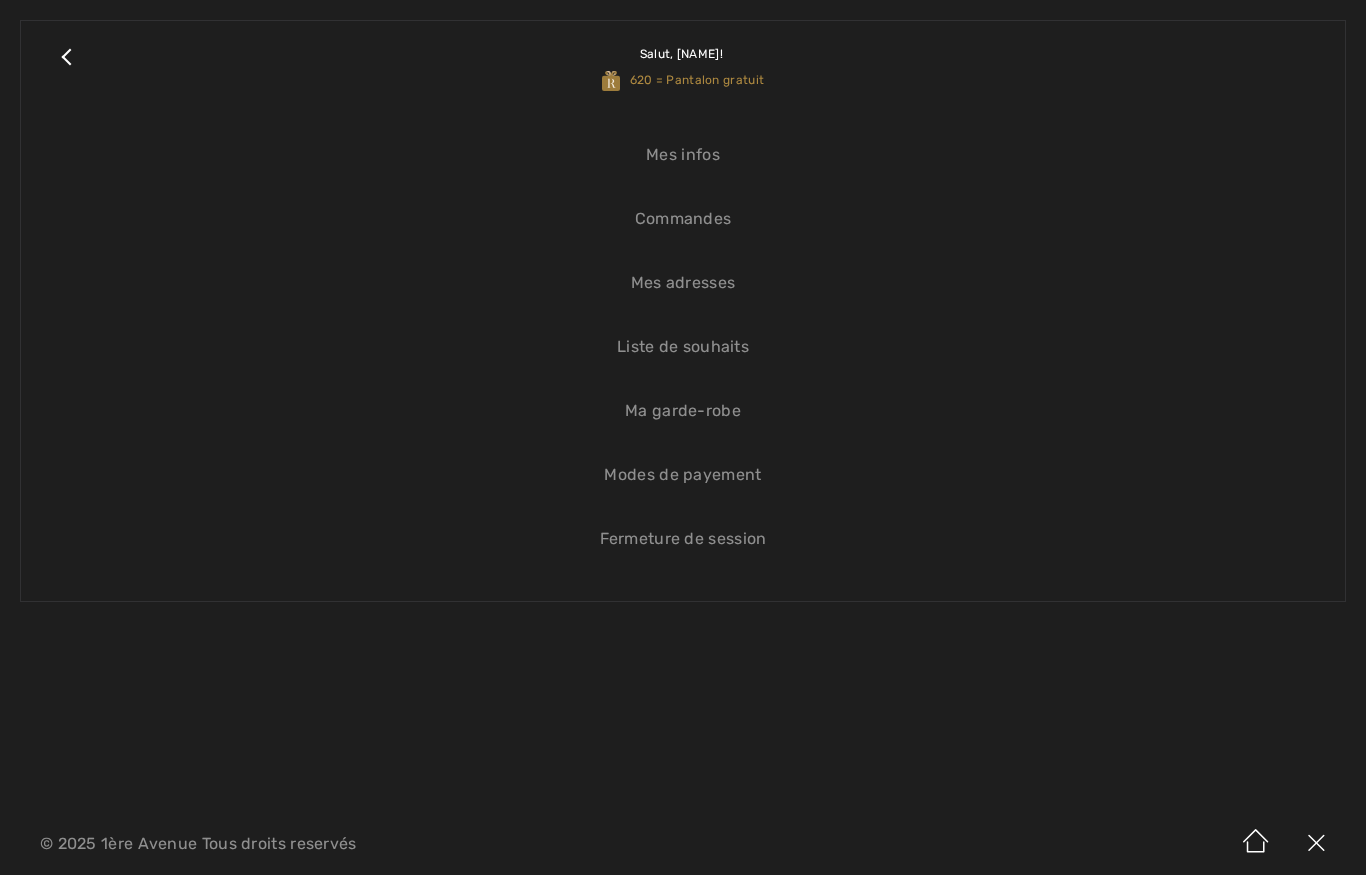 click on "Fermeture de session" at bounding box center (683, 539) 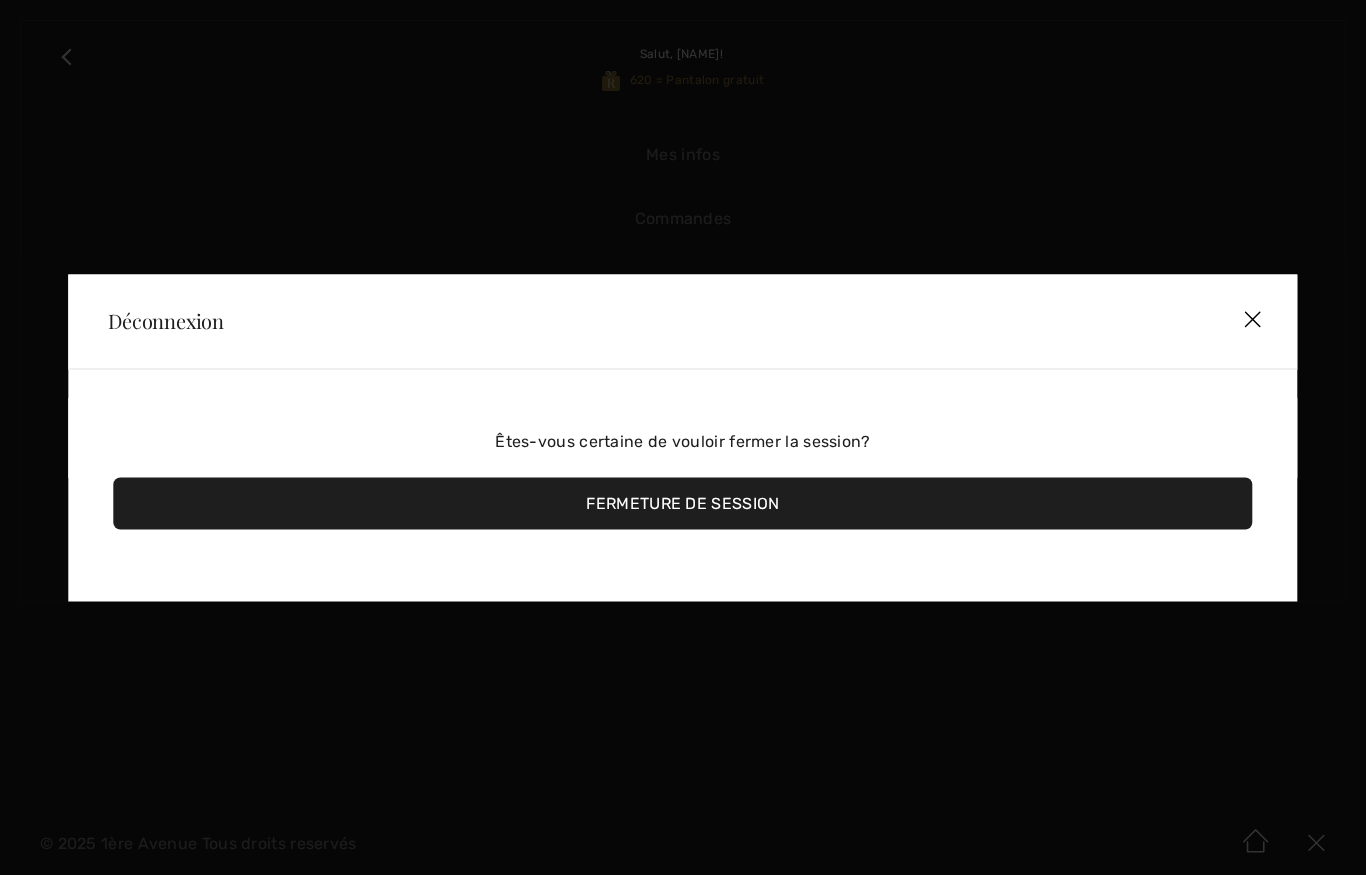 click on "Fermeture de session" at bounding box center (682, 503) 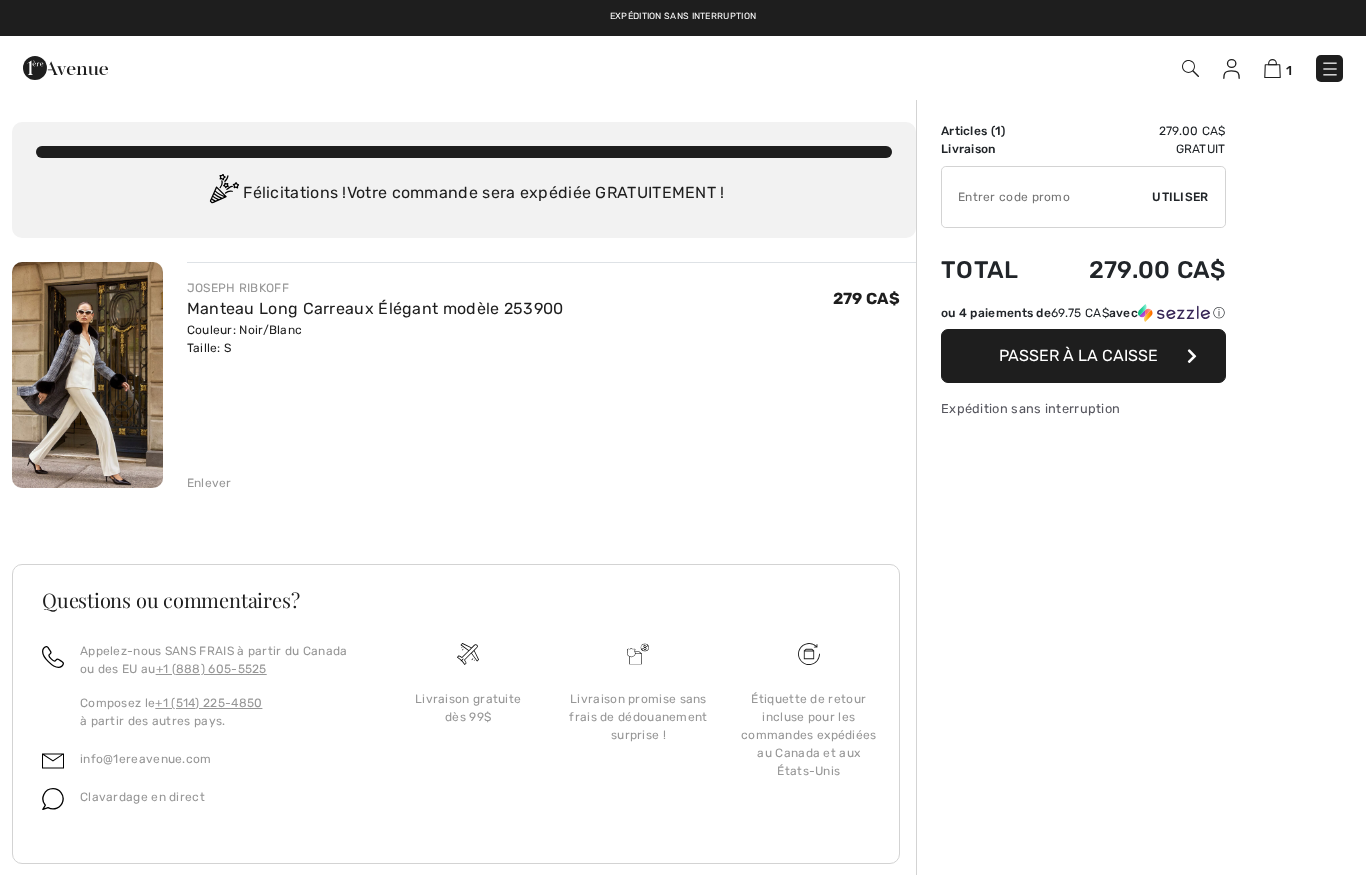 scroll, scrollTop: 0, scrollLeft: 0, axis: both 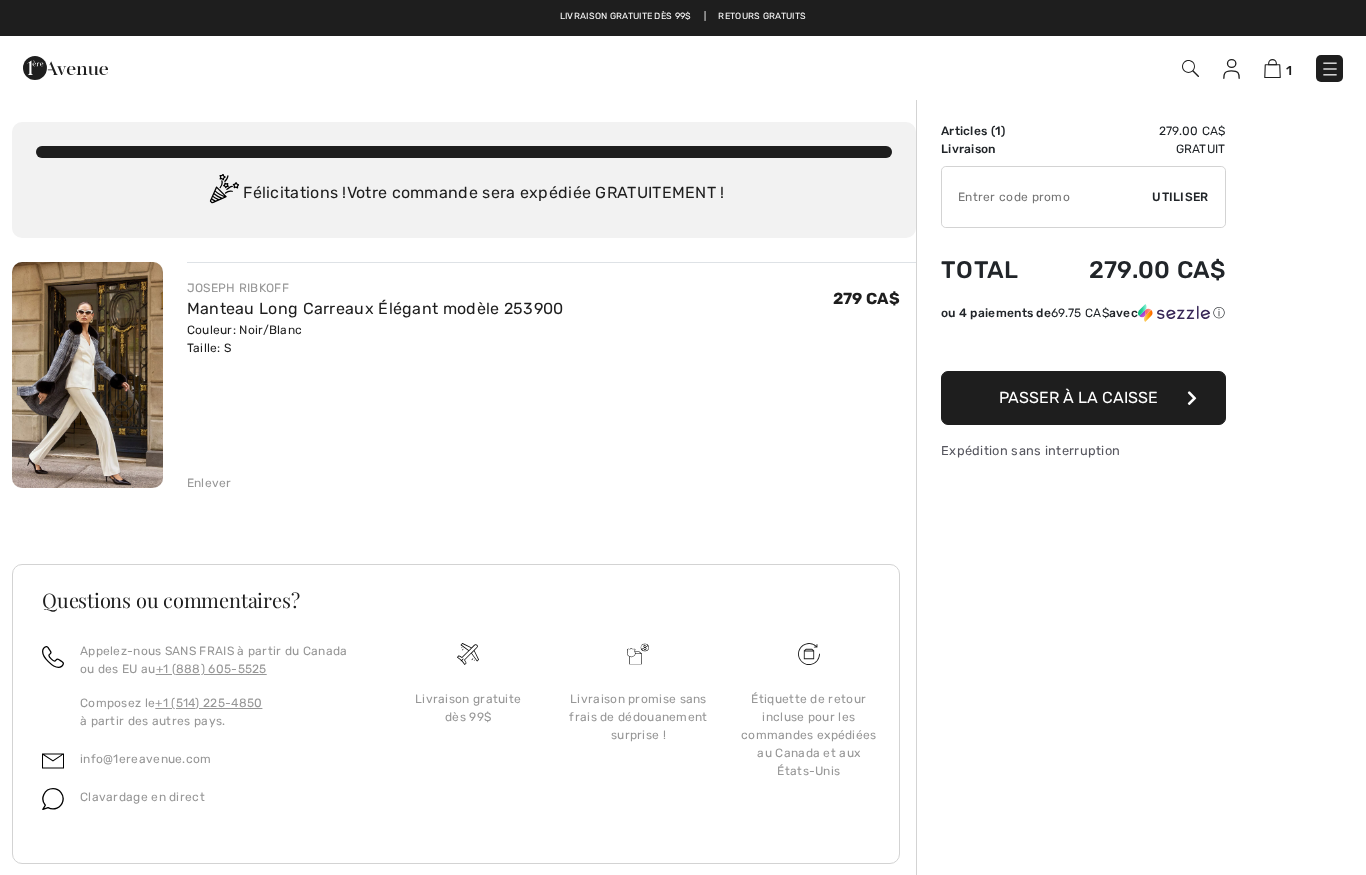 click at bounding box center (1231, 69) 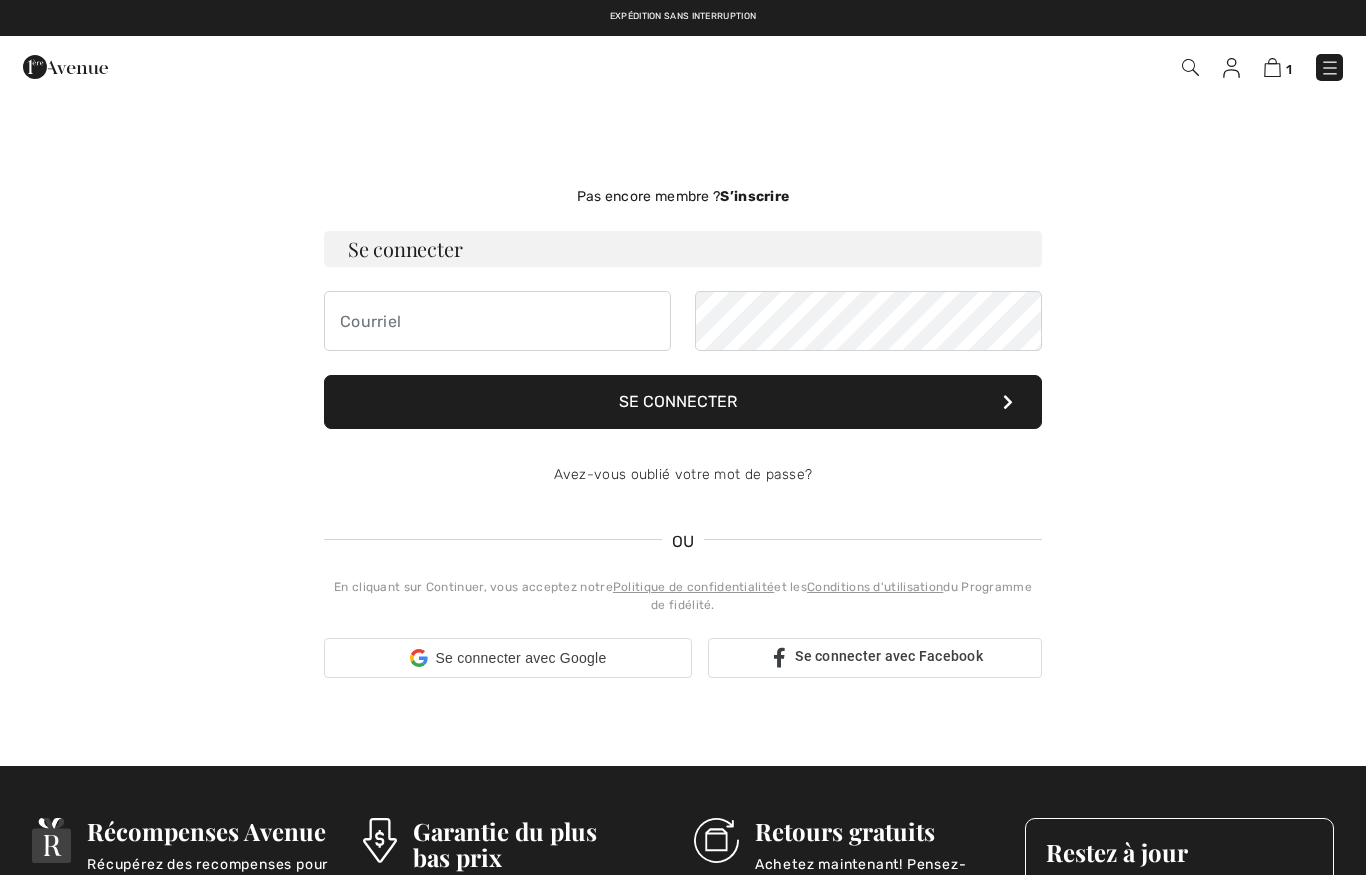 scroll, scrollTop: 0, scrollLeft: 0, axis: both 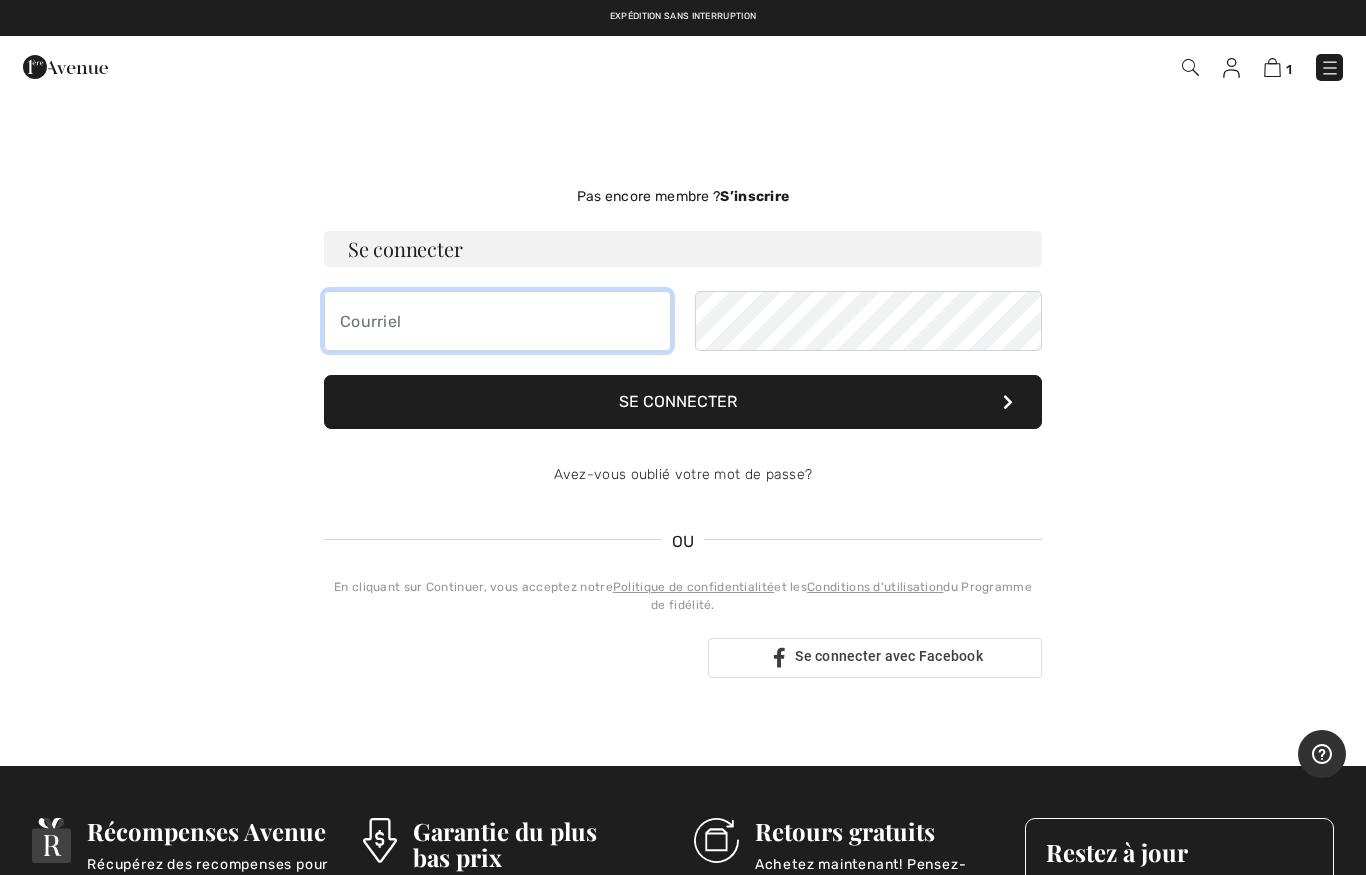 click at bounding box center [497, 321] 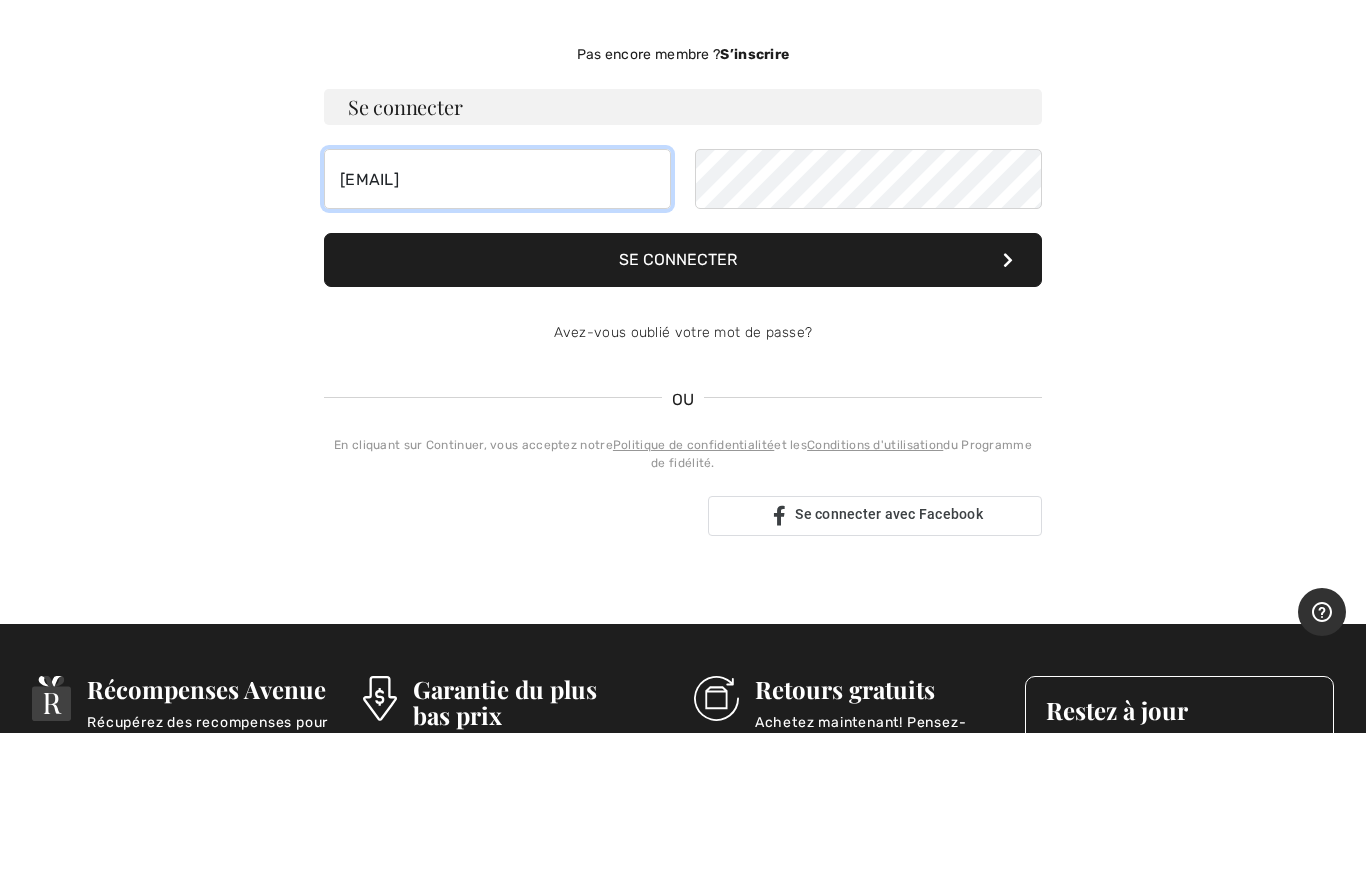 type on "lantinj.1@gmail.com" 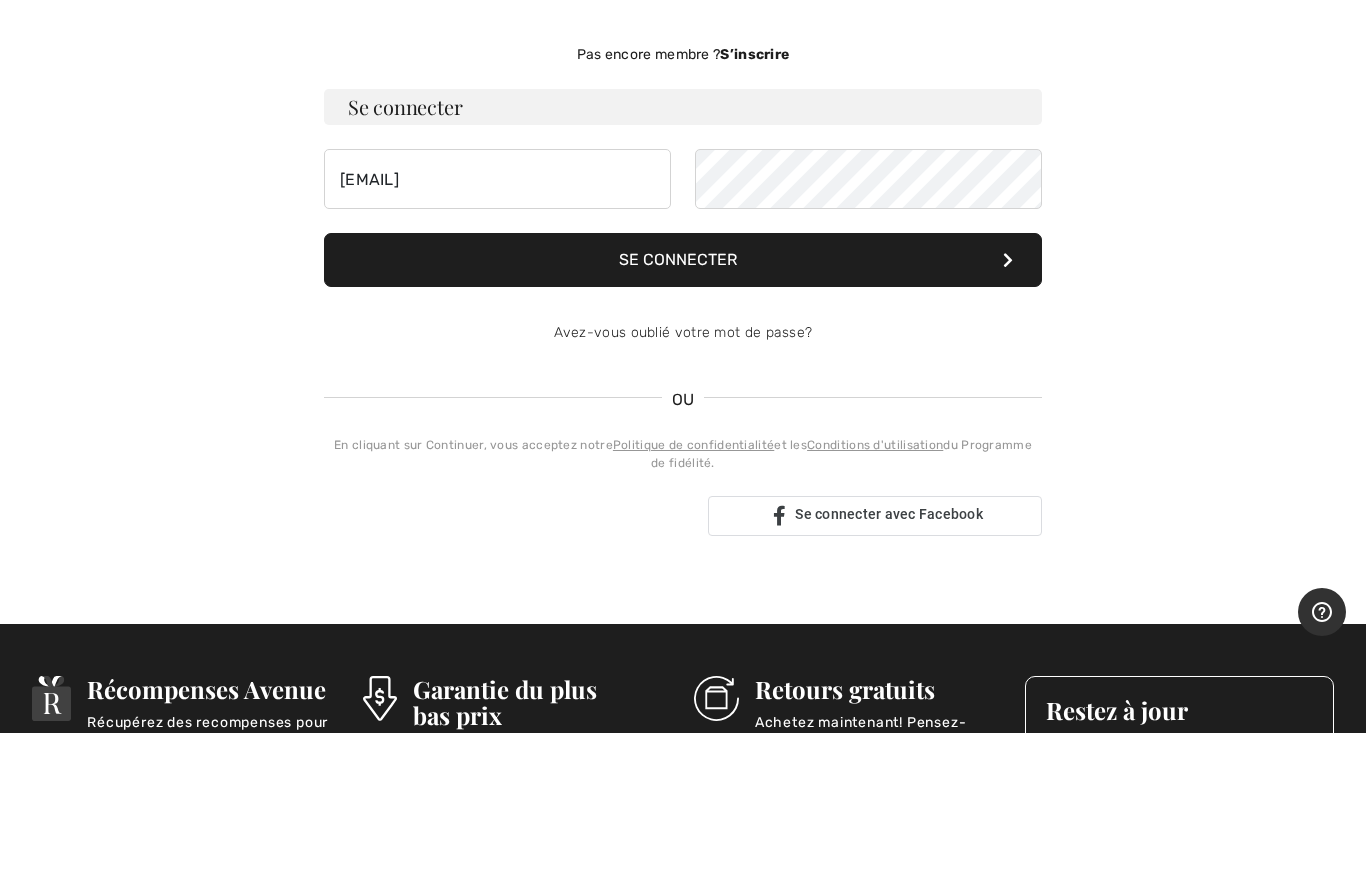click on "Se connecter" at bounding box center (683, 402) 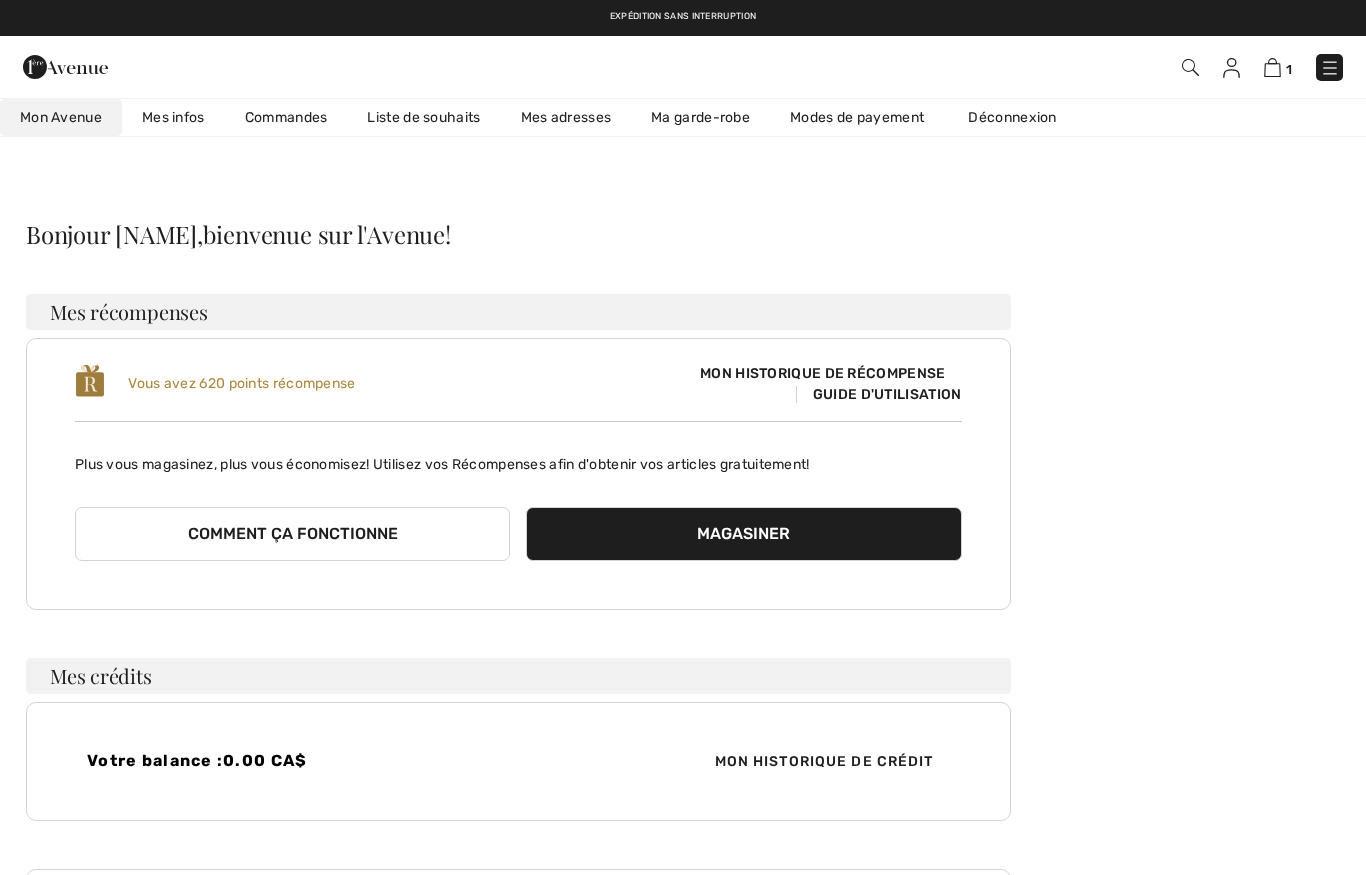 scroll, scrollTop: 0, scrollLeft: 0, axis: both 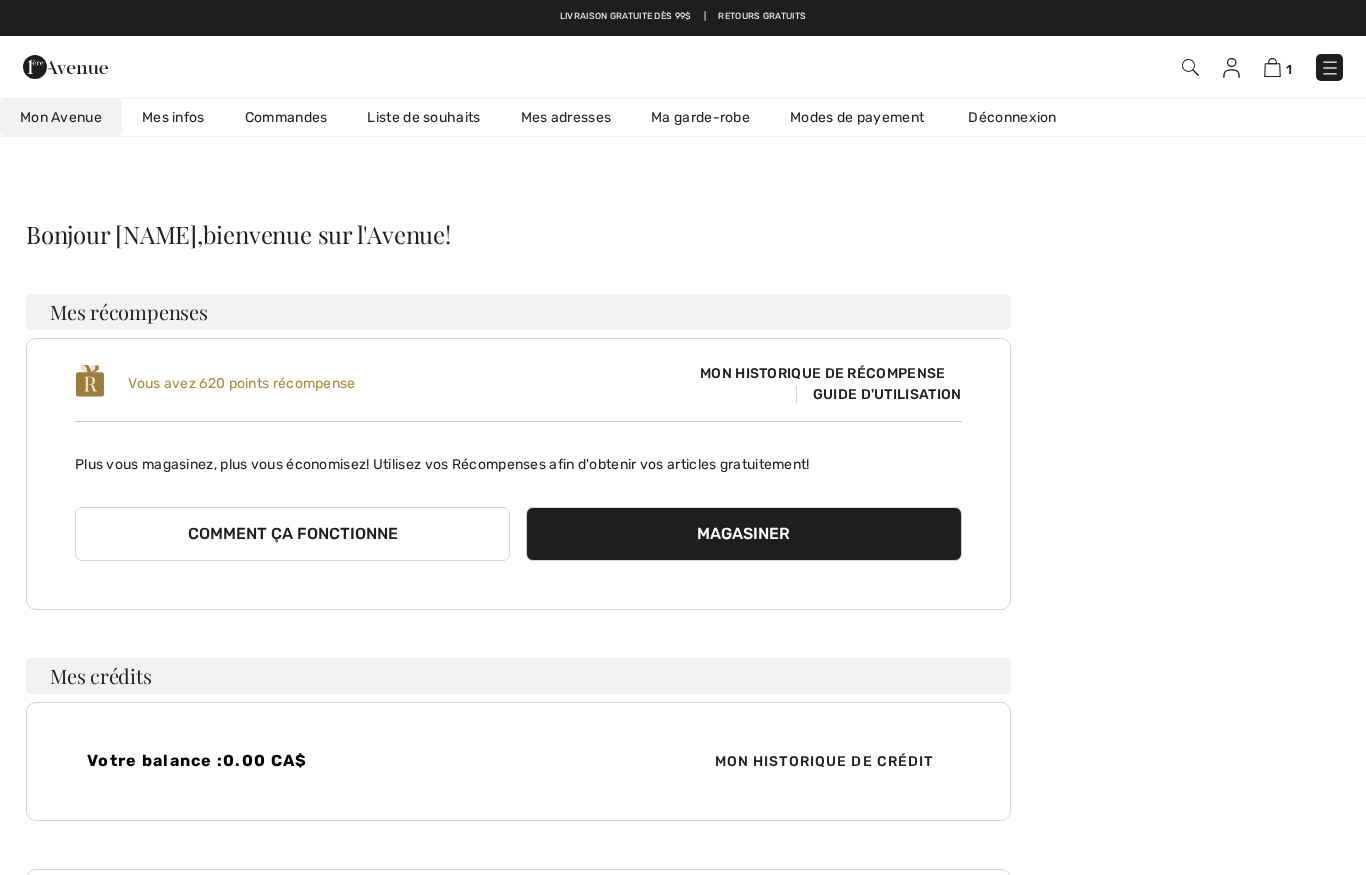 click at bounding box center (1272, 67) 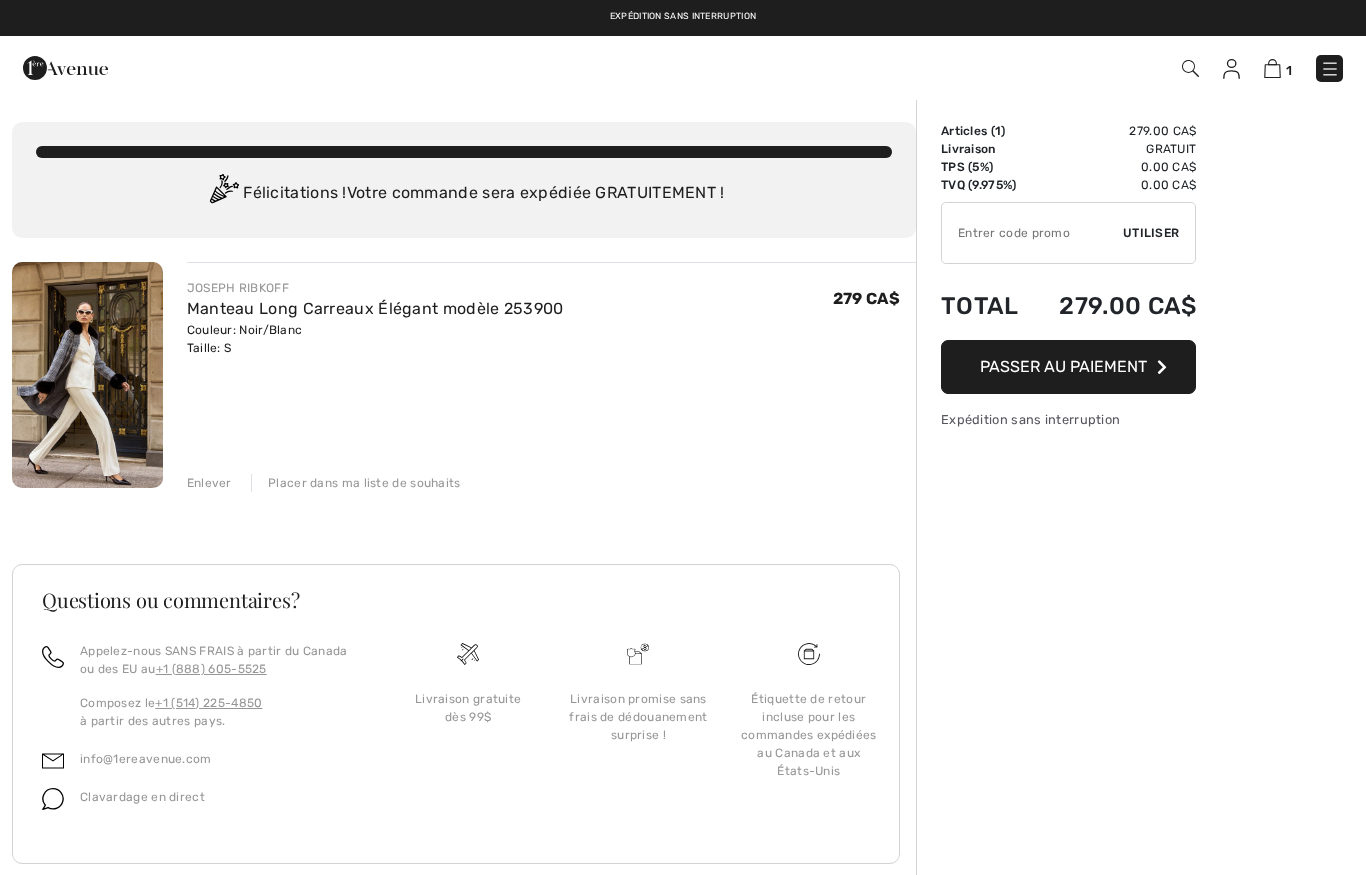 scroll, scrollTop: 0, scrollLeft: 0, axis: both 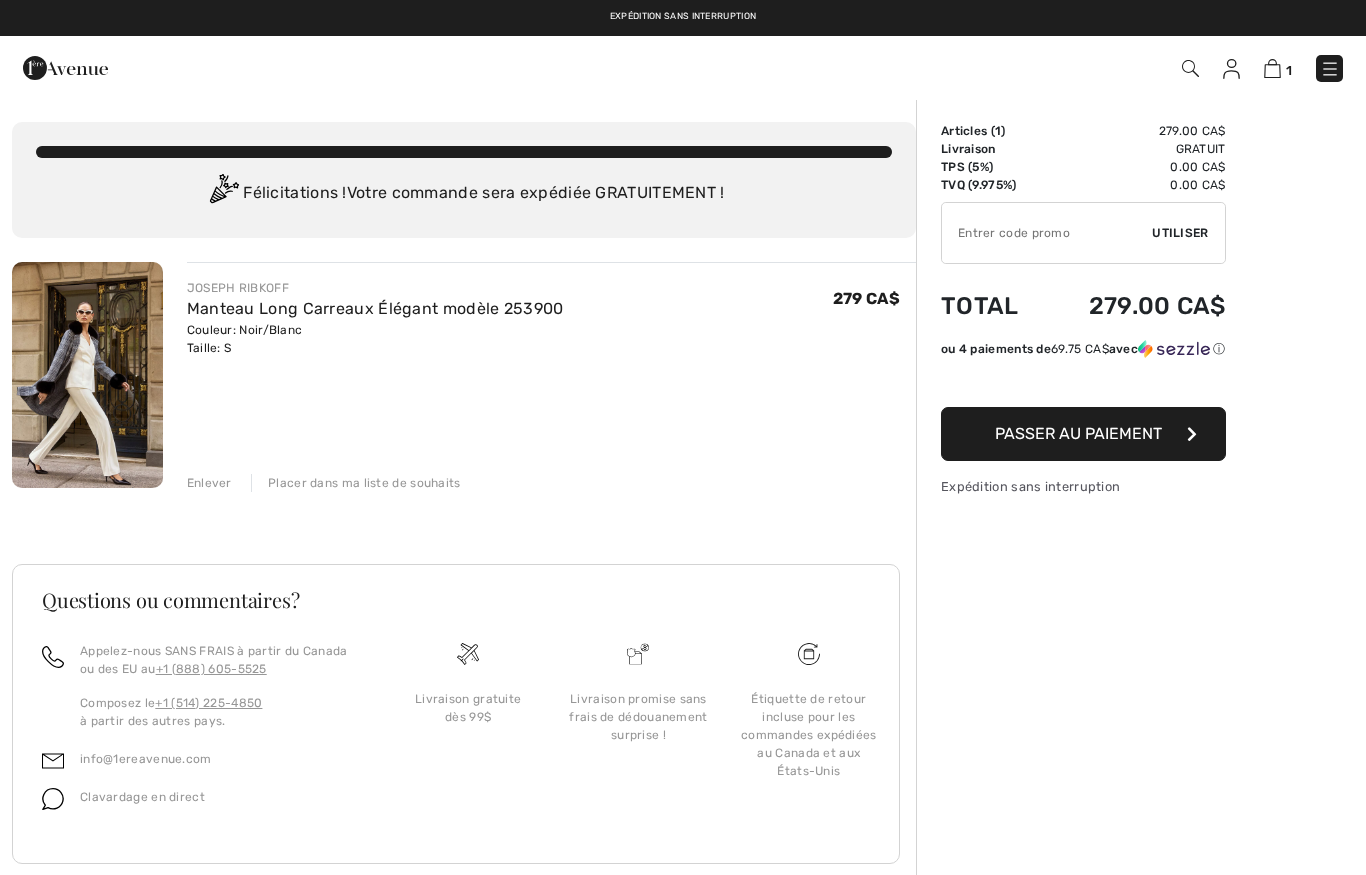 click at bounding box center (1047, 233) 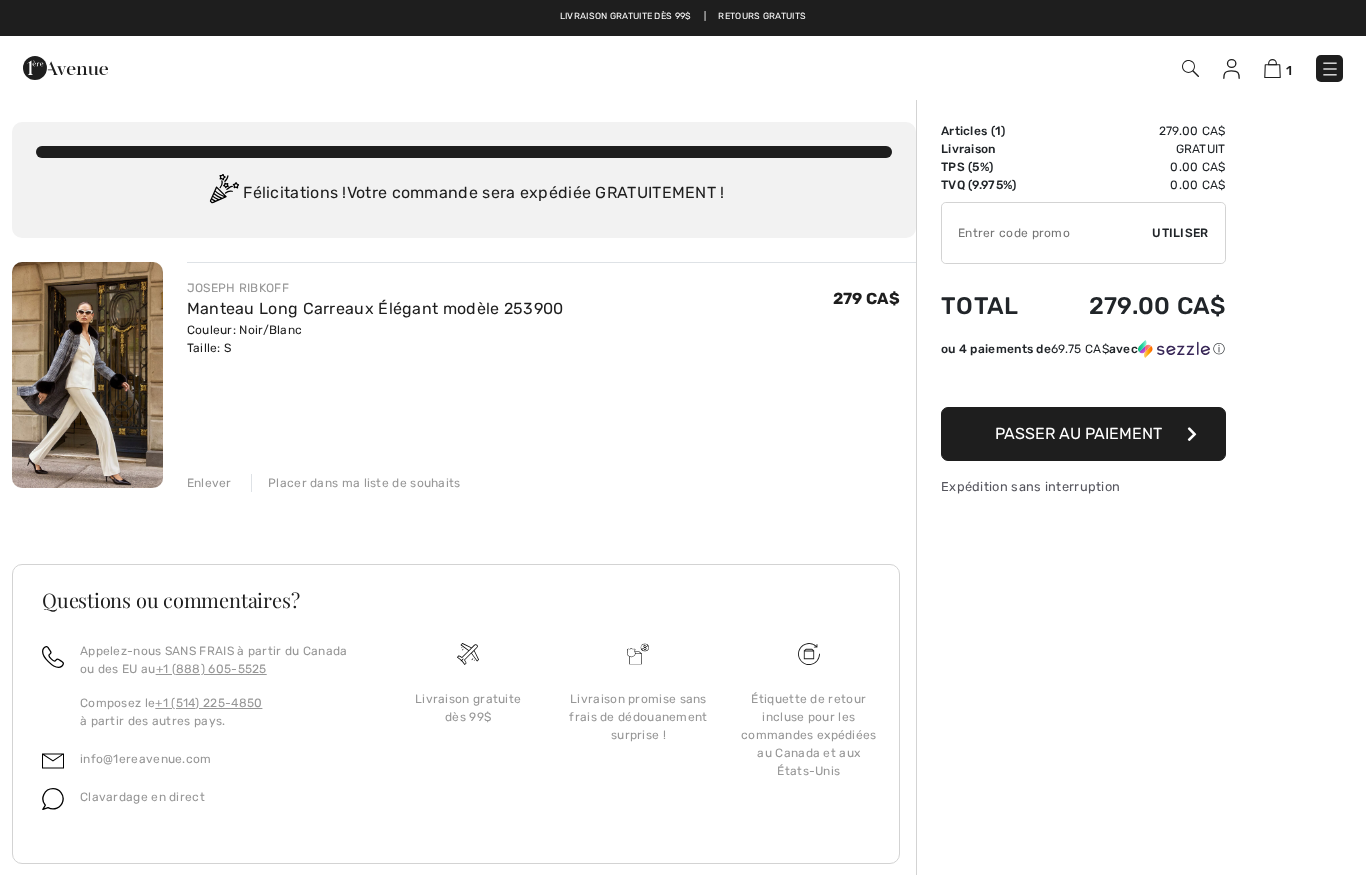 click at bounding box center (65, 68) 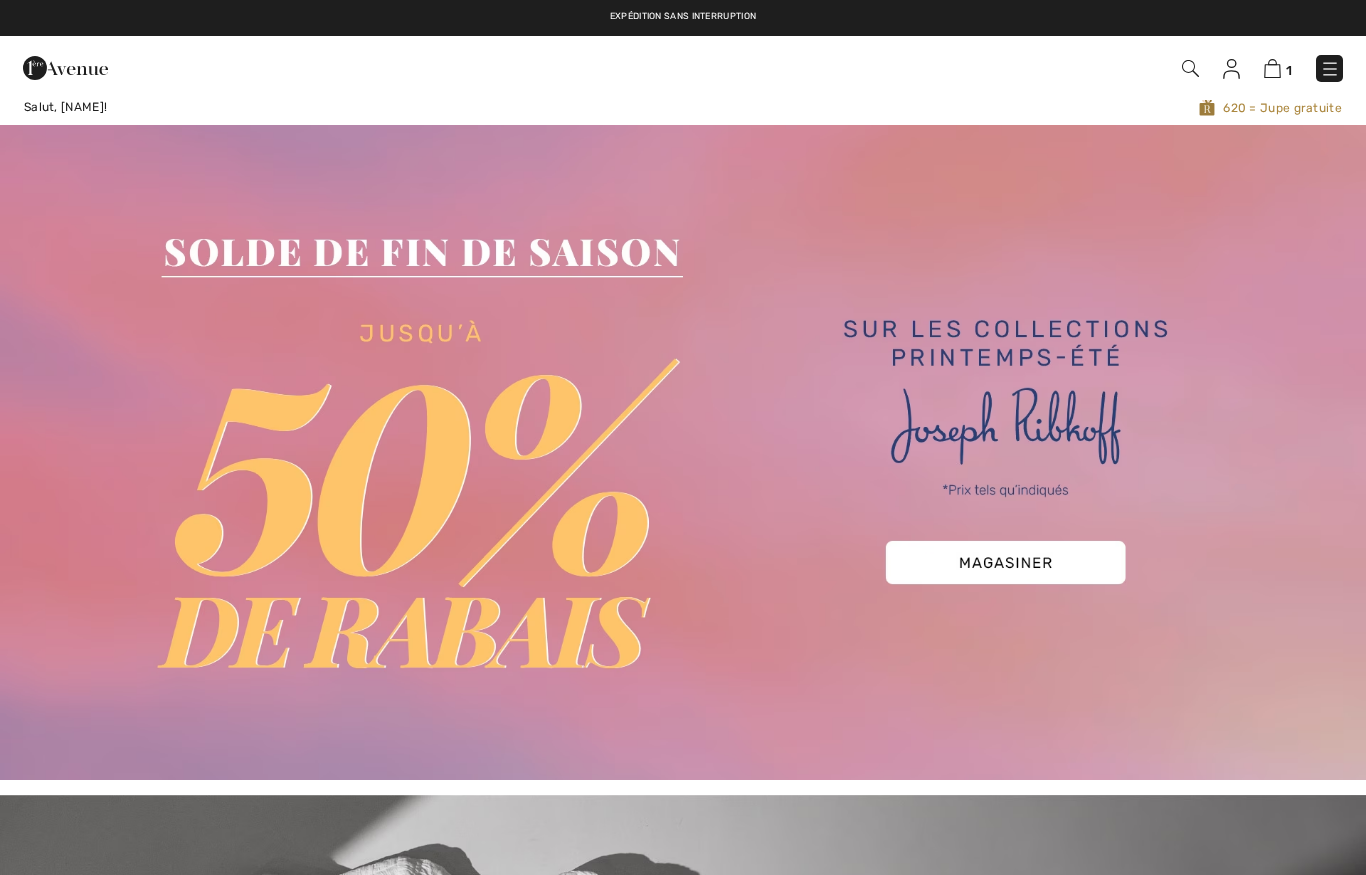 scroll, scrollTop: 0, scrollLeft: 0, axis: both 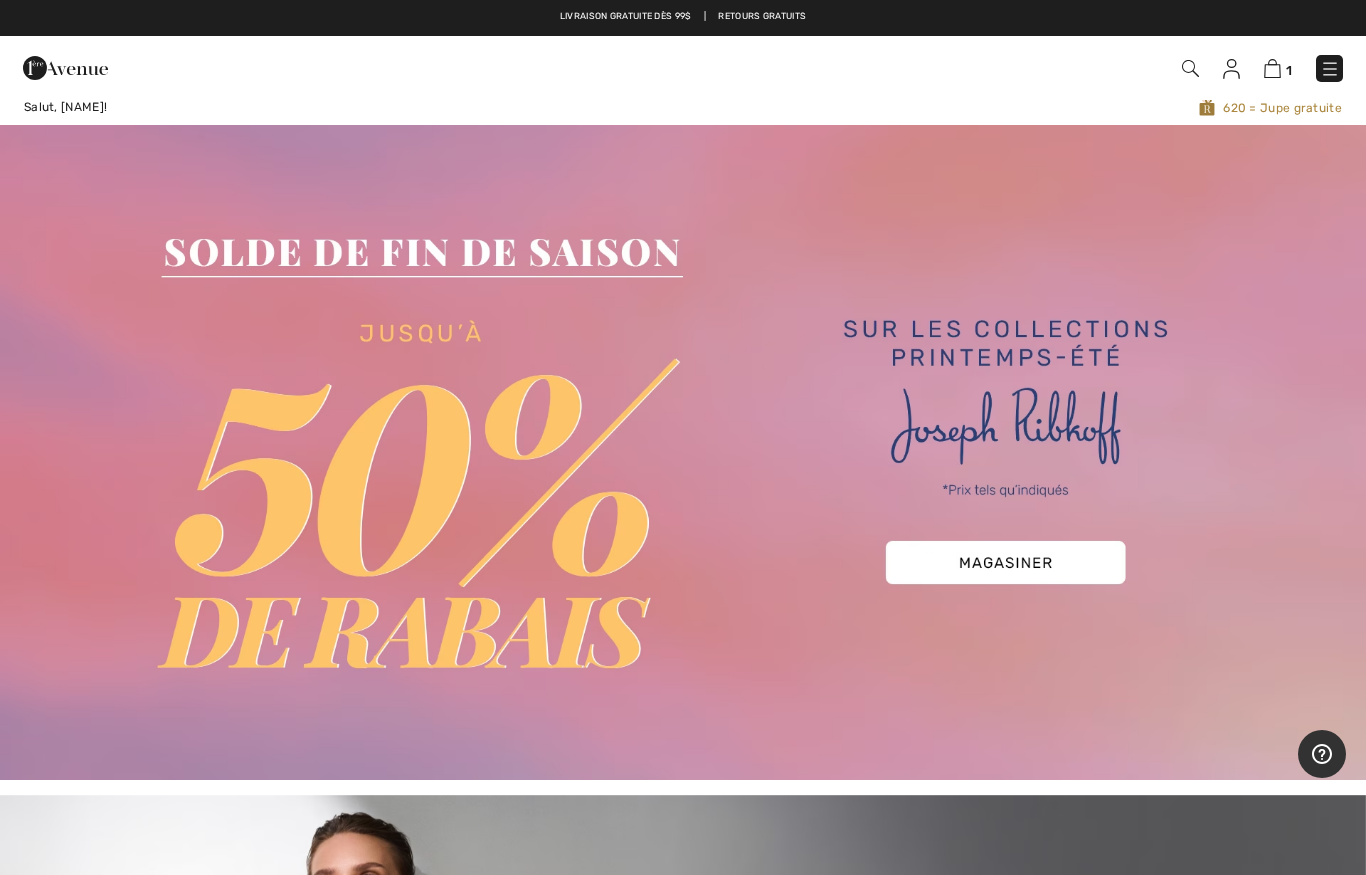 click at bounding box center [1330, 69] 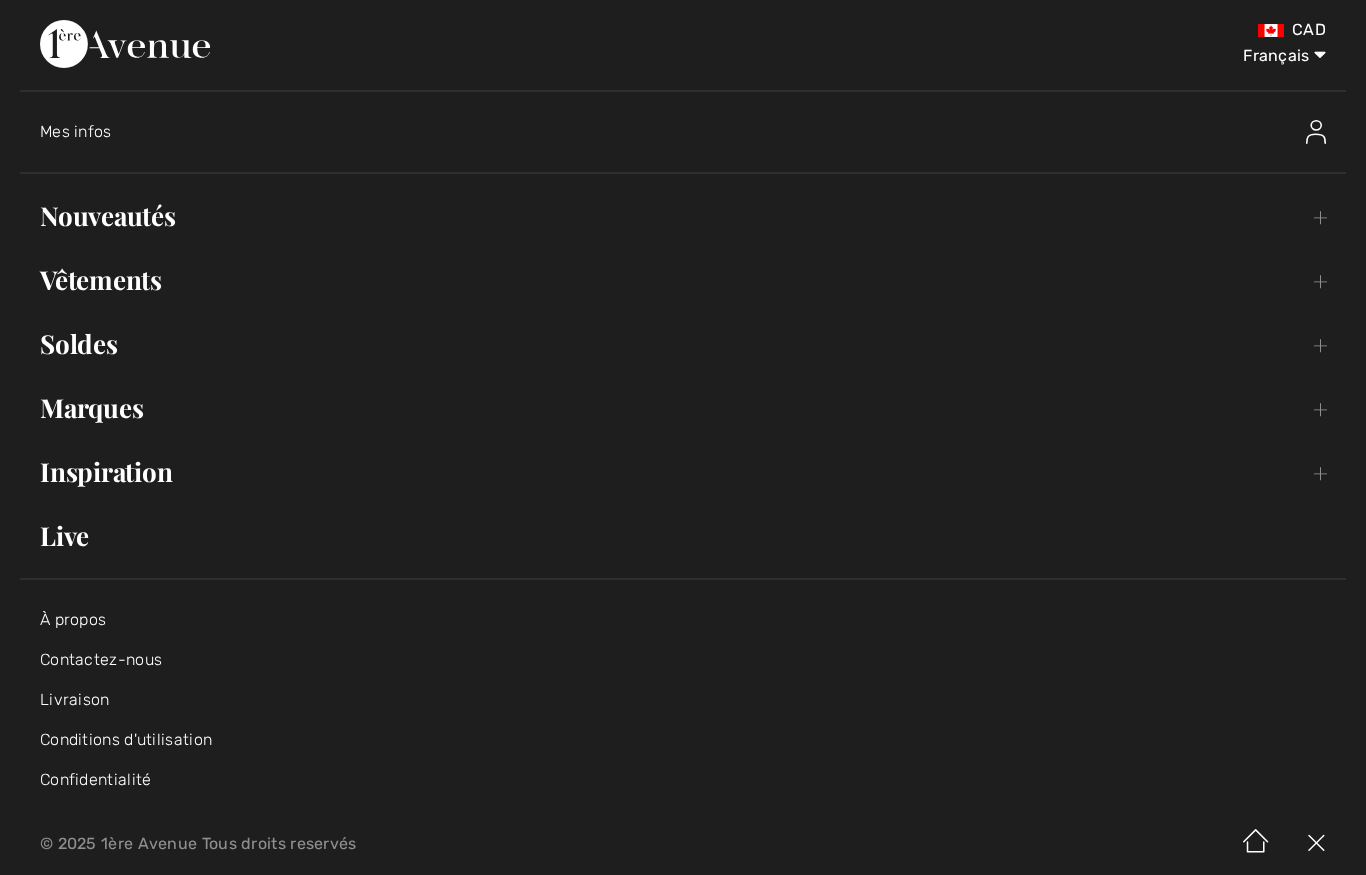 click on "Mes infos" at bounding box center (76, 131) 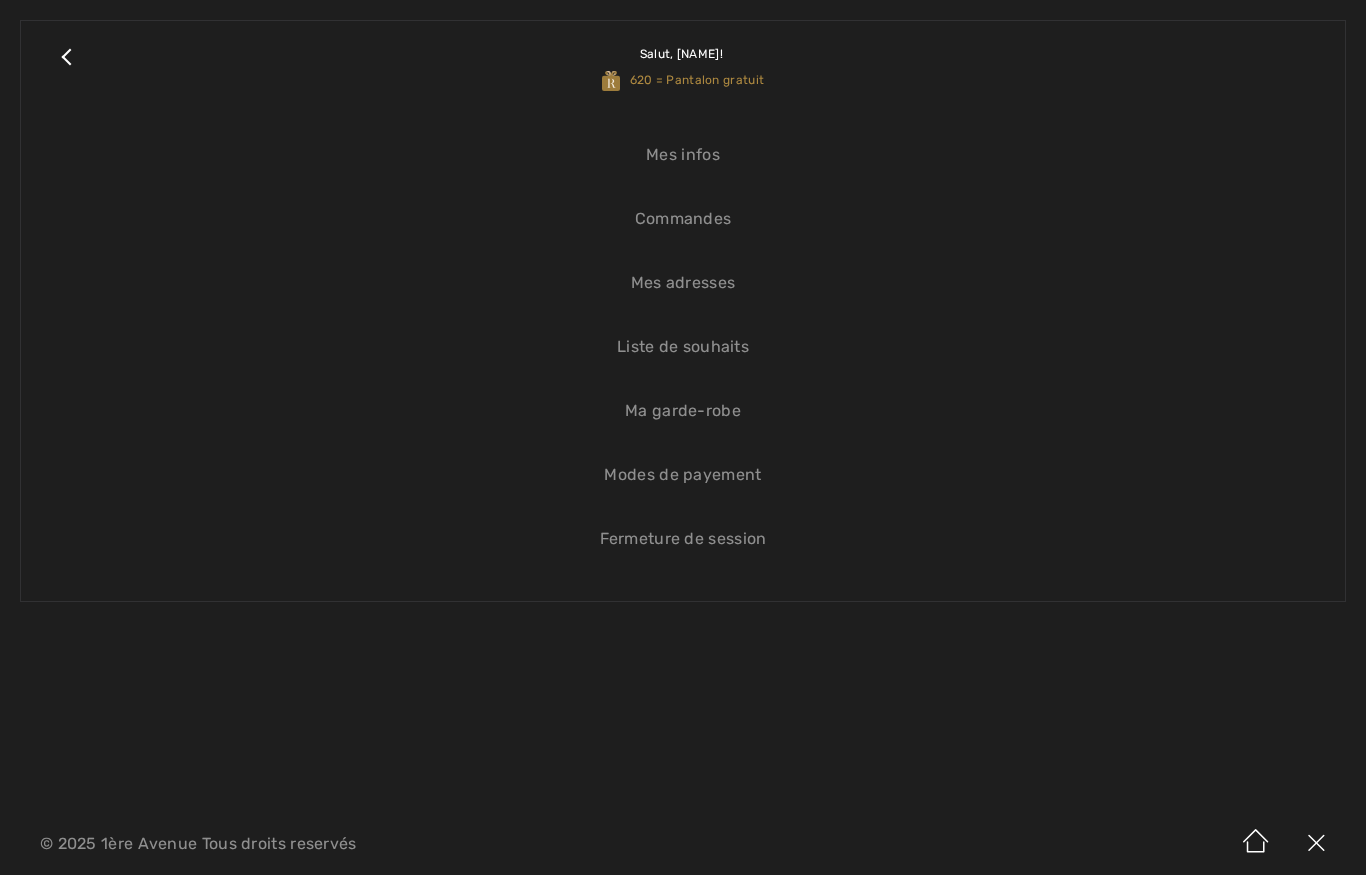 click on "Close submenu" at bounding box center [66, 67] 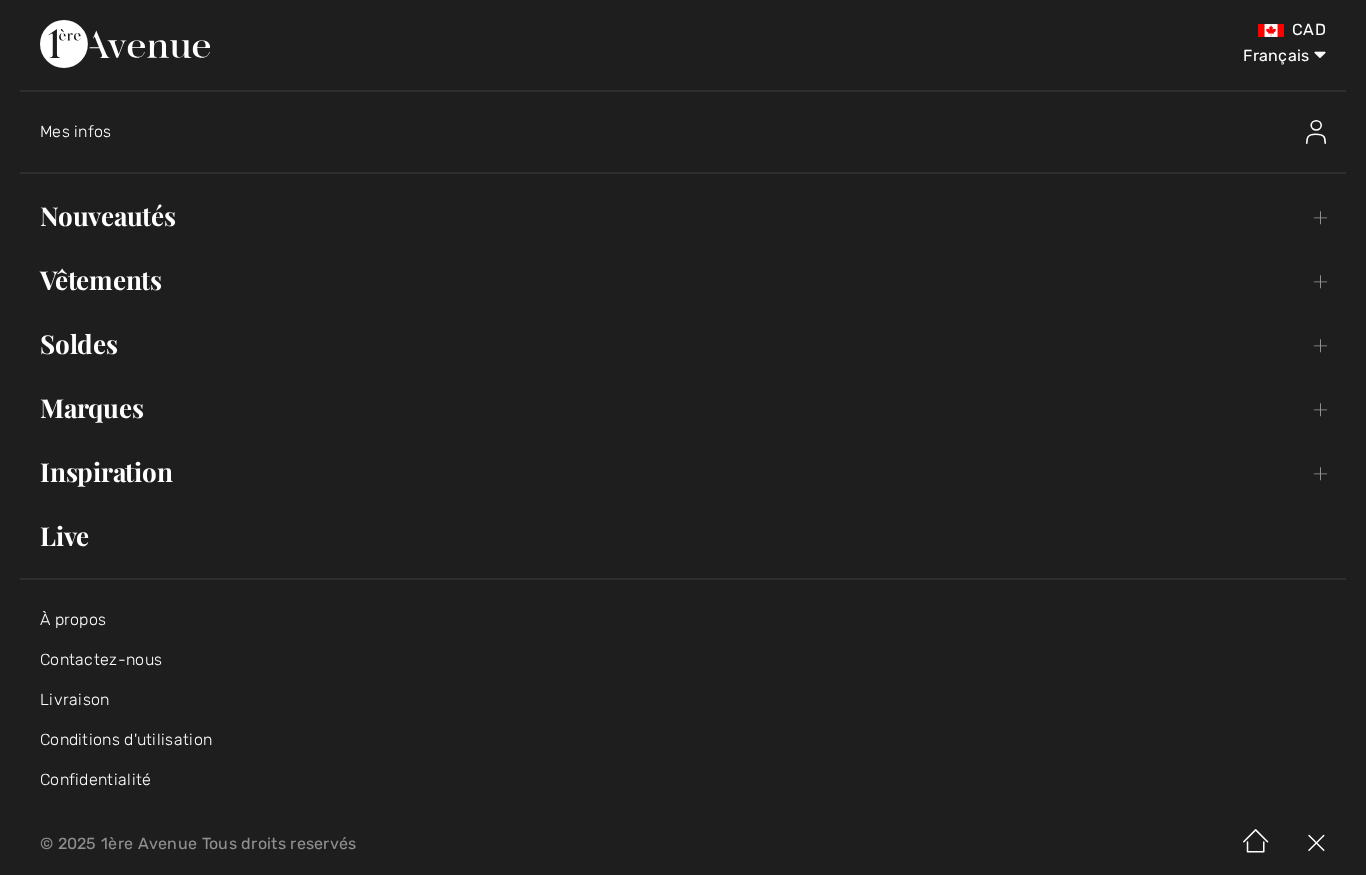 scroll, scrollTop: 0, scrollLeft: 0, axis: both 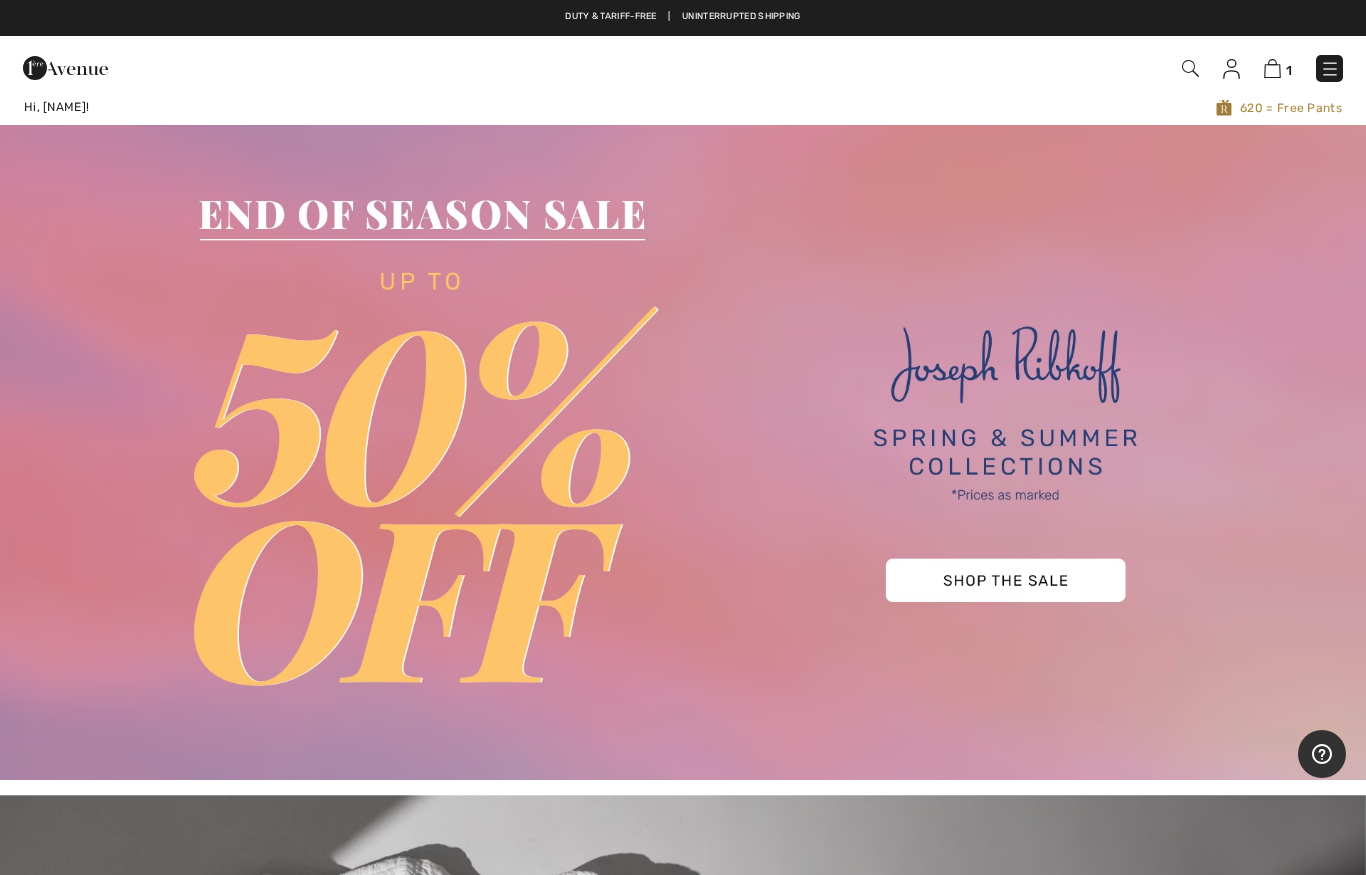 click at bounding box center (1330, 69) 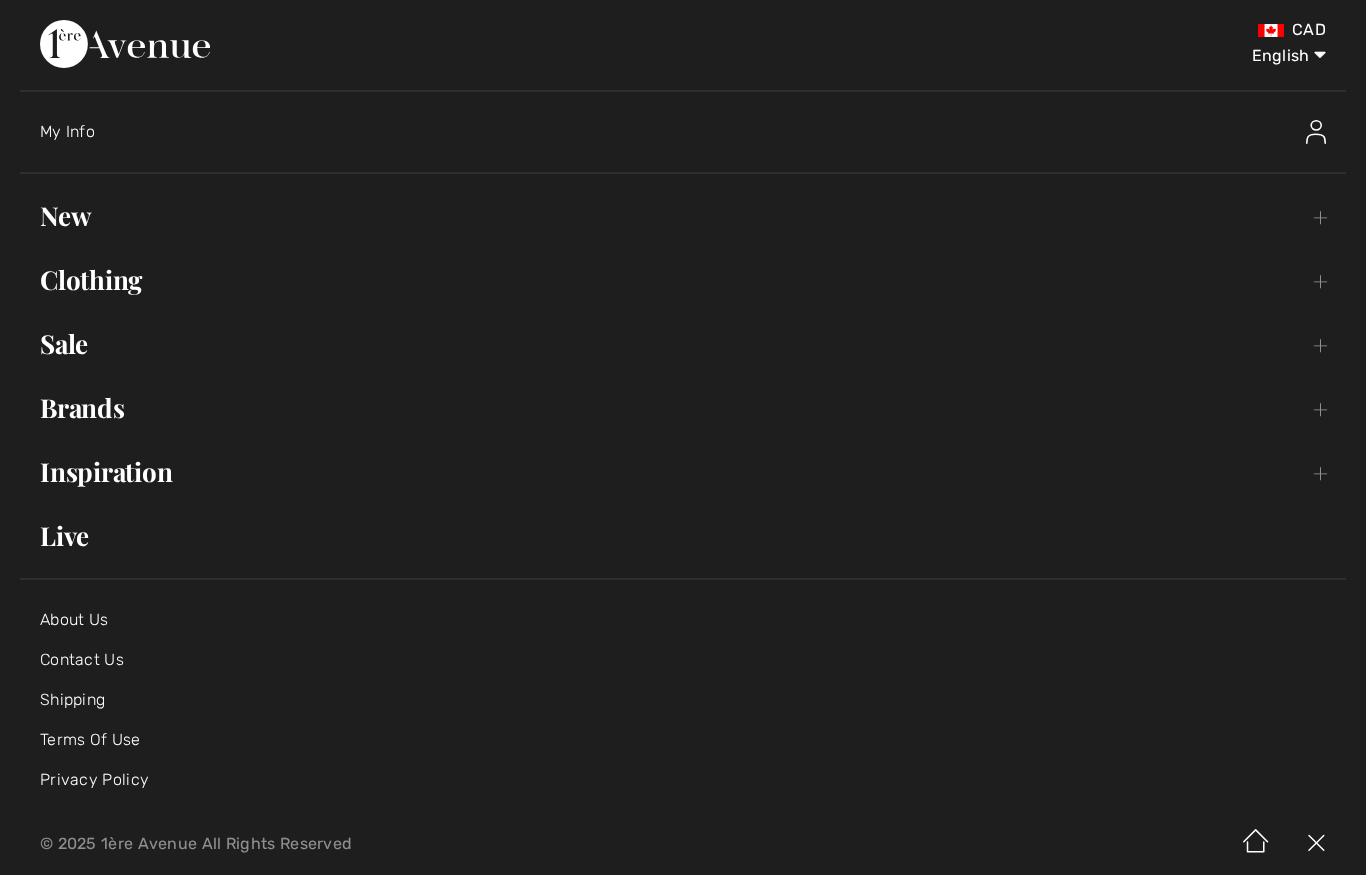 click on "English Français" at bounding box center [1274, 52] 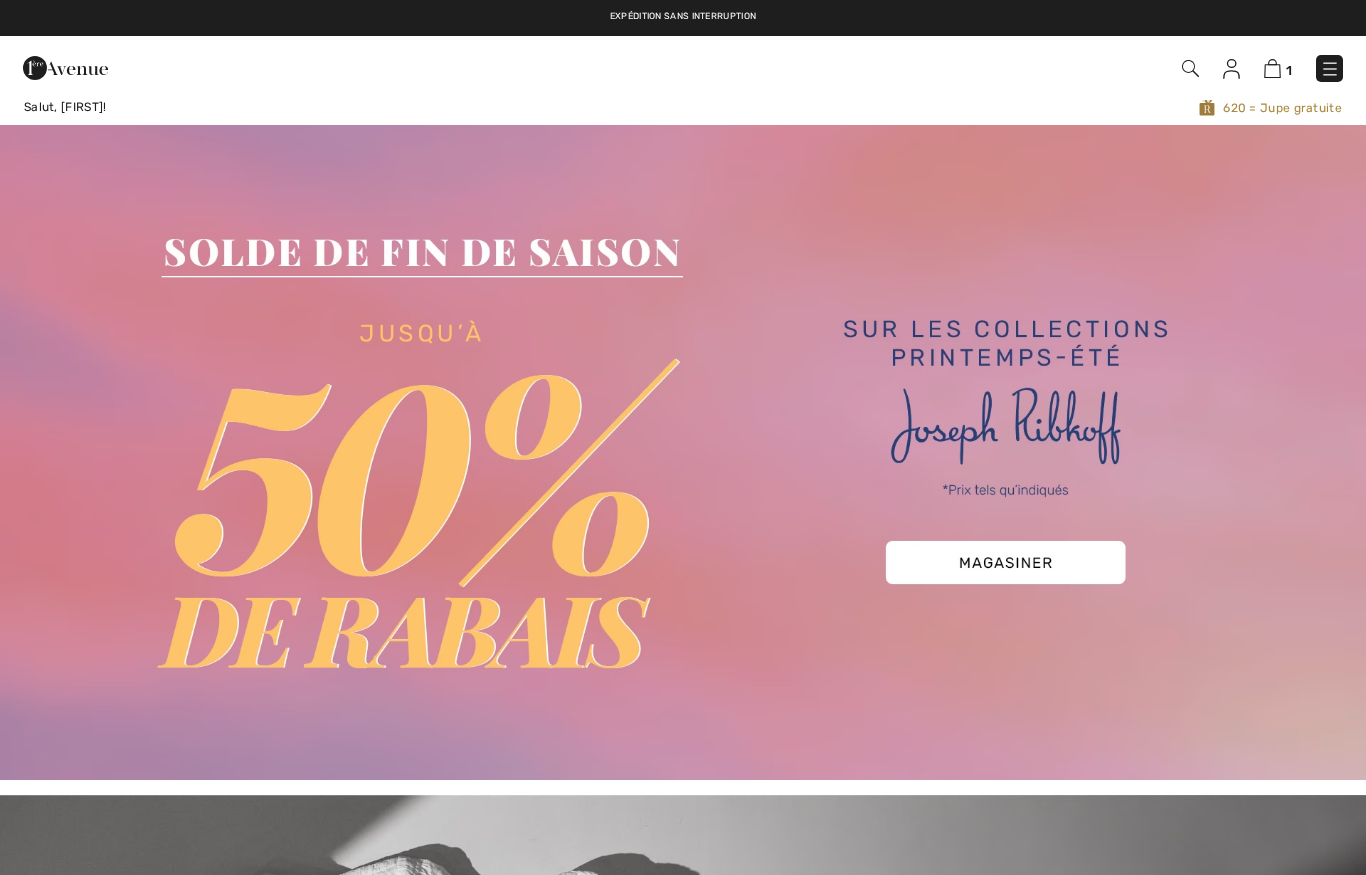 scroll, scrollTop: 0, scrollLeft: 0, axis: both 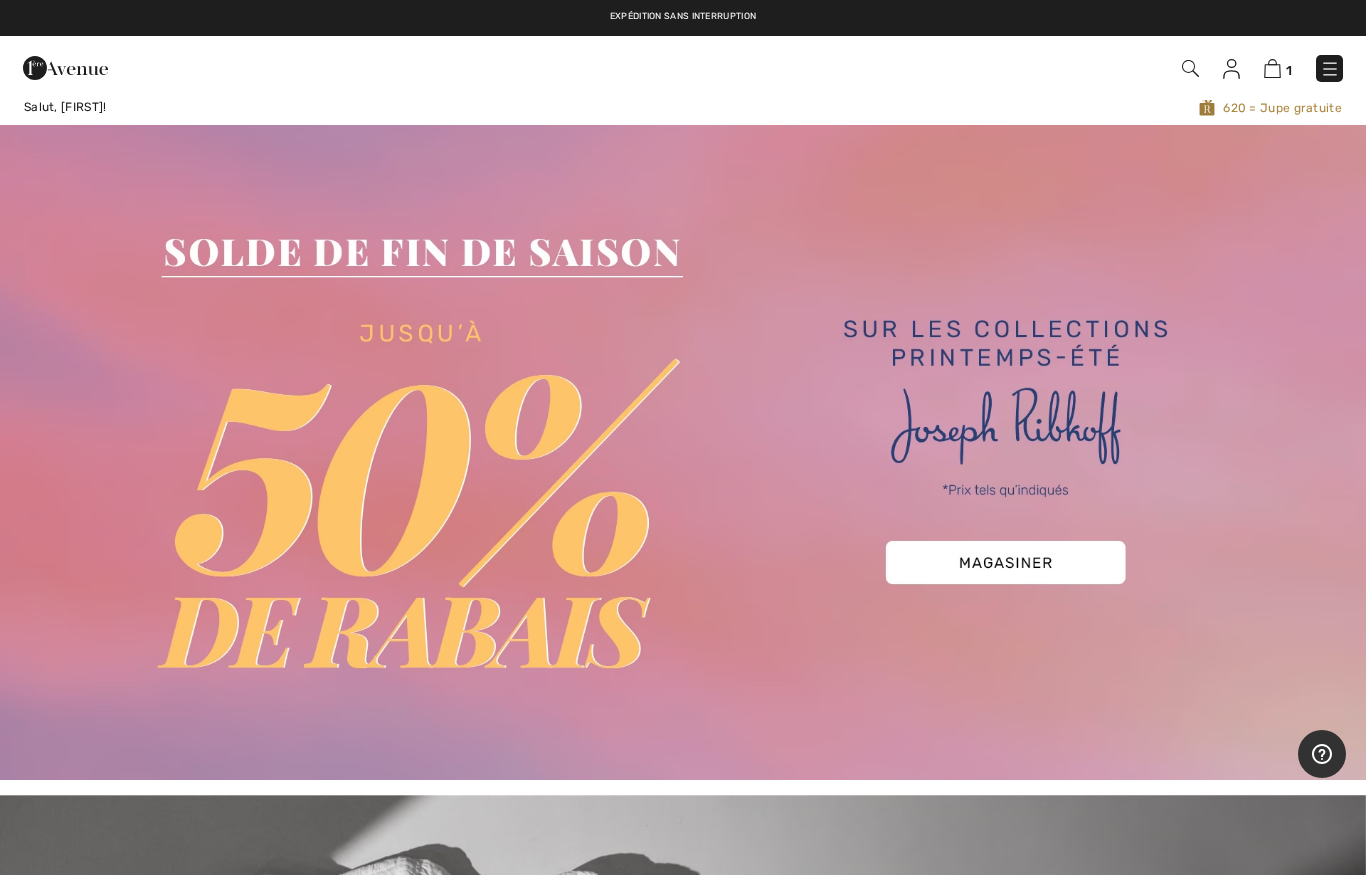 click at bounding box center [1272, 68] 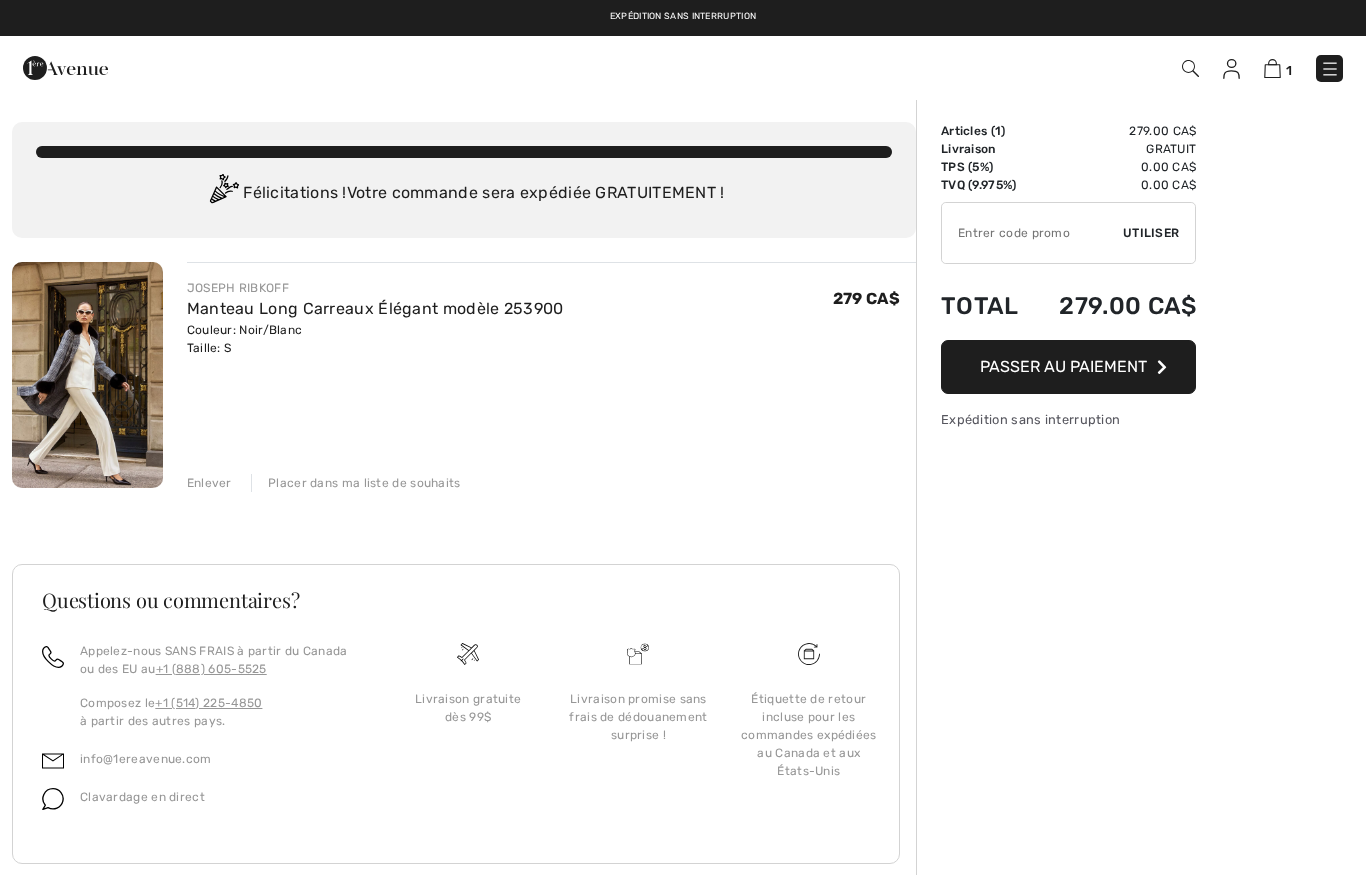scroll, scrollTop: 0, scrollLeft: 0, axis: both 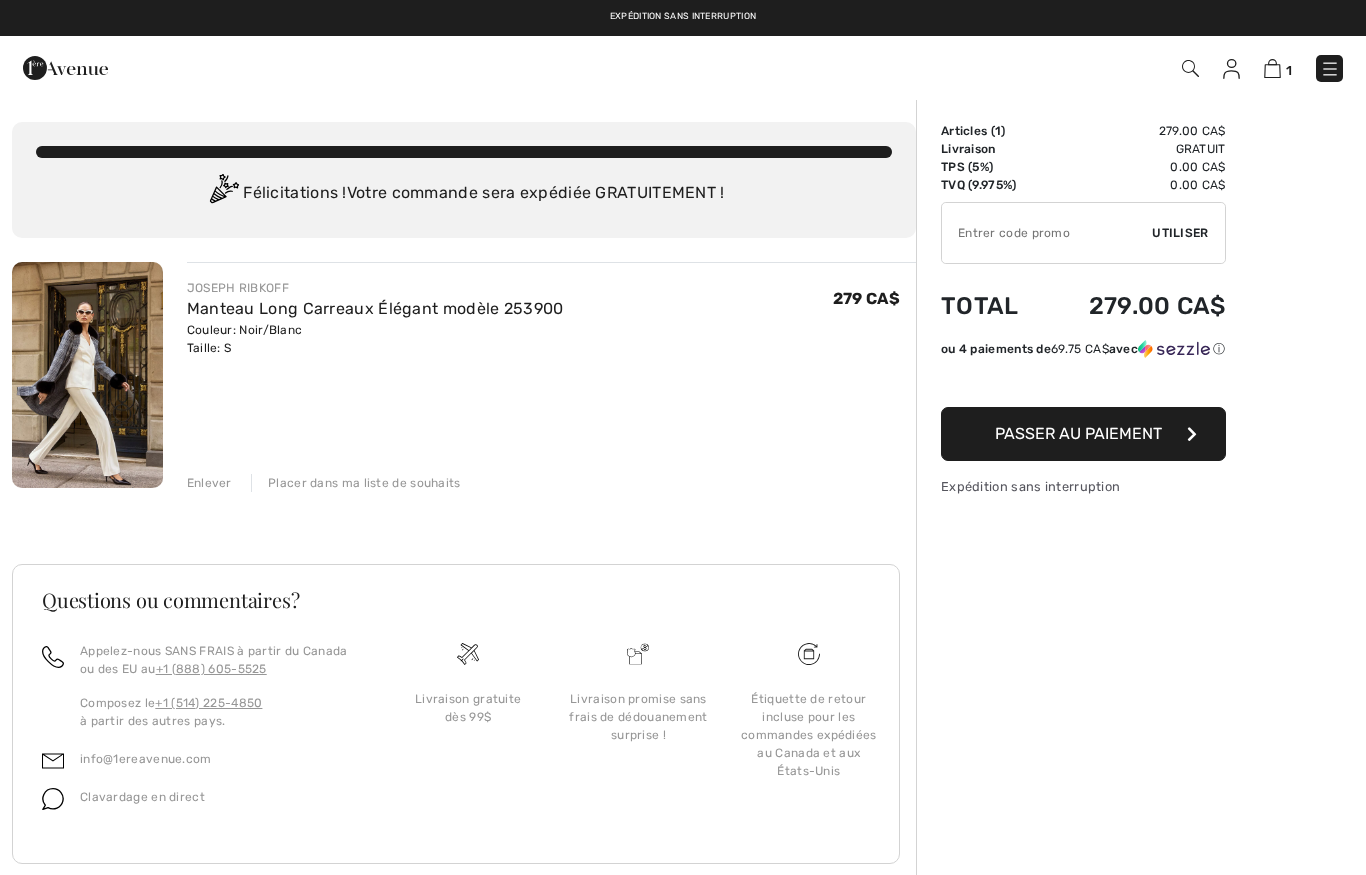 click at bounding box center (1047, 233) 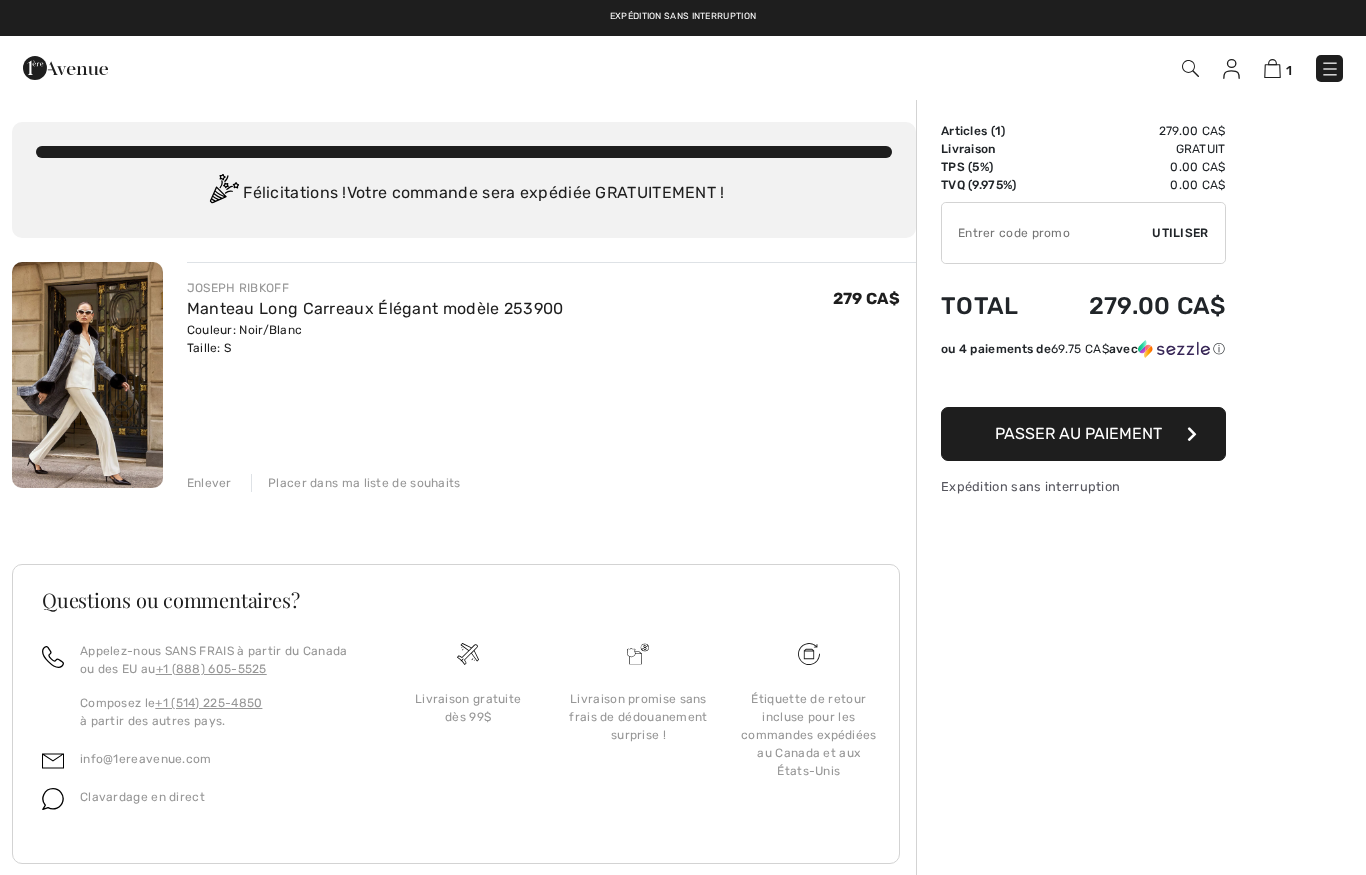 type on "P" 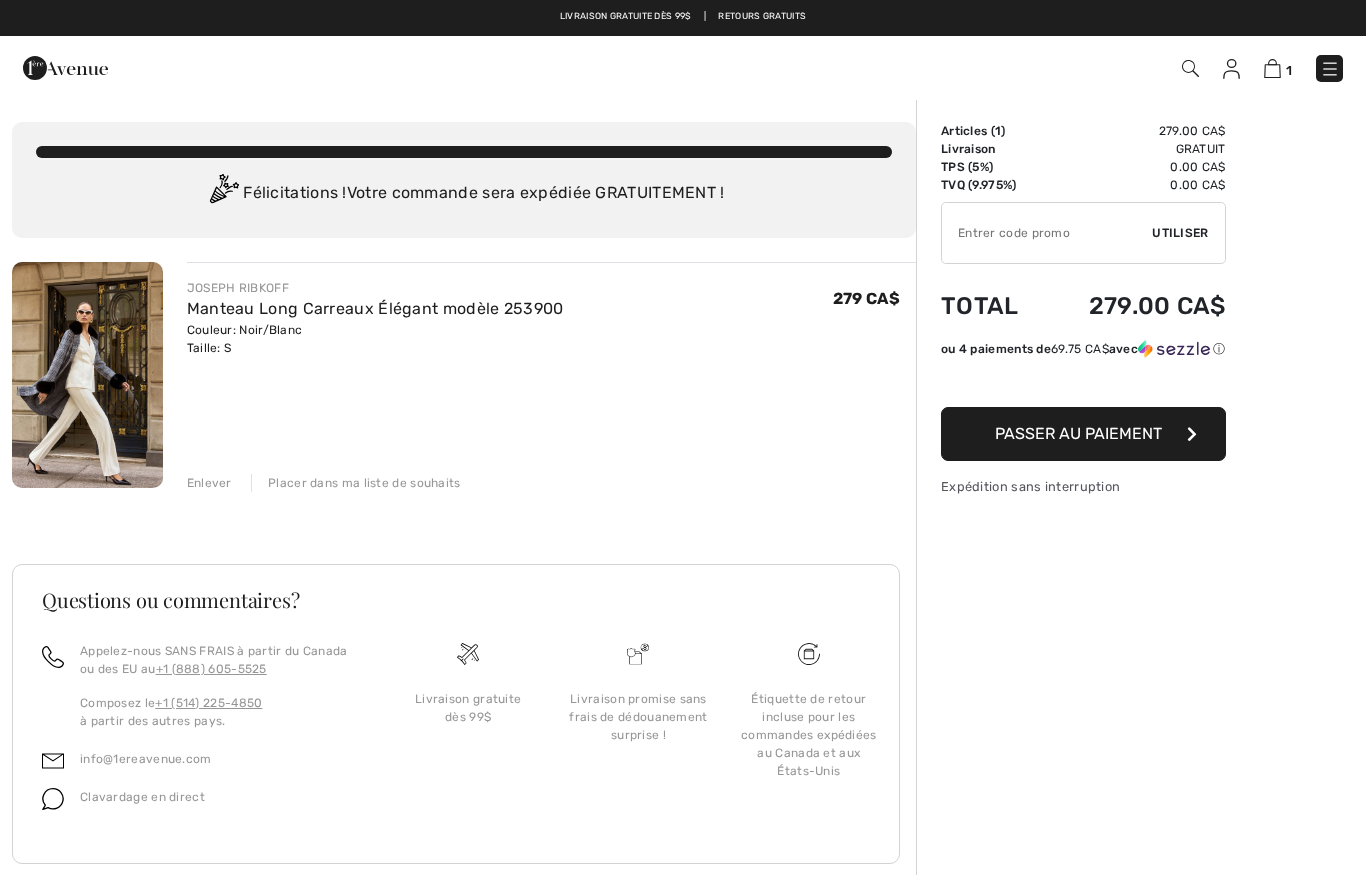 type on "P" 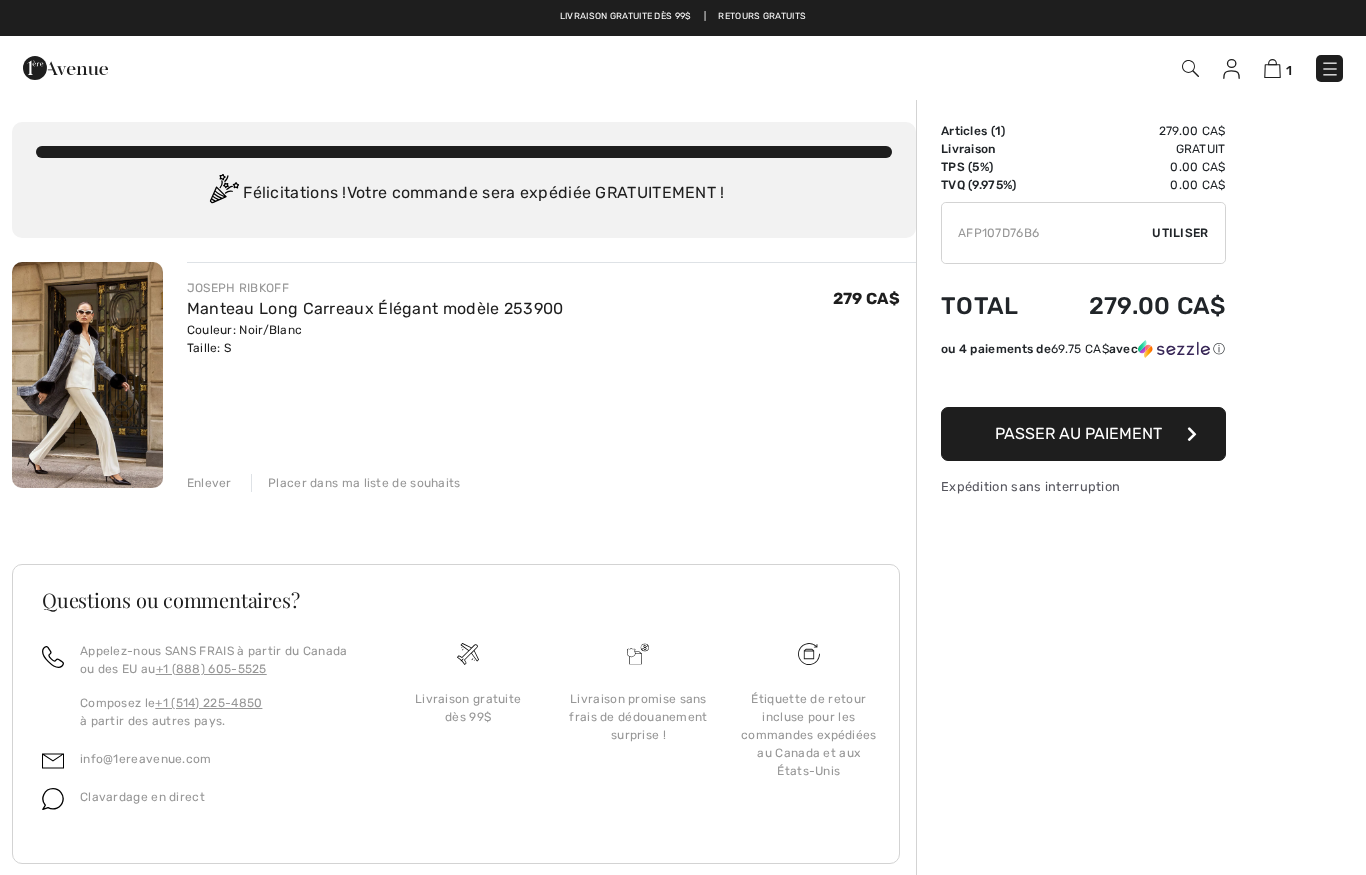 type on "AFP107D76B6" 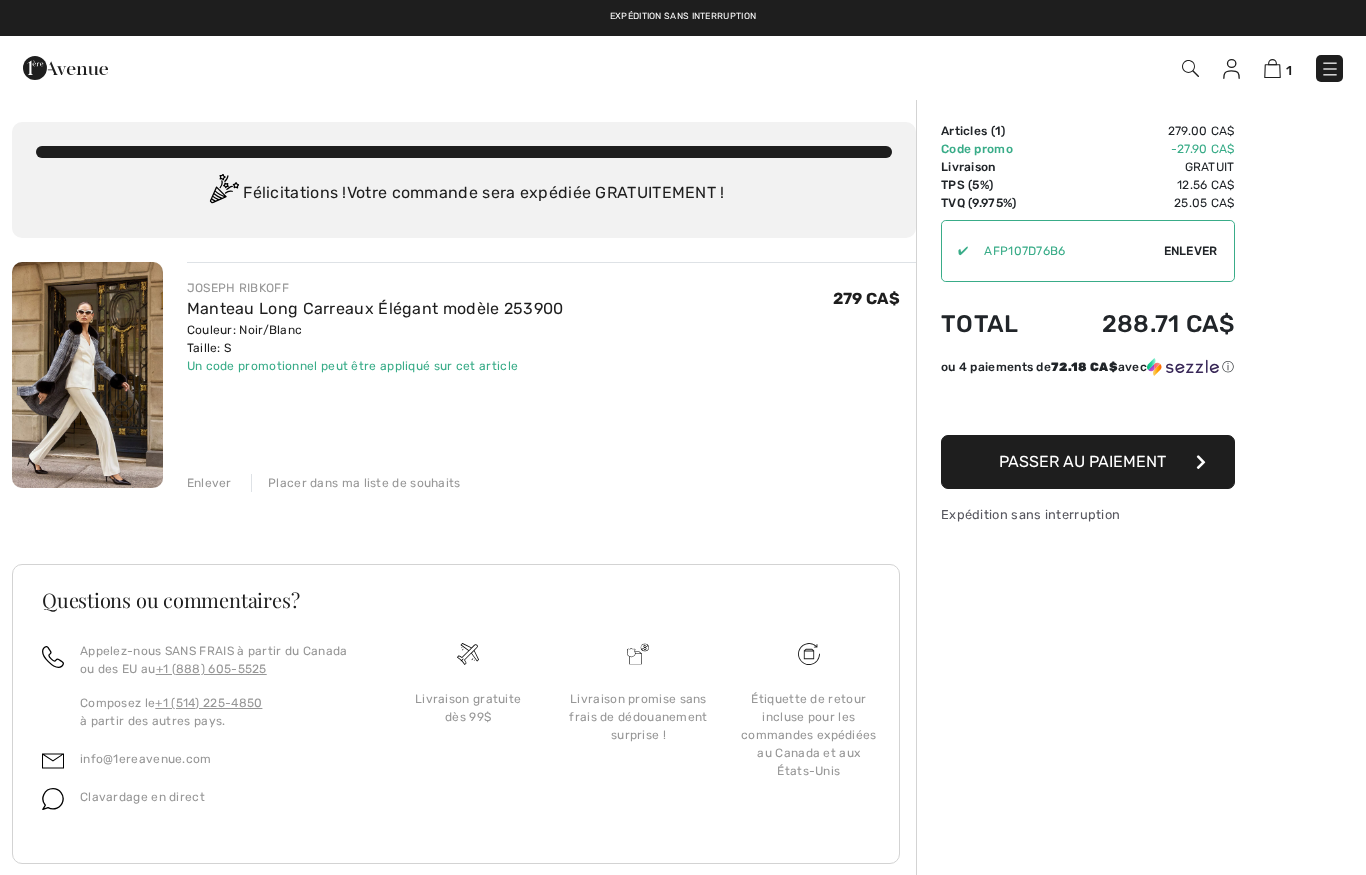 click on "Passer au paiement" at bounding box center (1082, 461) 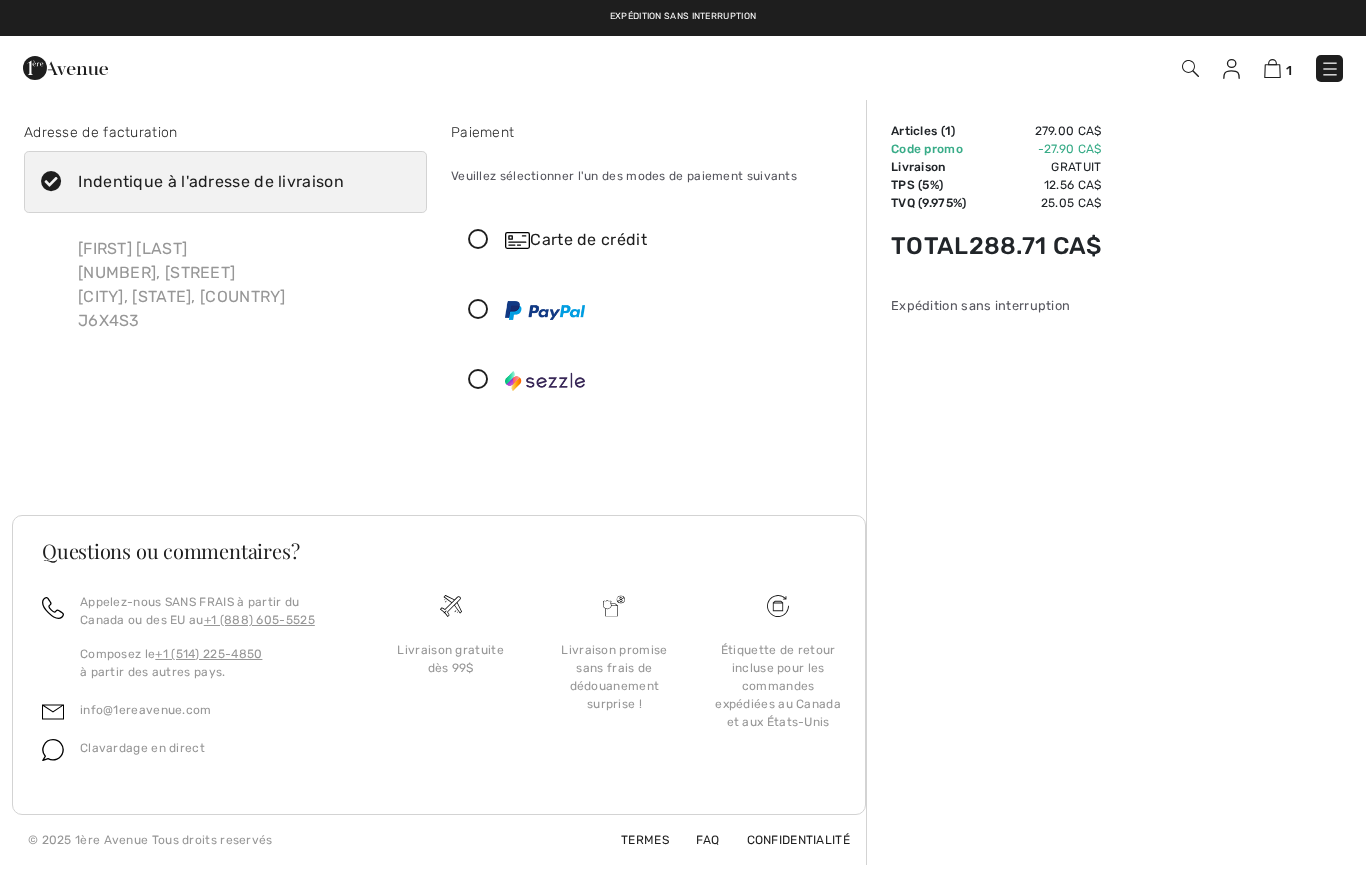 scroll, scrollTop: 0, scrollLeft: 0, axis: both 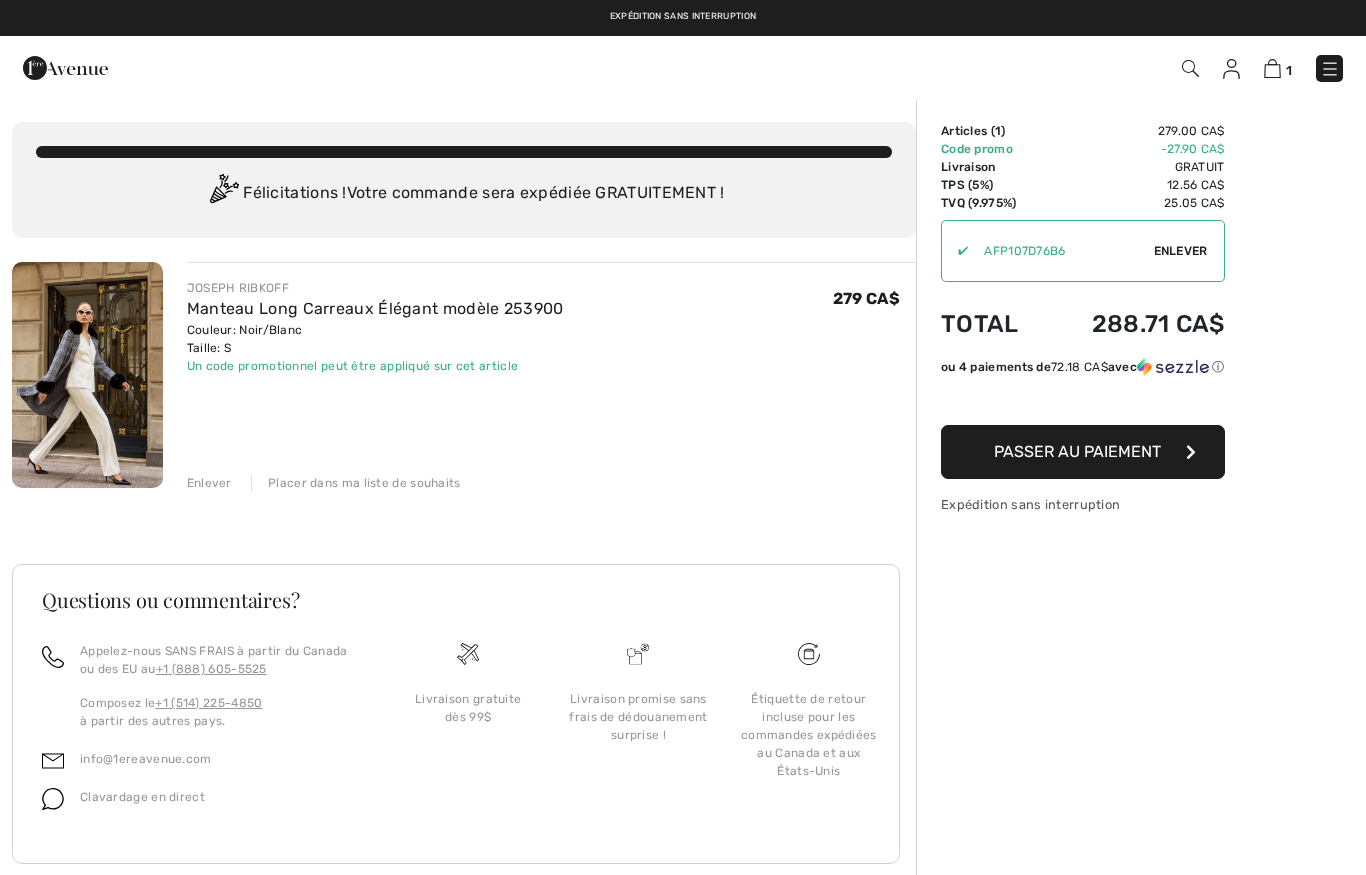 click on "Passer au paiement" at bounding box center (1083, 452) 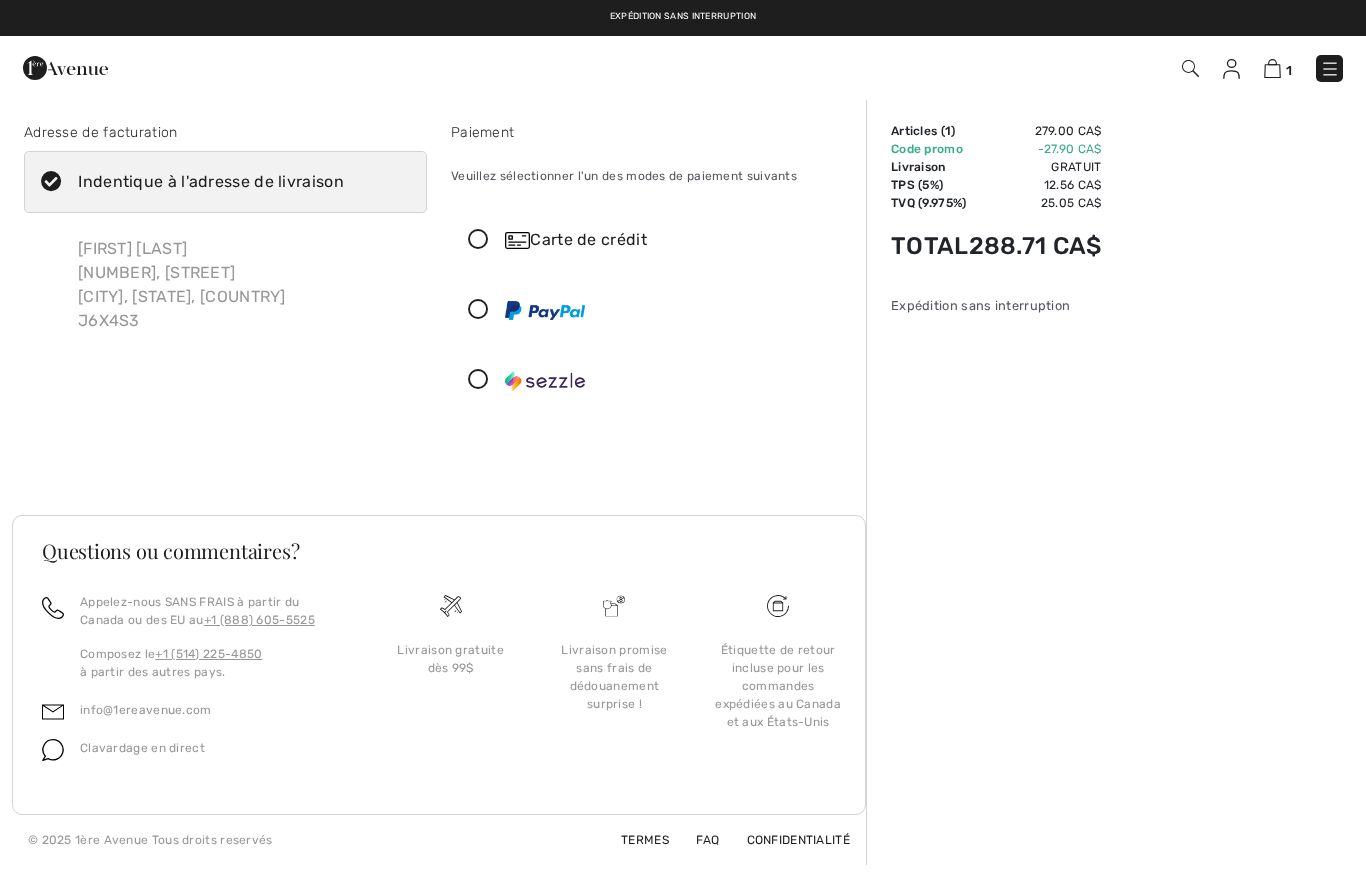 scroll, scrollTop: 0, scrollLeft: 0, axis: both 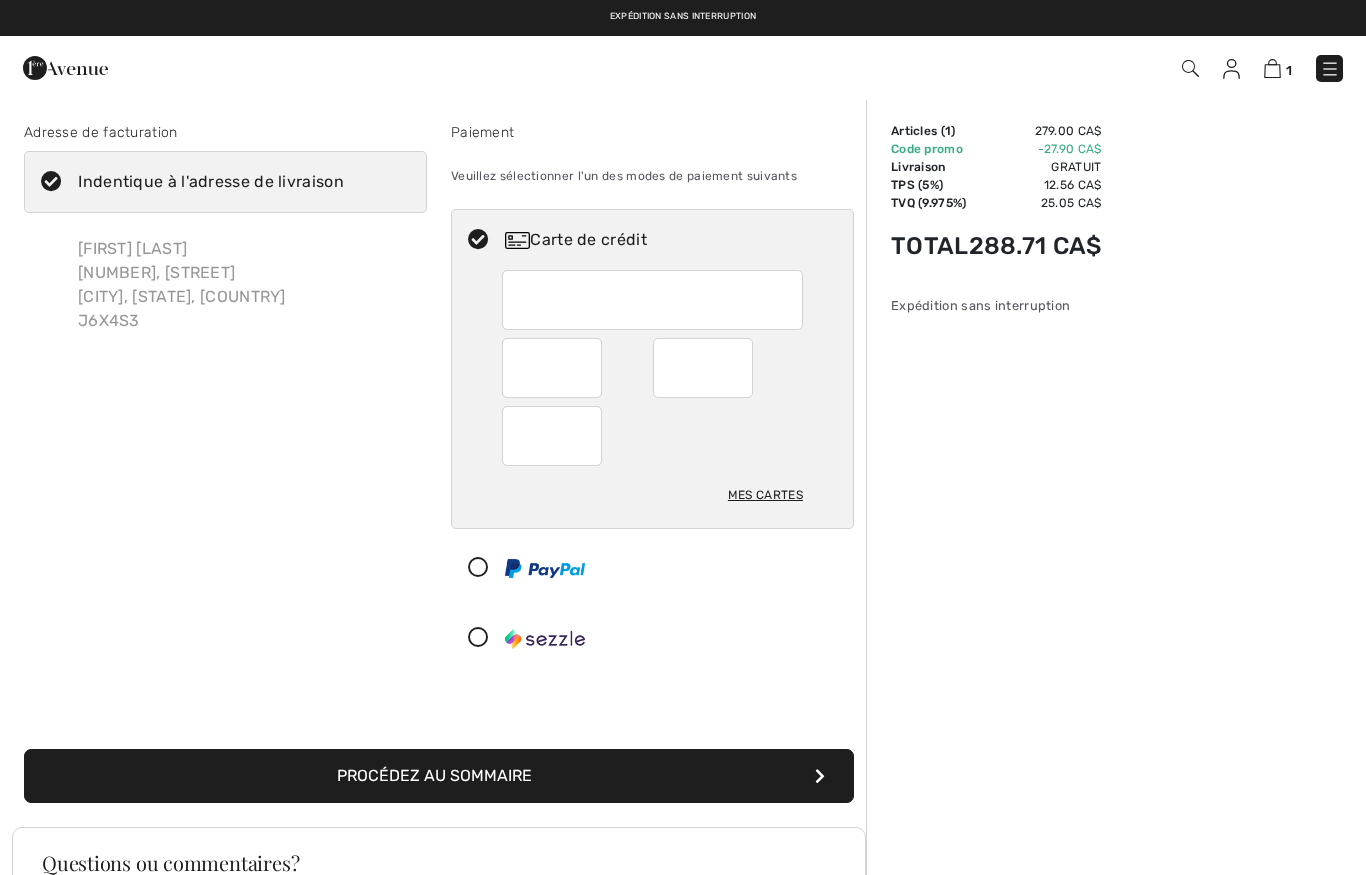 click at bounding box center (652, 300) 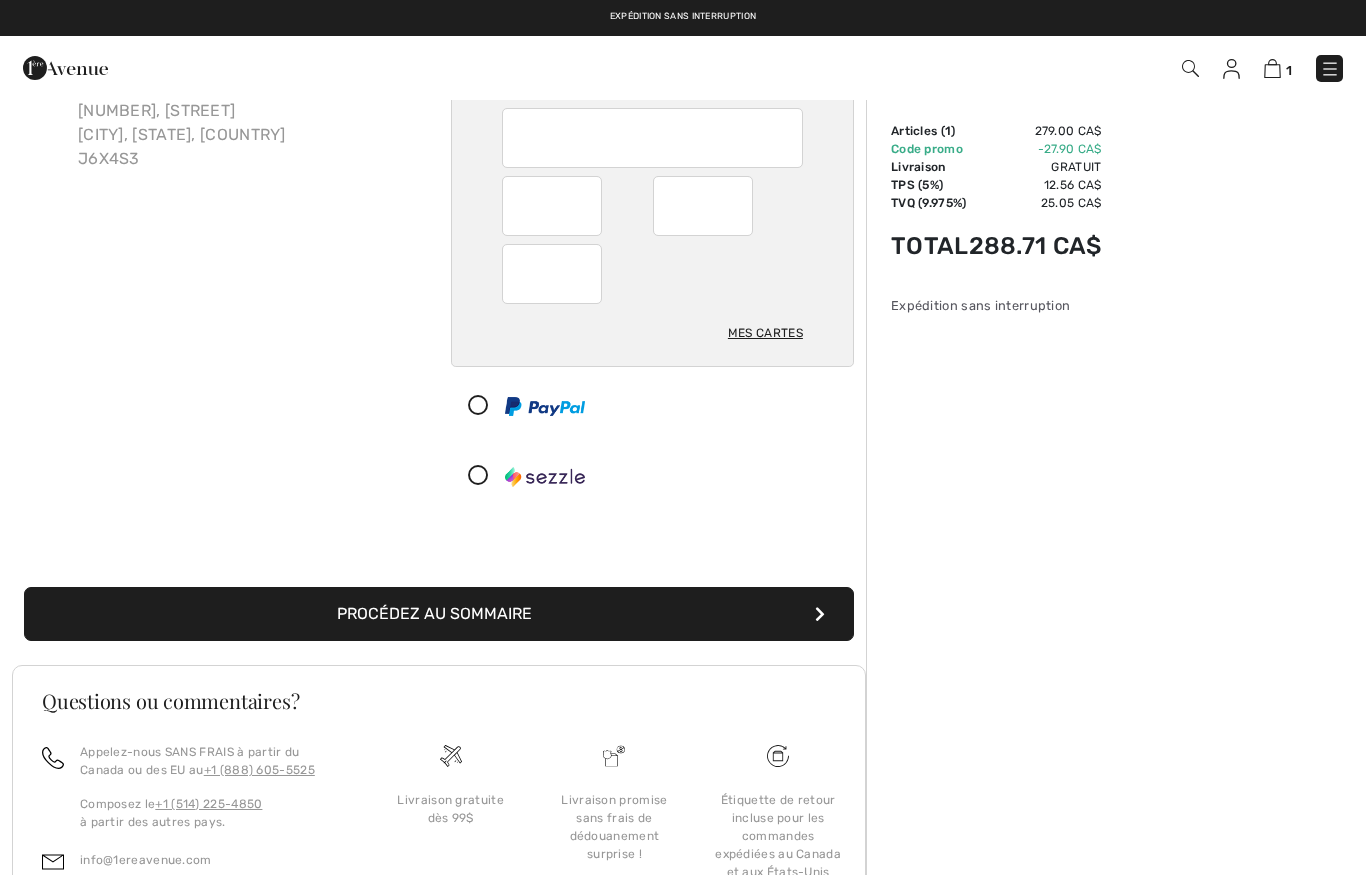scroll, scrollTop: 155, scrollLeft: 0, axis: vertical 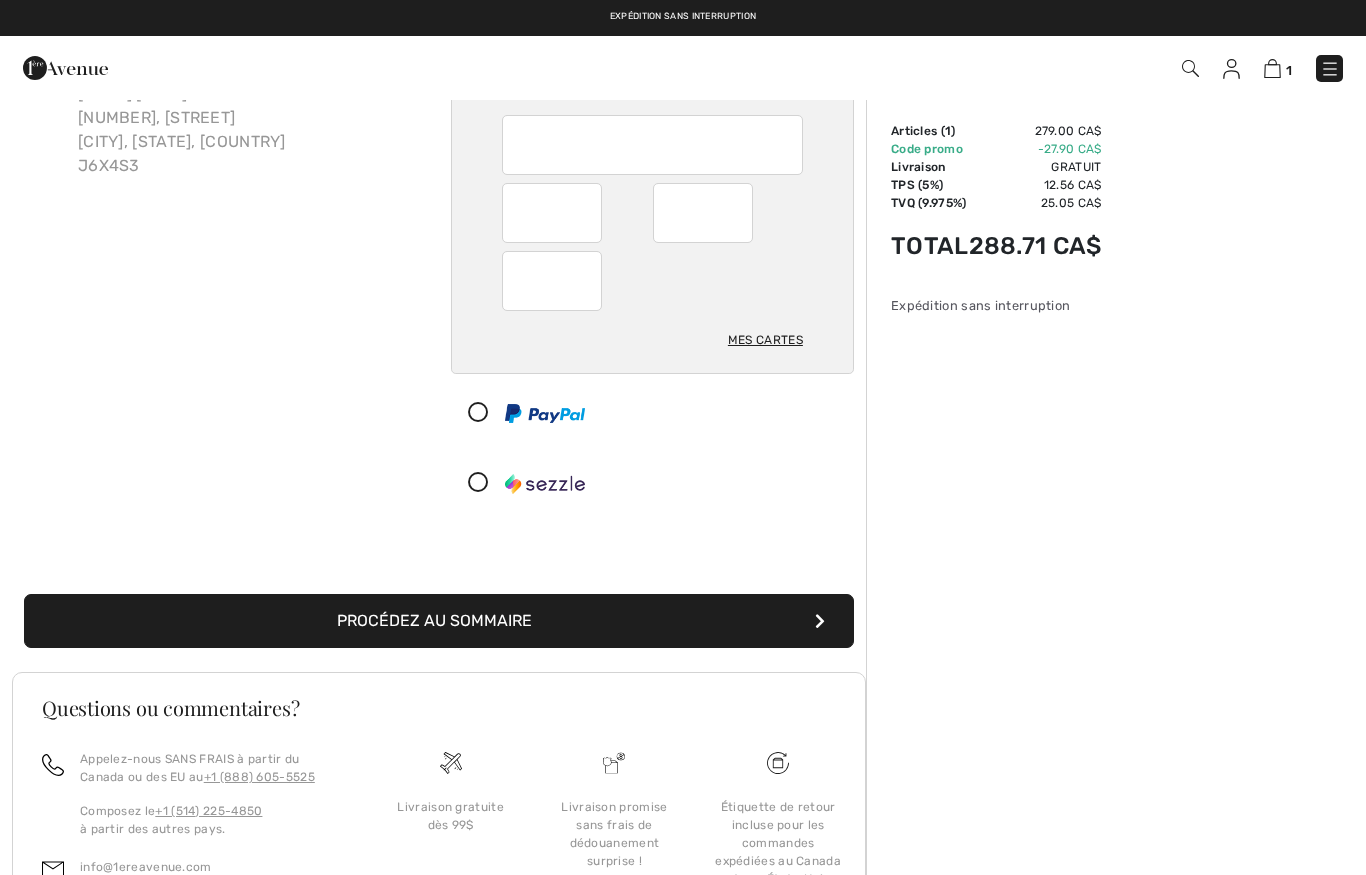 click on "Procédez au sommaire" at bounding box center [439, 621] 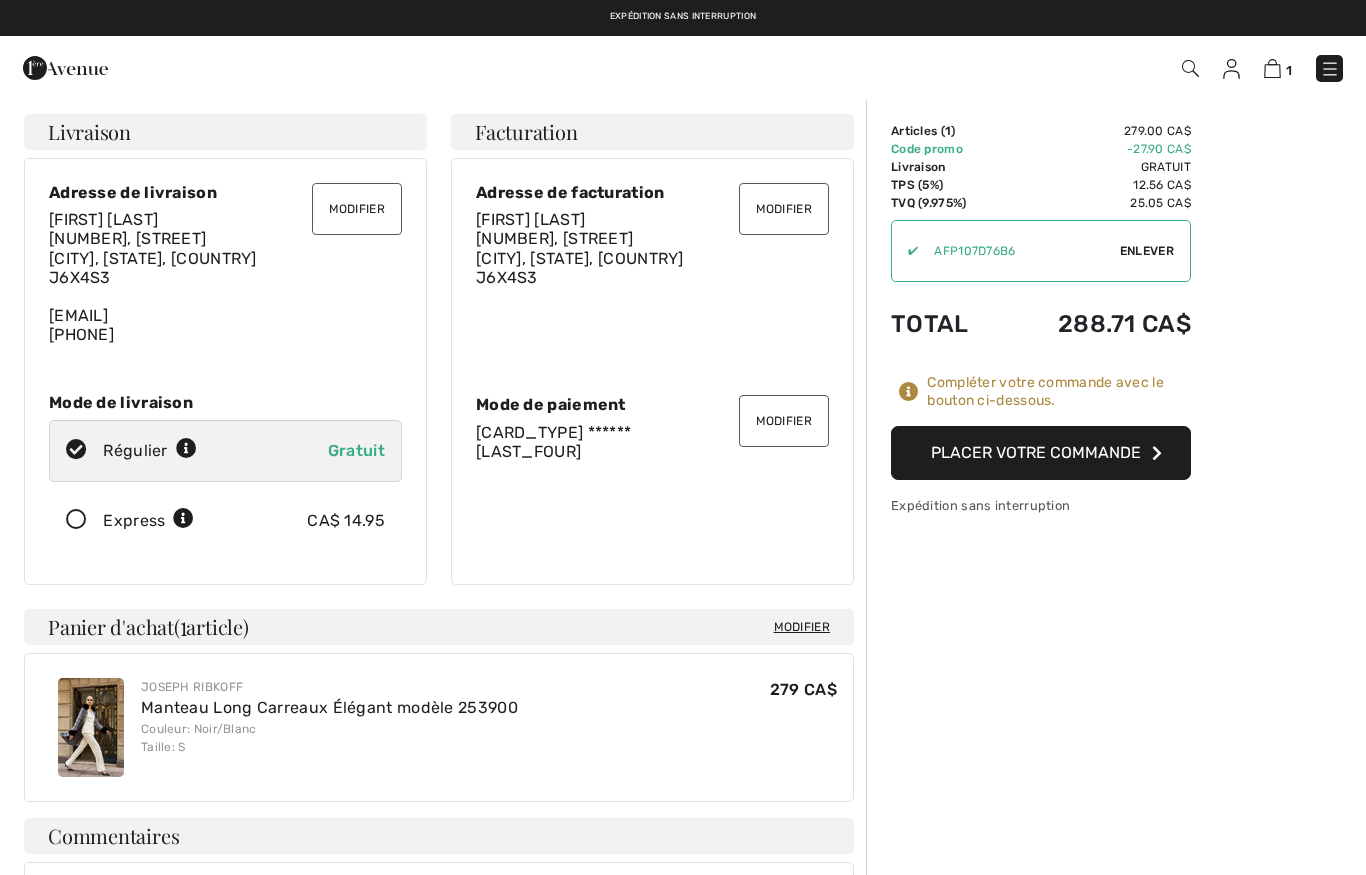 scroll, scrollTop: 0, scrollLeft: 0, axis: both 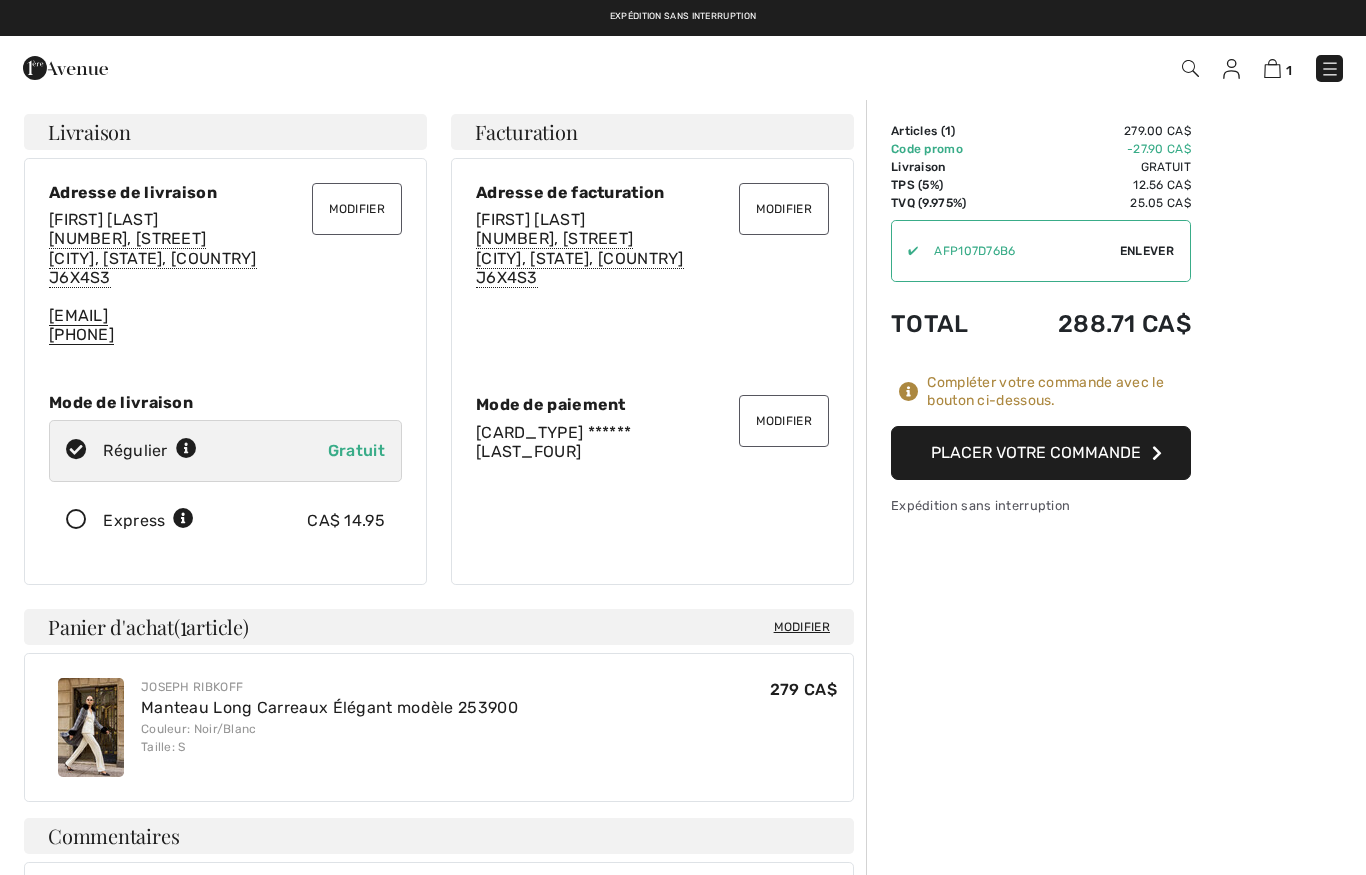 click on "Placer votre commande" at bounding box center [1041, 453] 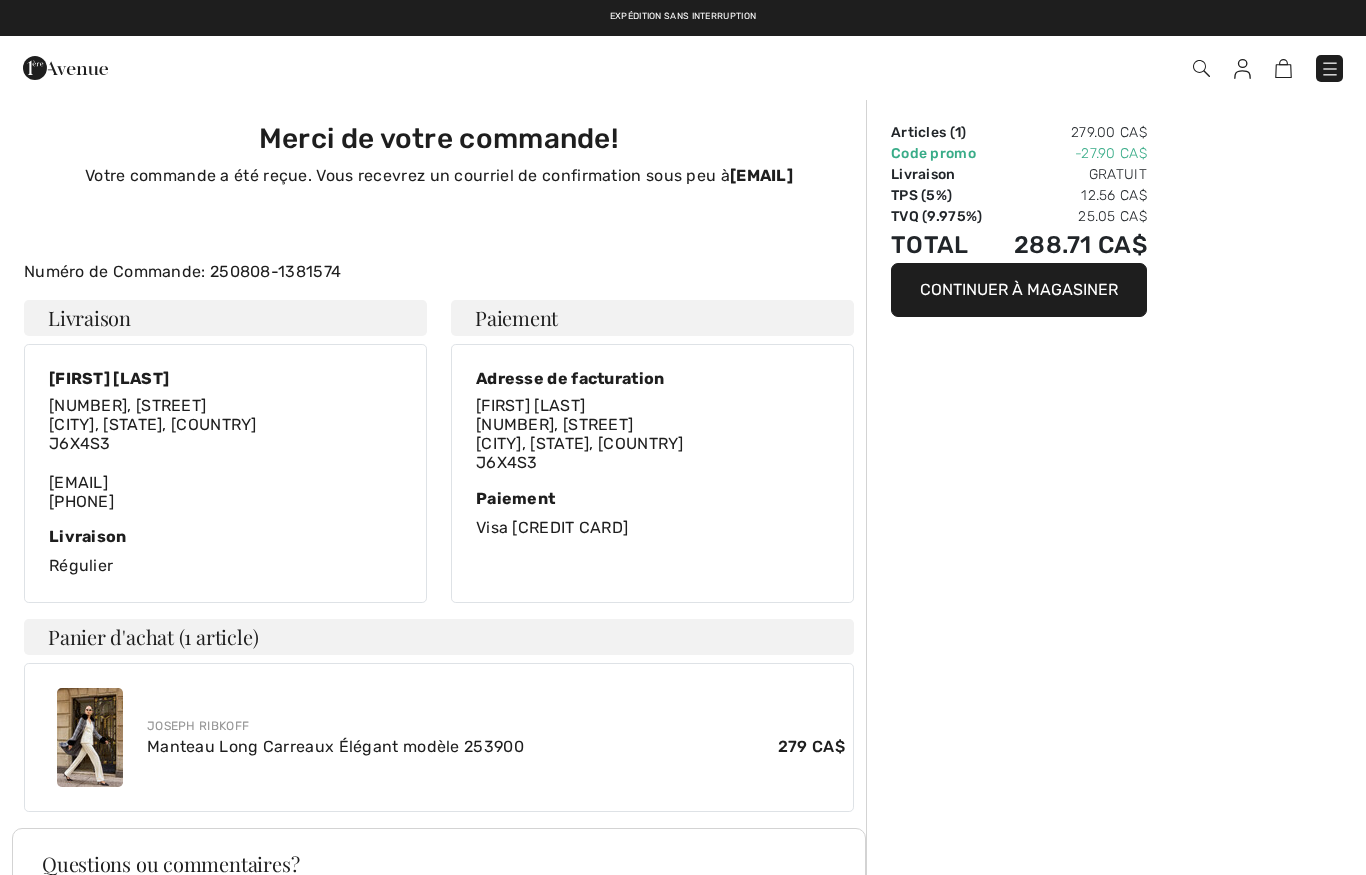 scroll, scrollTop: 0, scrollLeft: 0, axis: both 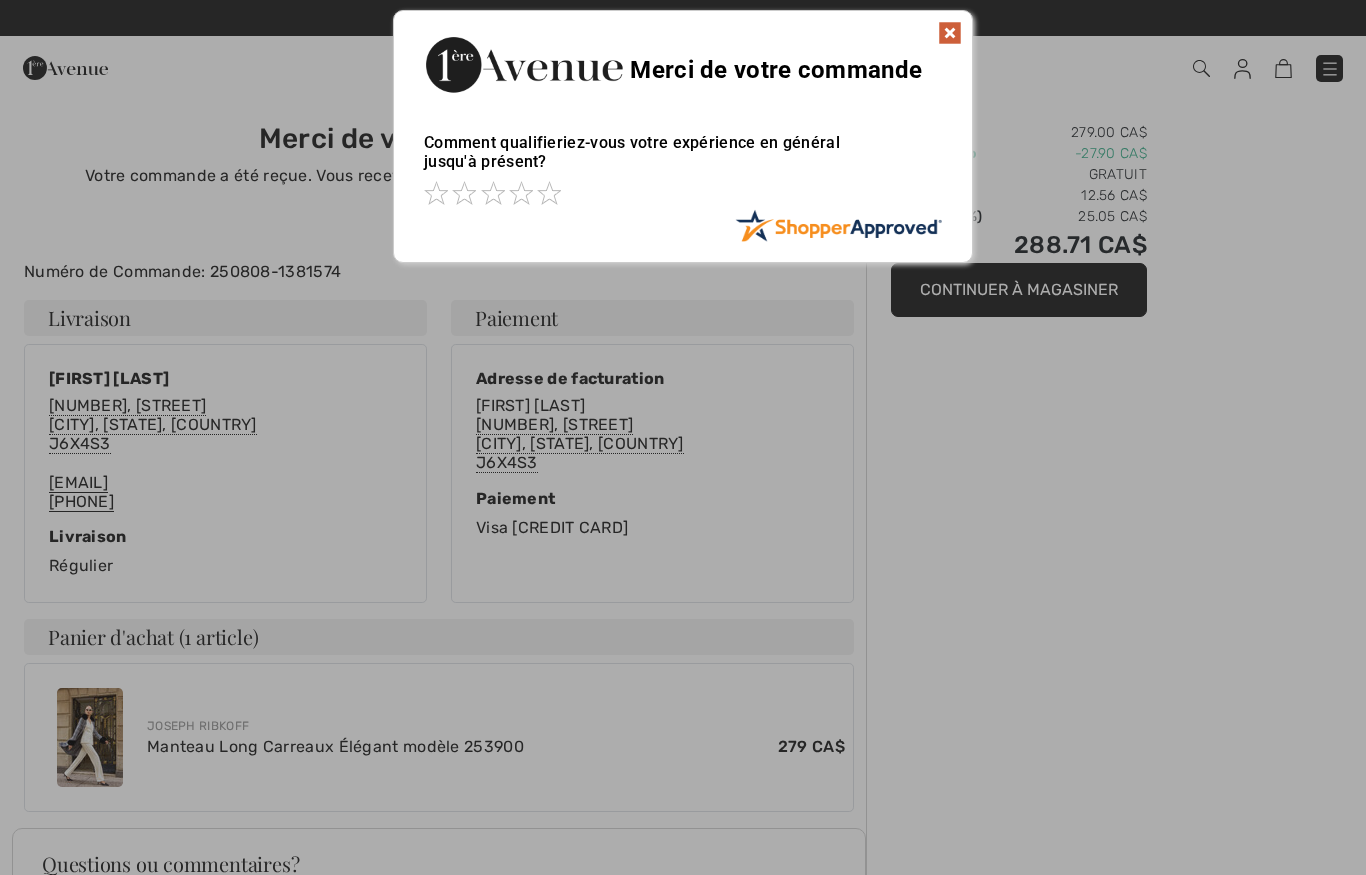 click at bounding box center (950, 33) 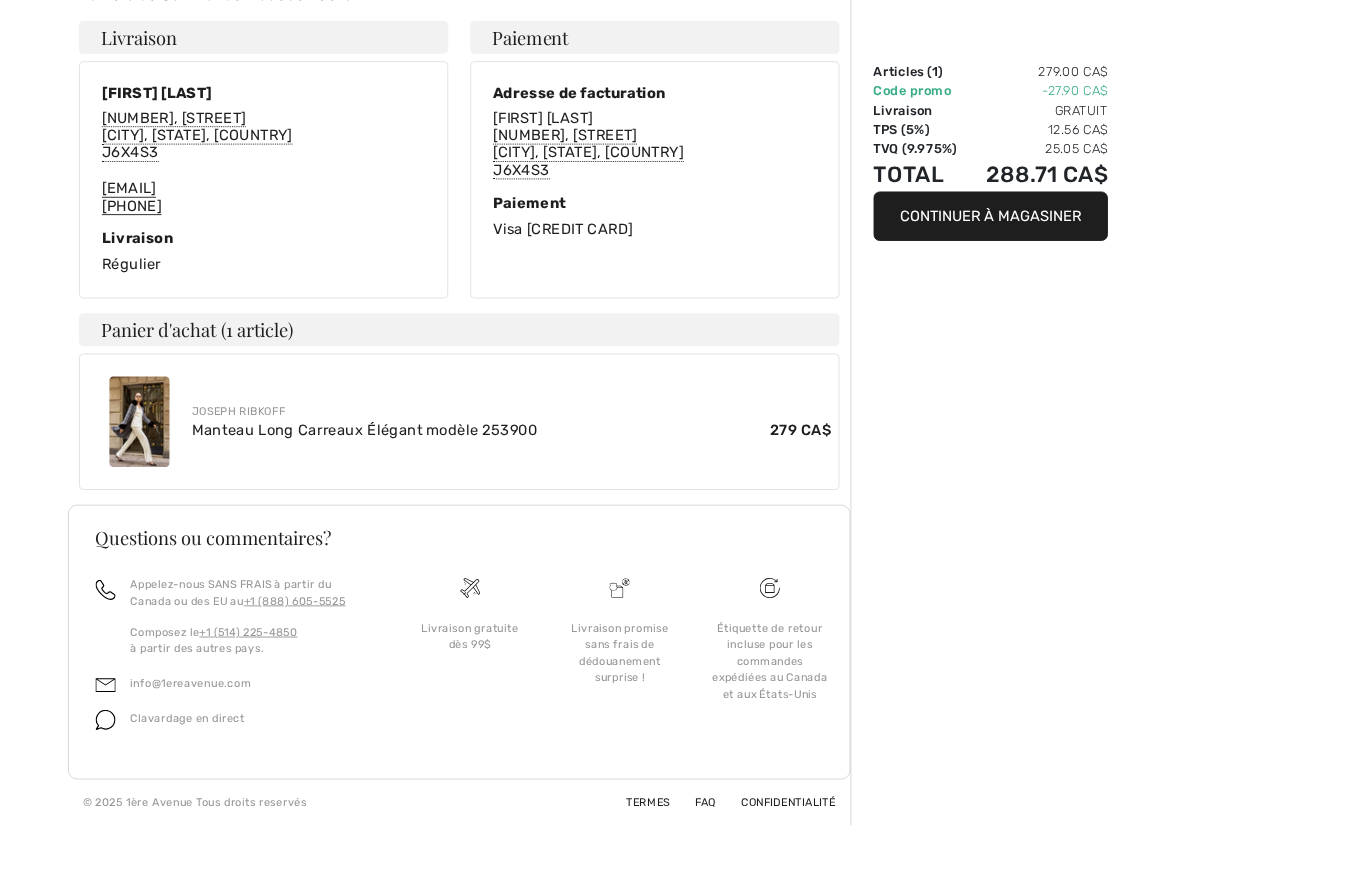 scroll, scrollTop: 0, scrollLeft: 0, axis: both 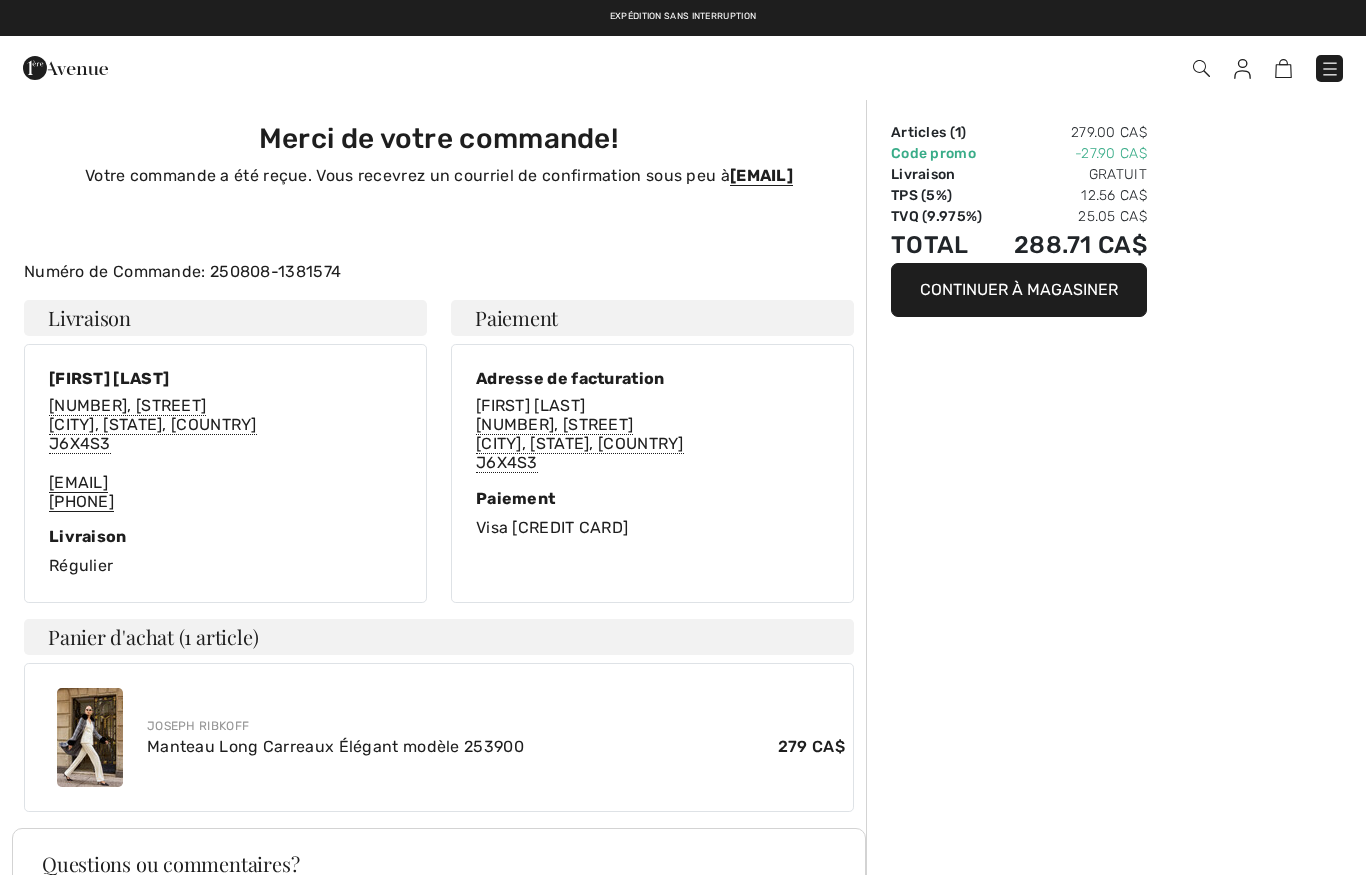 click on "Continuer à magasiner" at bounding box center [1019, 290] 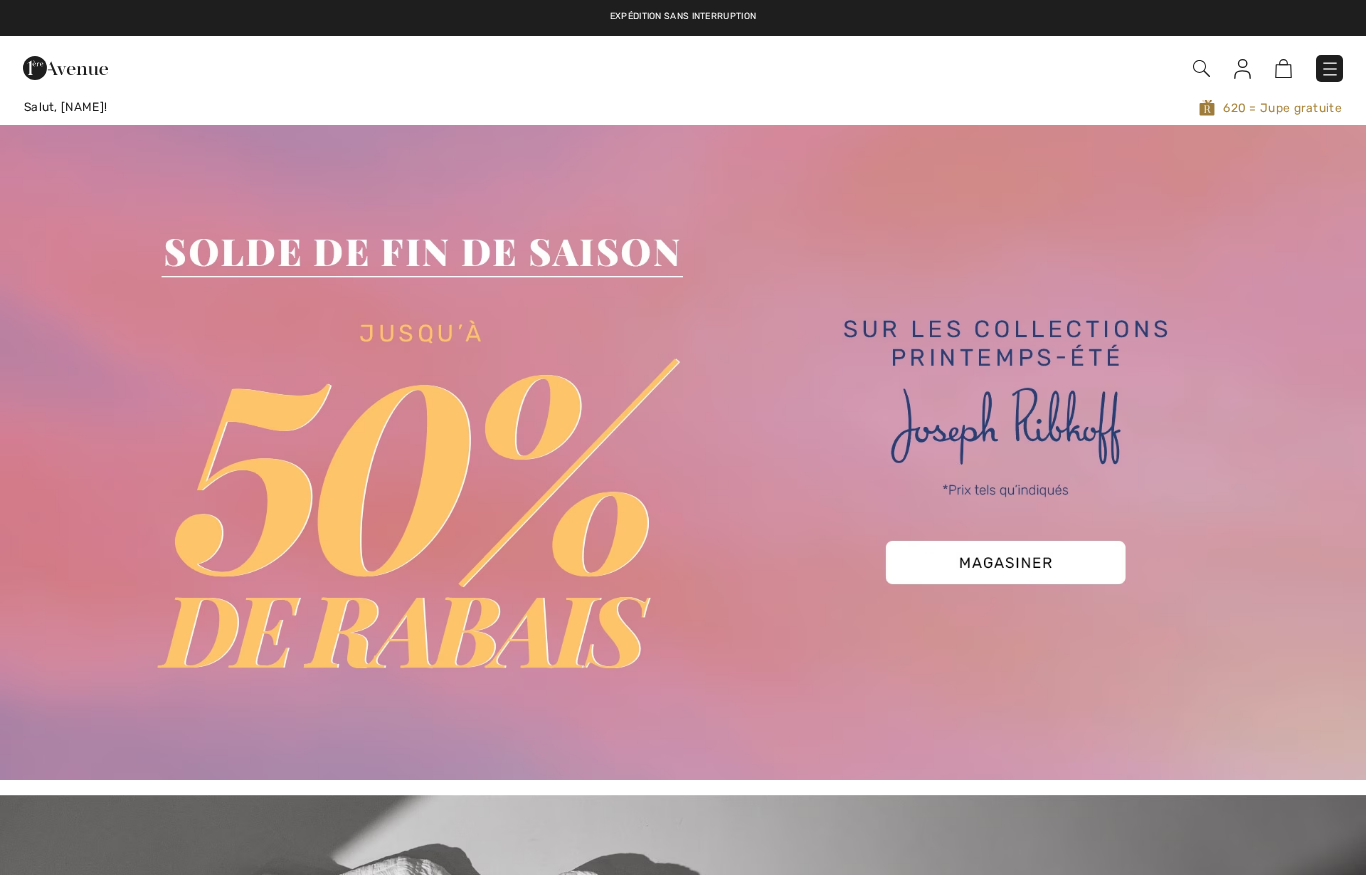 scroll, scrollTop: 0, scrollLeft: 0, axis: both 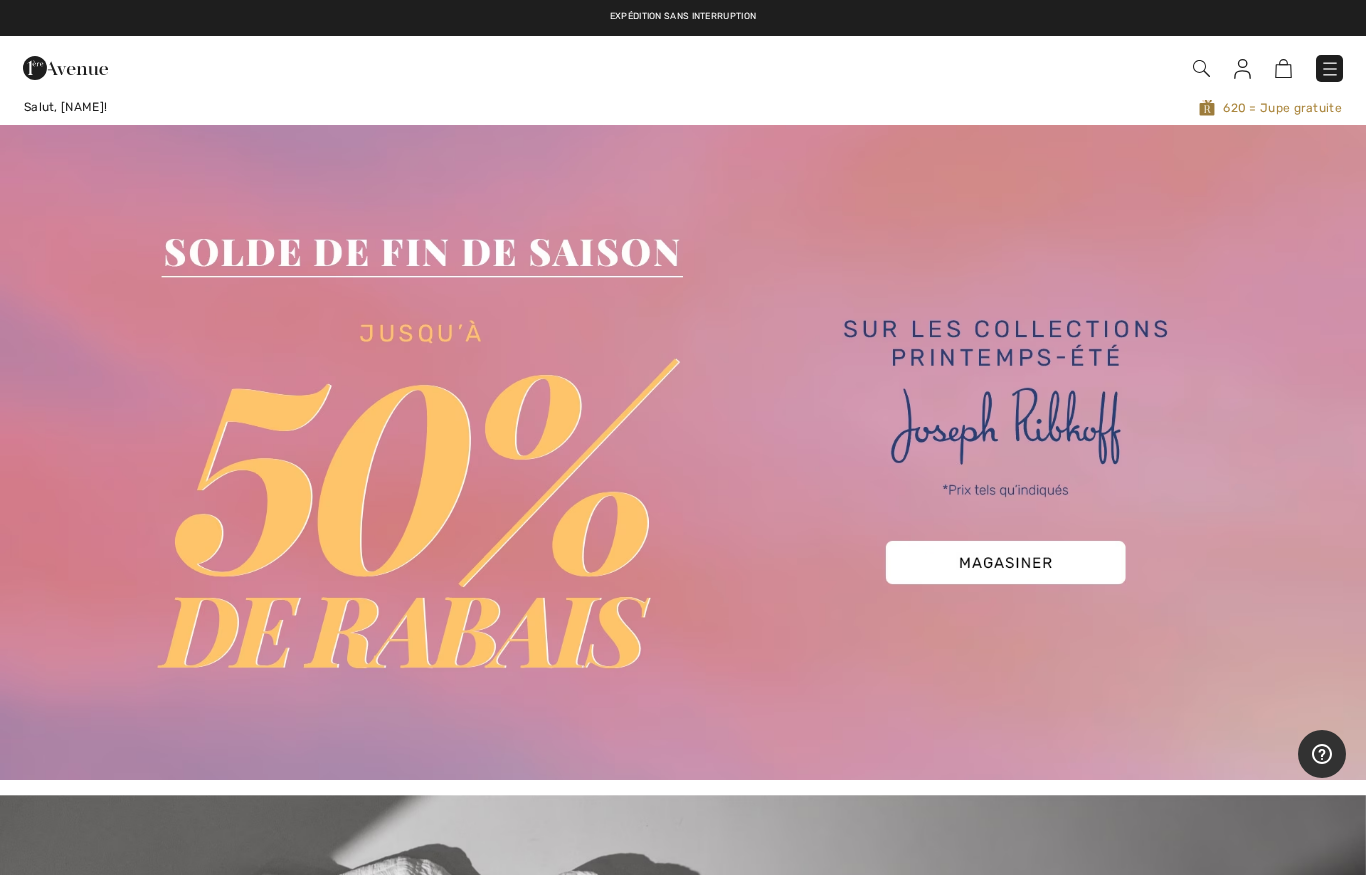 click at bounding box center (1330, 69) 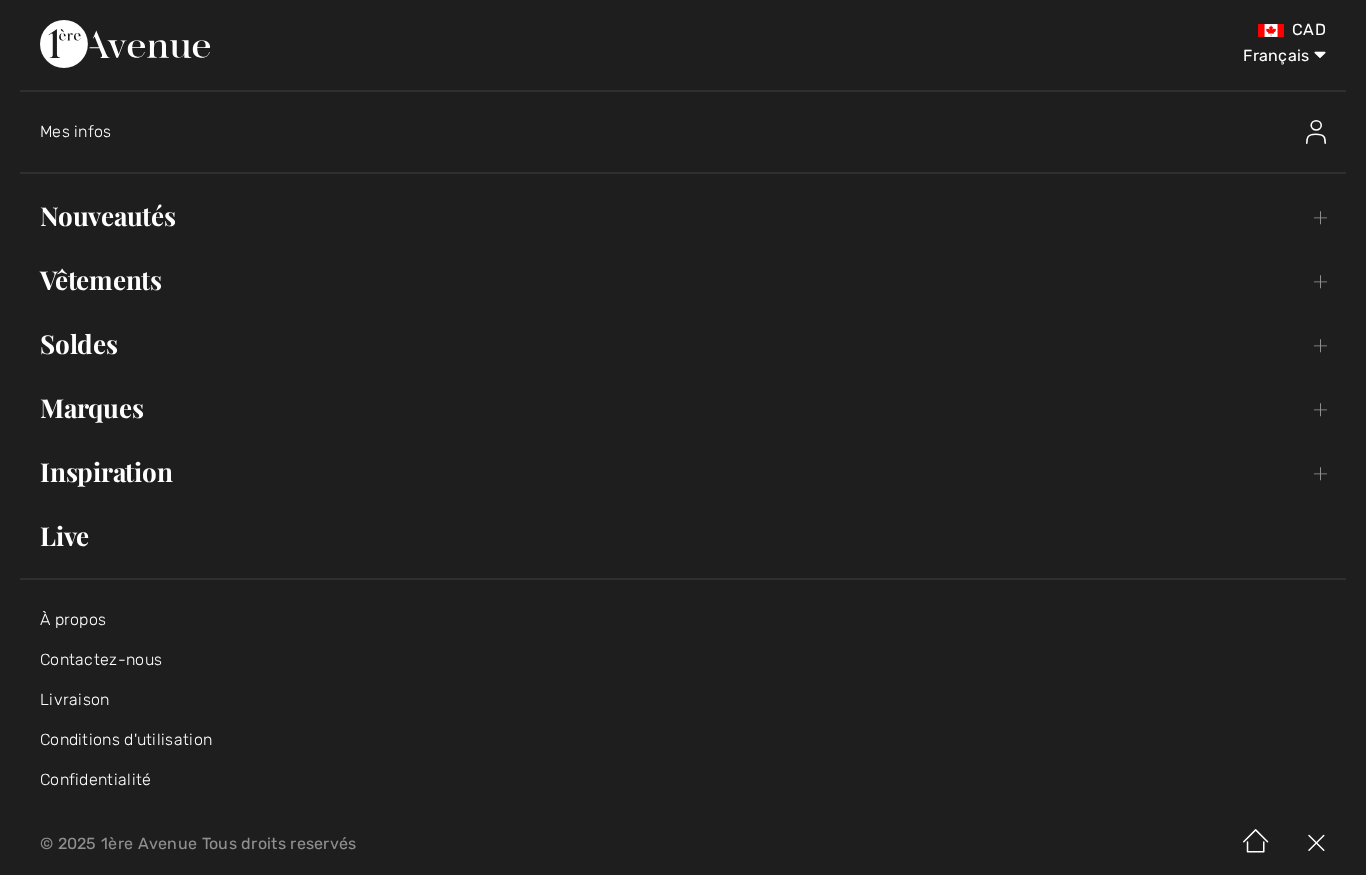 click at bounding box center (1316, 132) 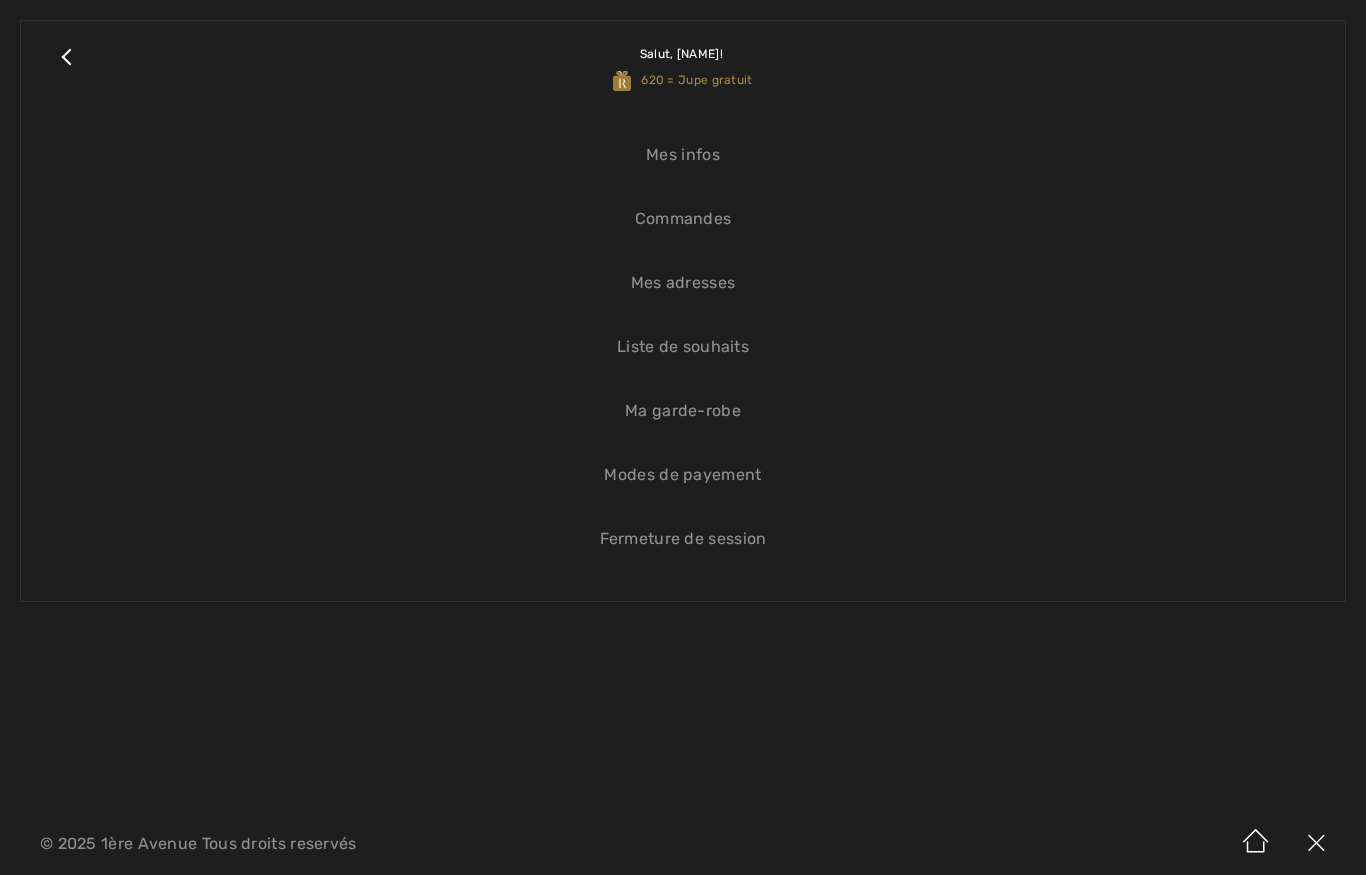 click on "Fermeture de session" at bounding box center (683, 539) 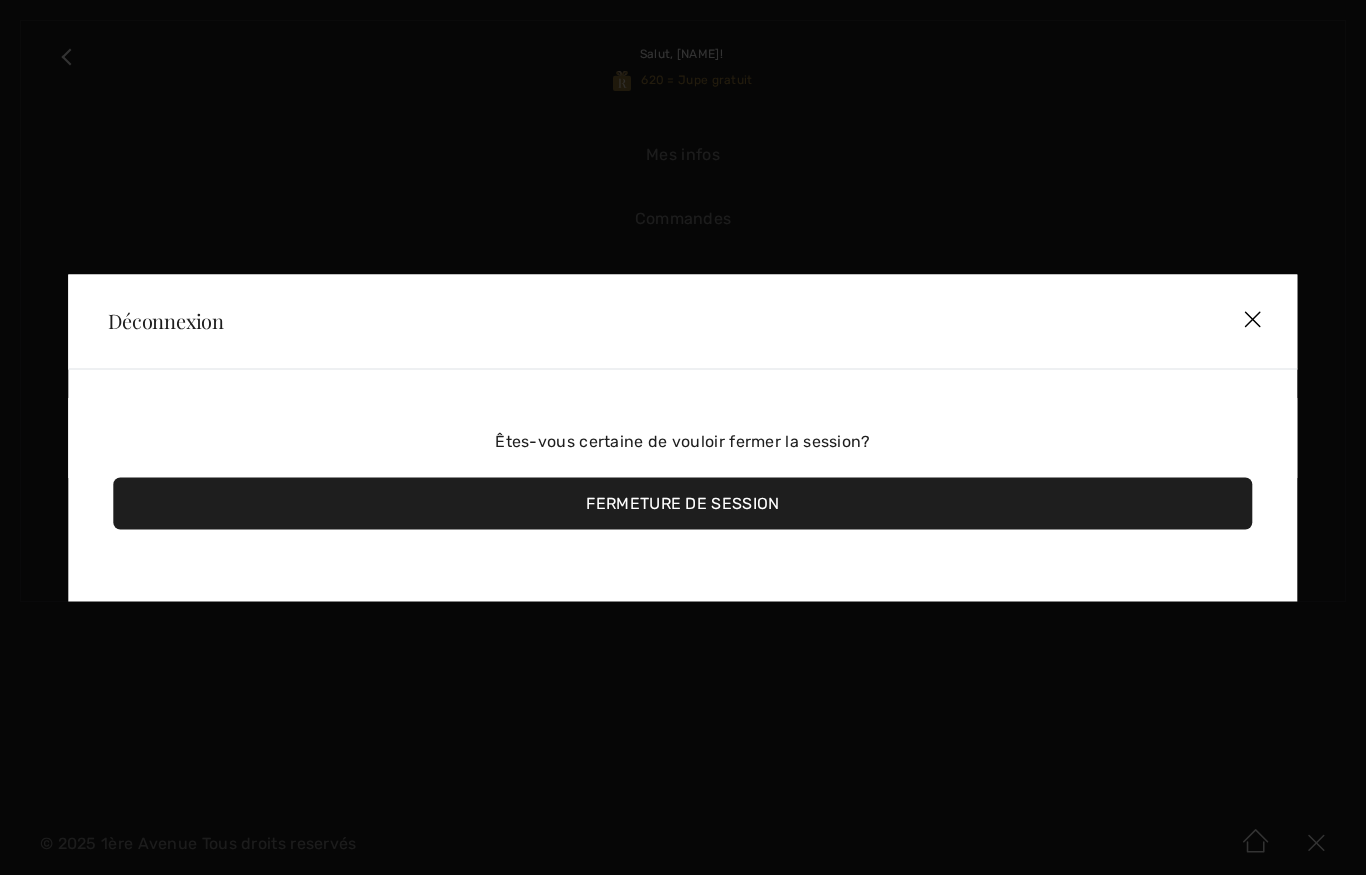 click on "Fermeture de session" at bounding box center [682, 503] 